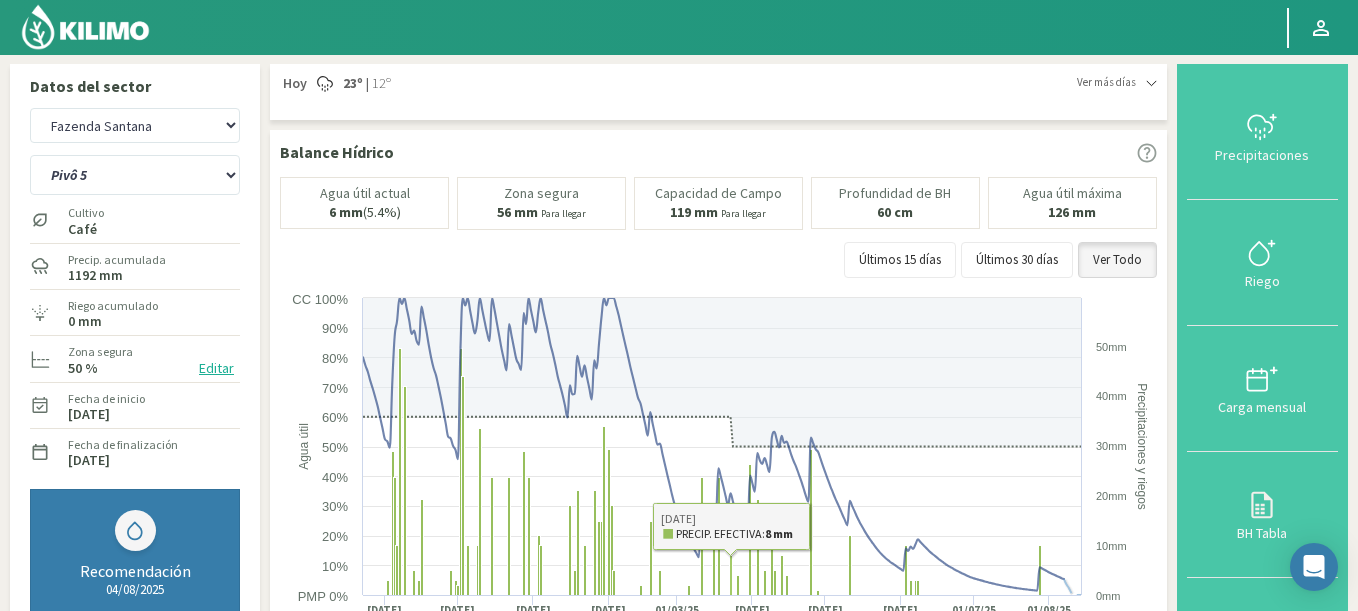 select on "1216: Object" 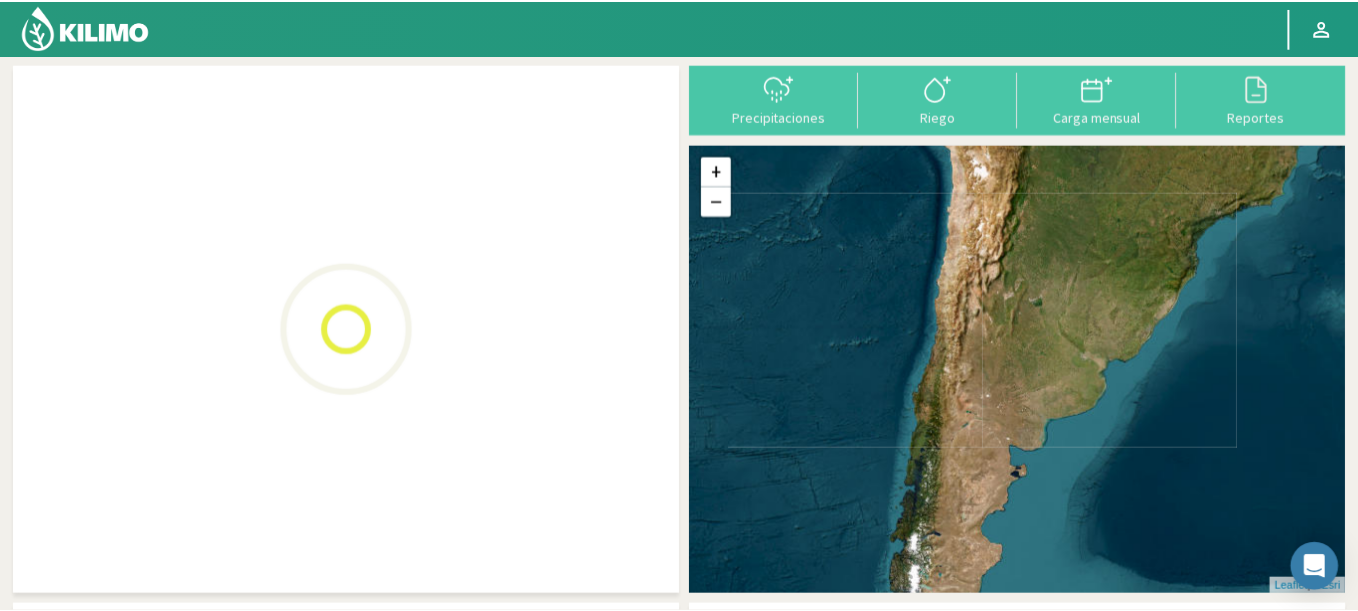 scroll, scrollTop: 0, scrollLeft: 0, axis: both 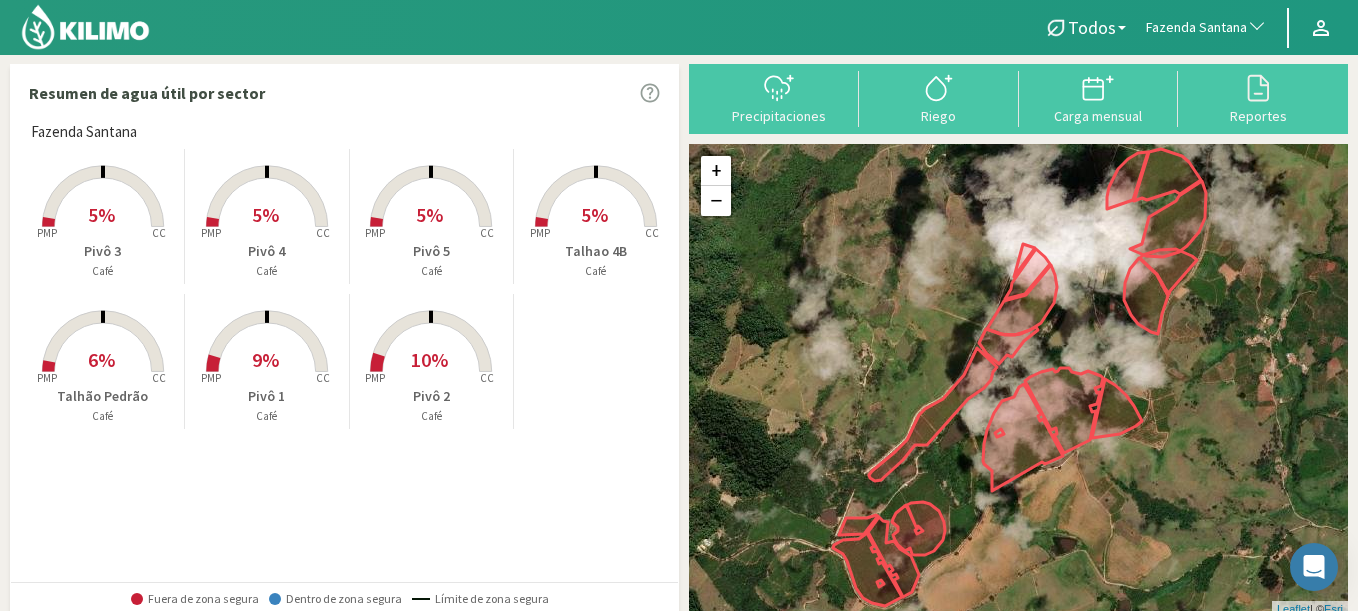 click on "Fazenda Santana" 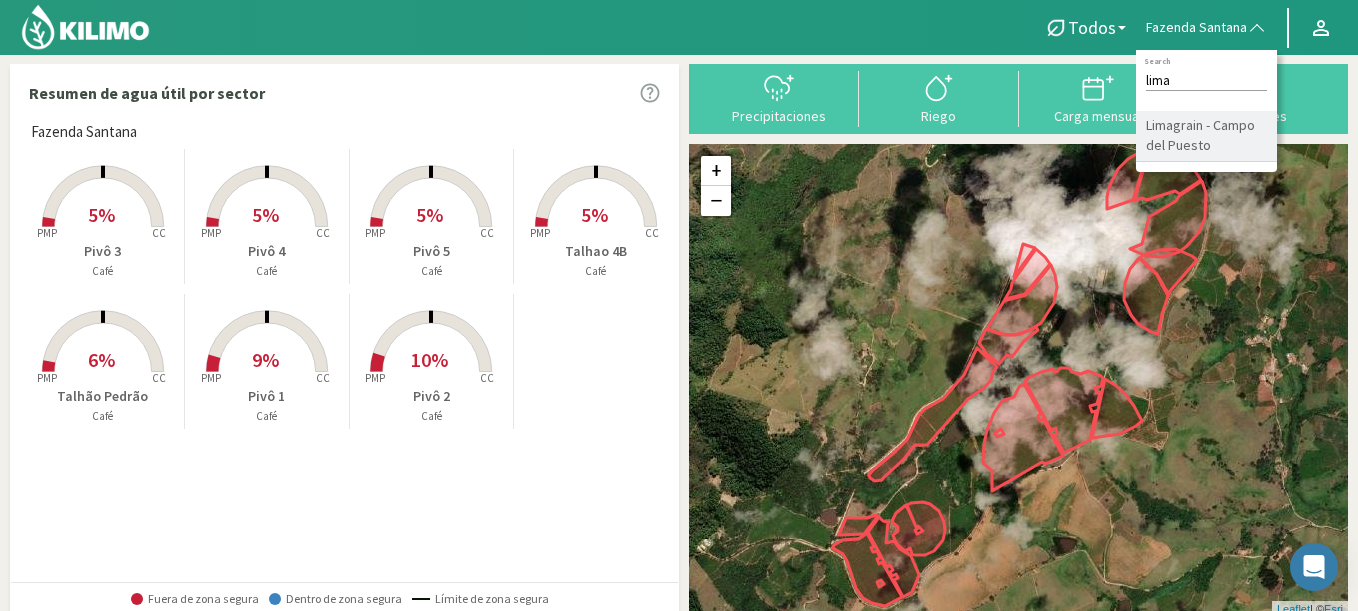 type on "lima" 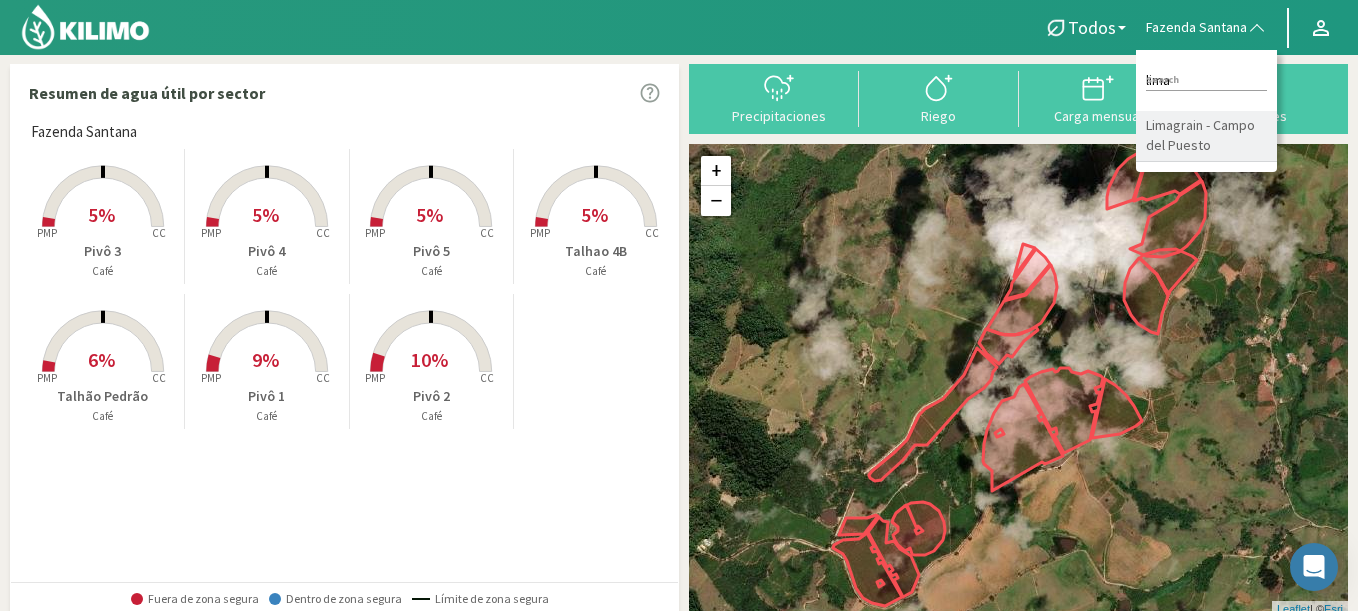click on "Limagrain - Campo del Puesto" 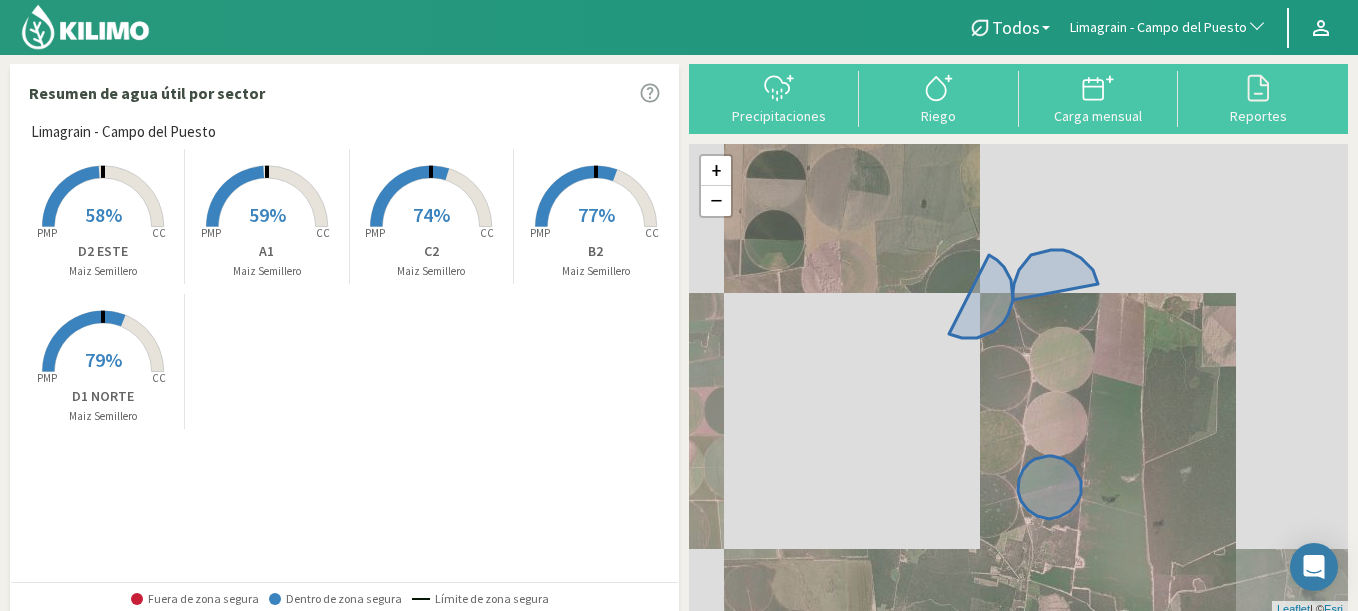 click 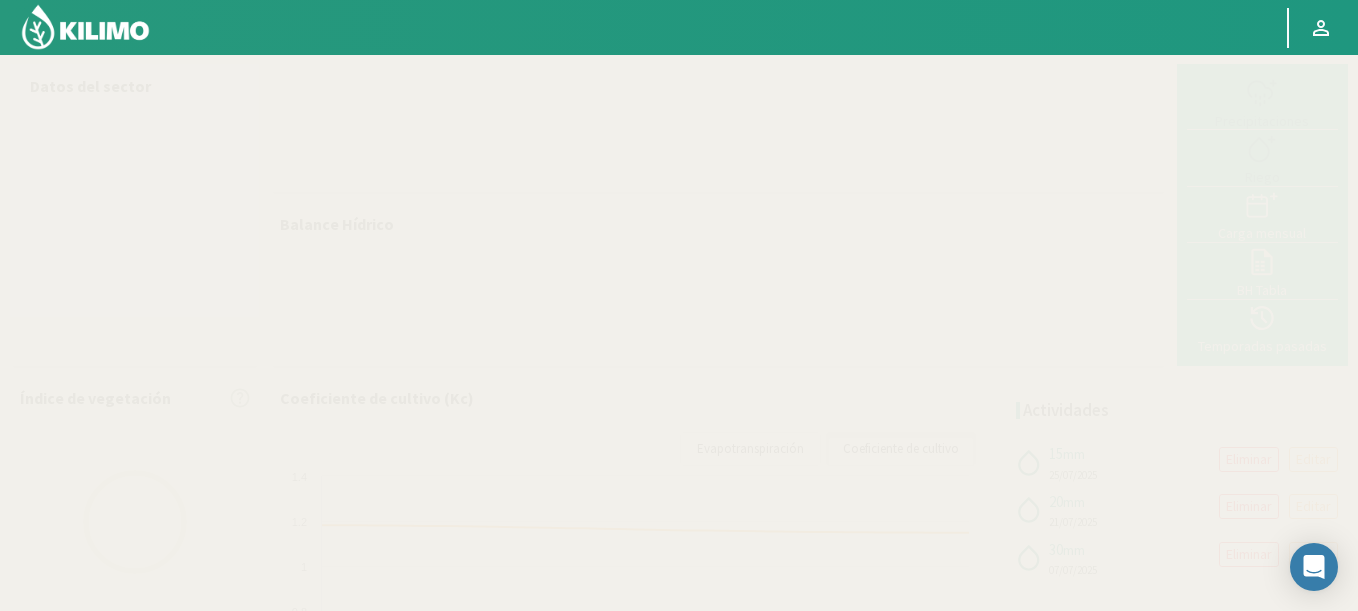 select on "198: Object" 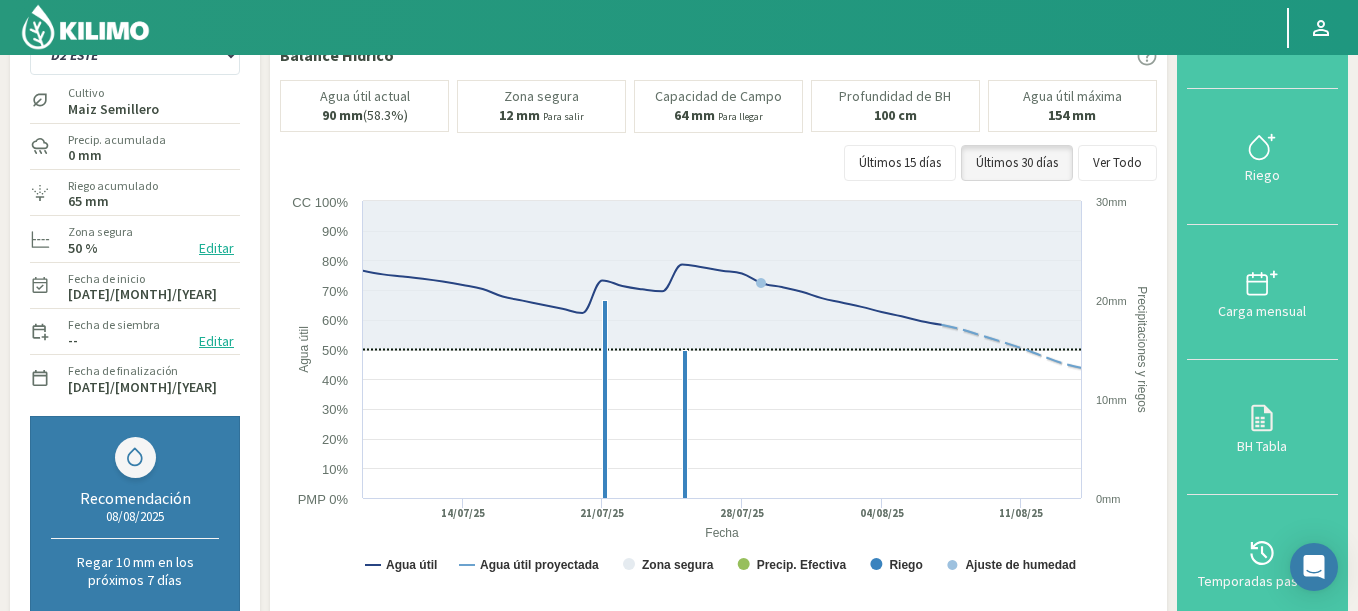 scroll, scrollTop: 0, scrollLeft: 0, axis: both 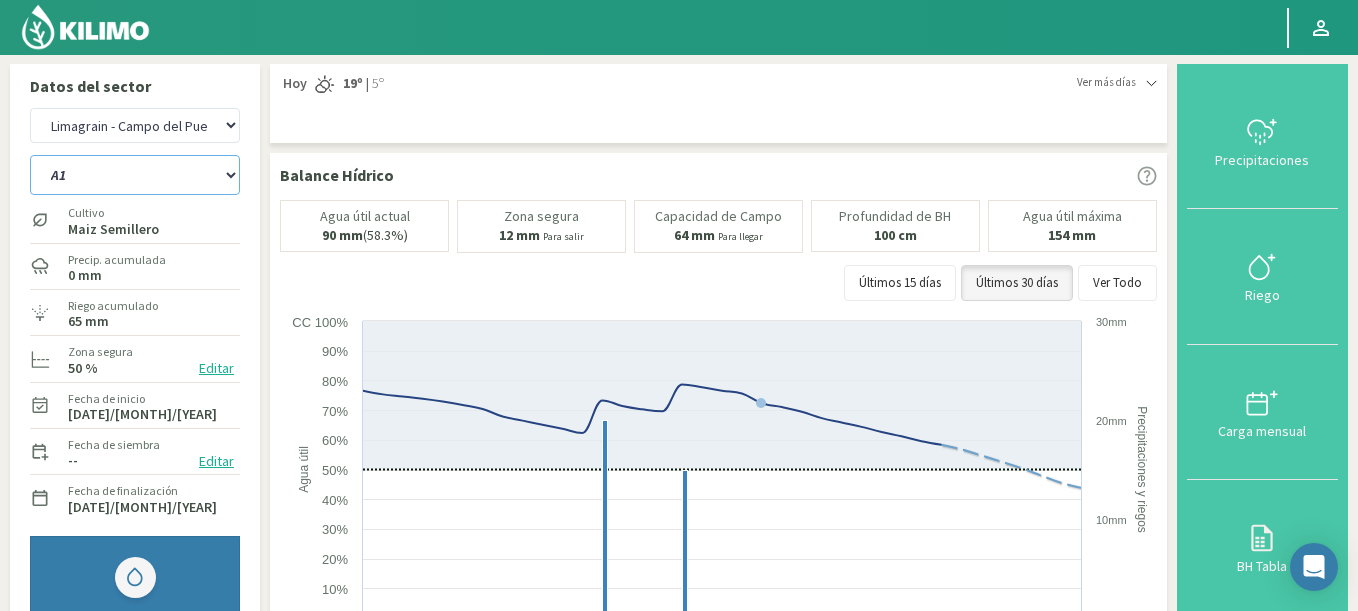 click on "A1   B2   C2   D1 NORTE   D2 ESTE" 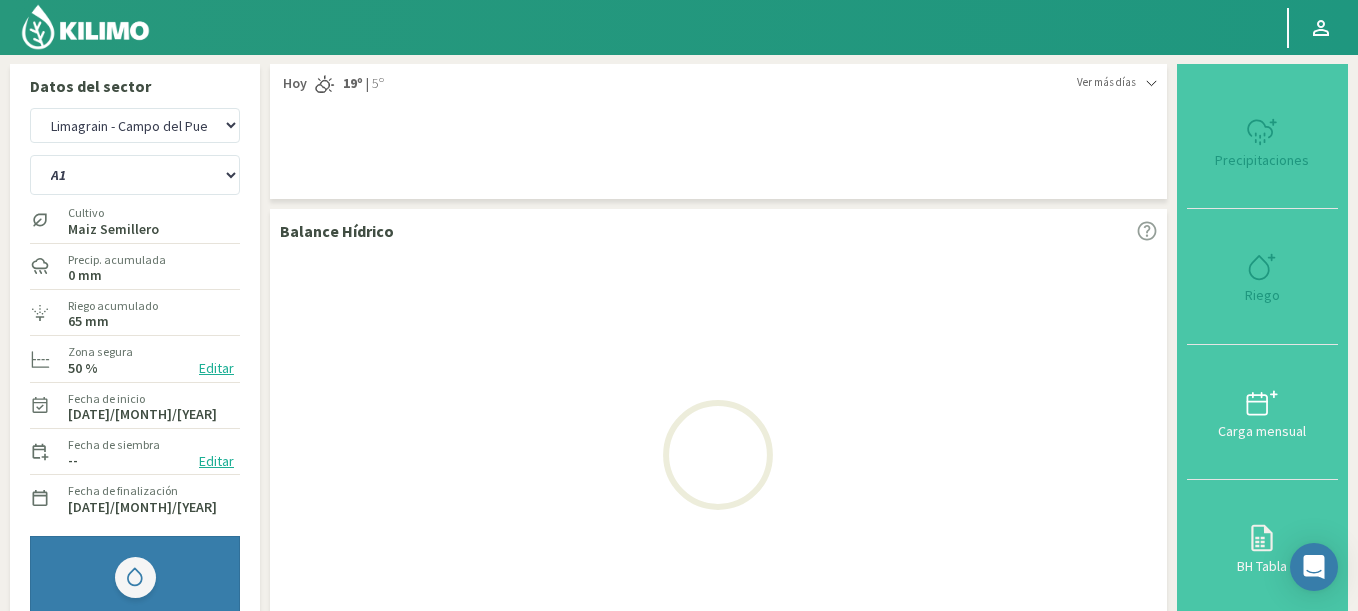 select on "4: Object" 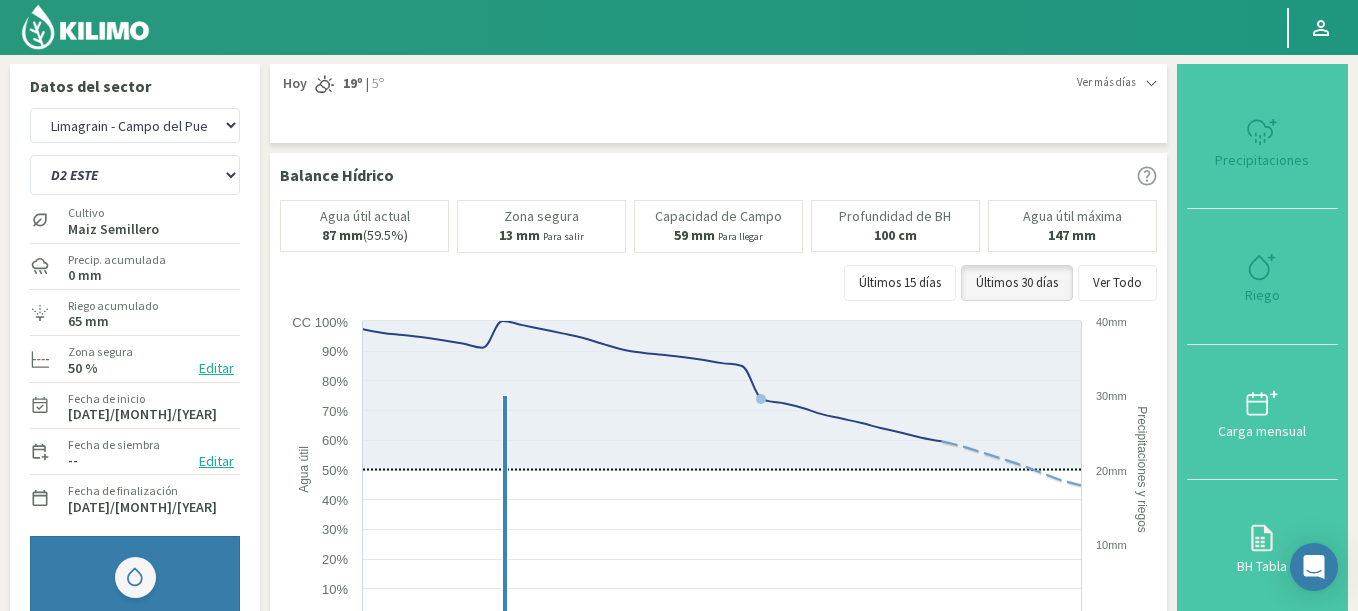 select on "475: Object" 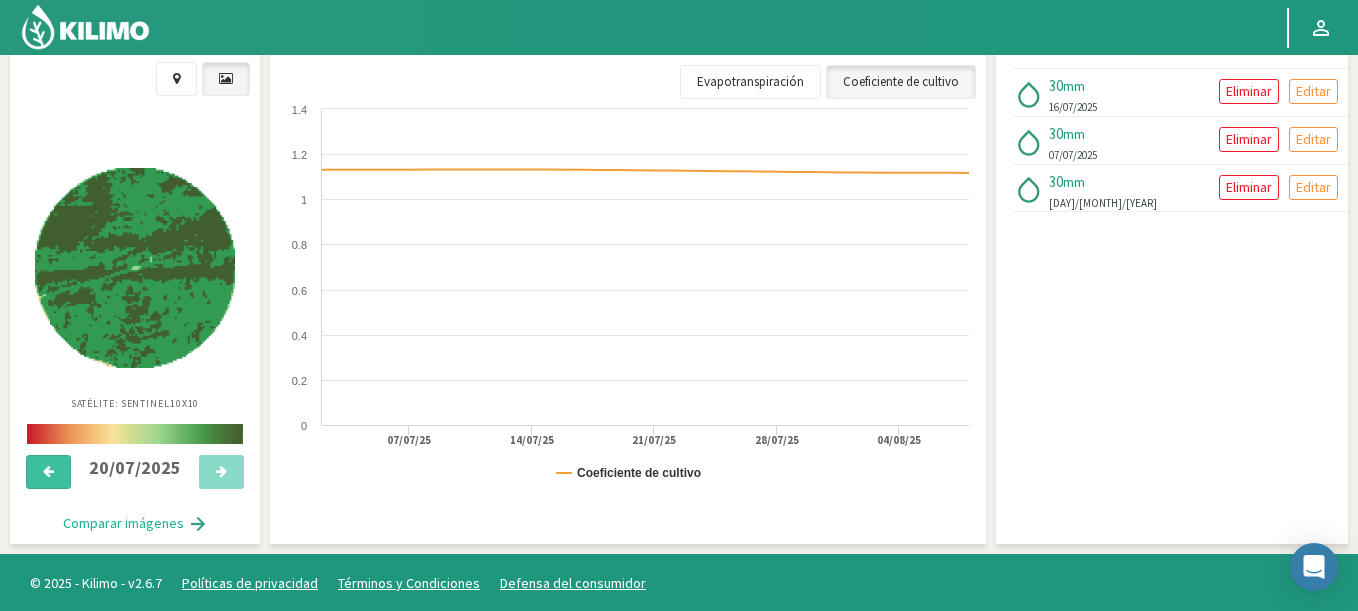 scroll, scrollTop: 765, scrollLeft: 0, axis: vertical 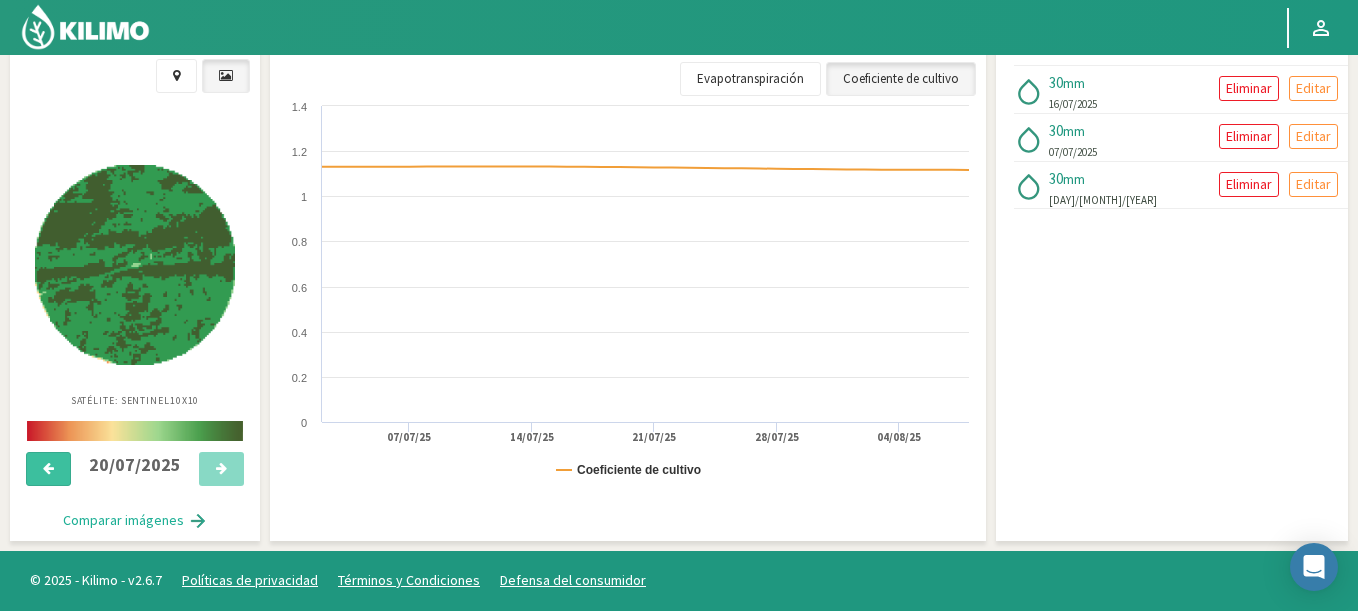 click 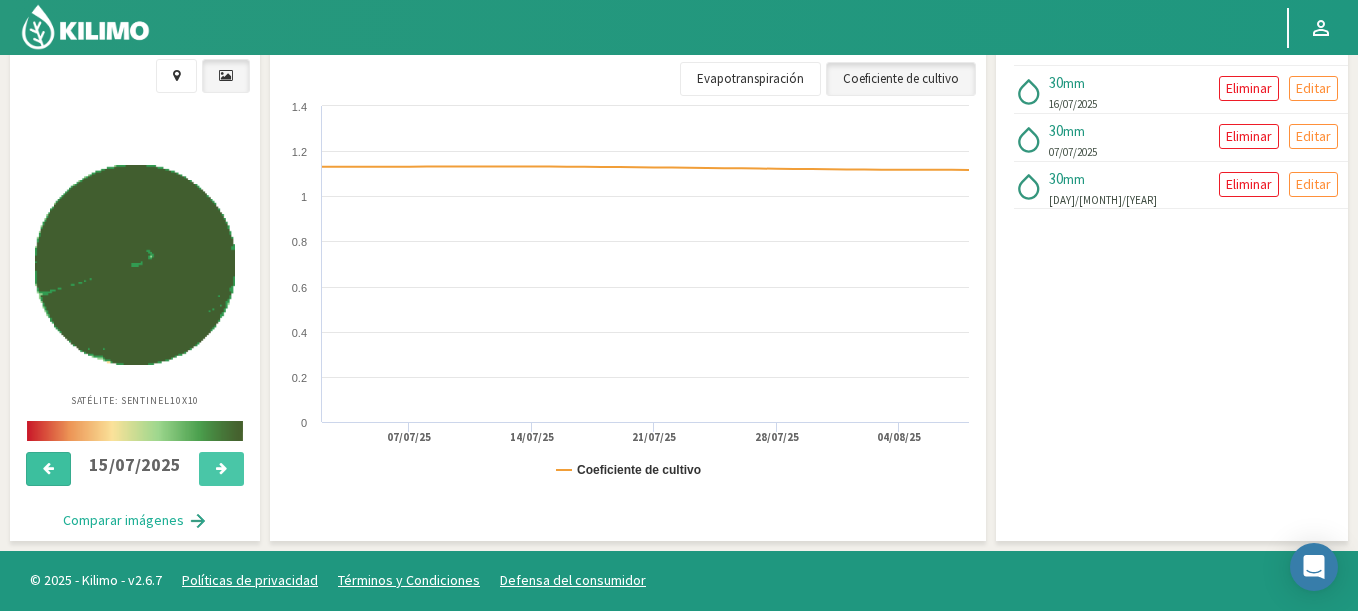 click 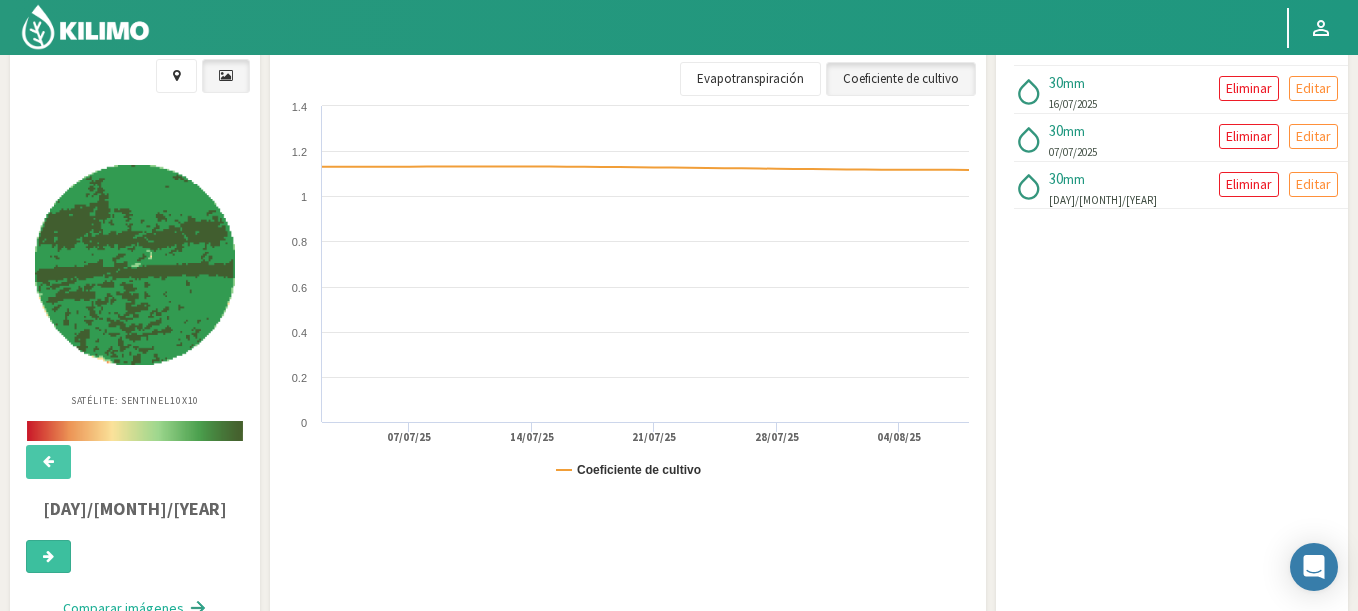 click 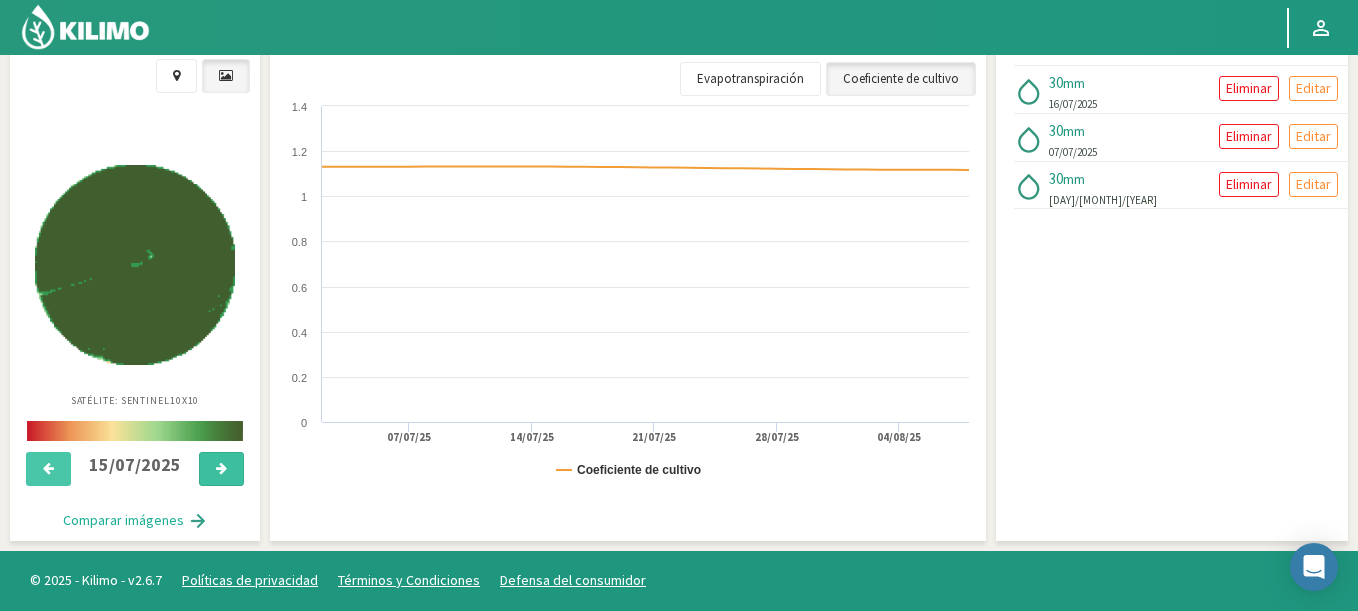 click 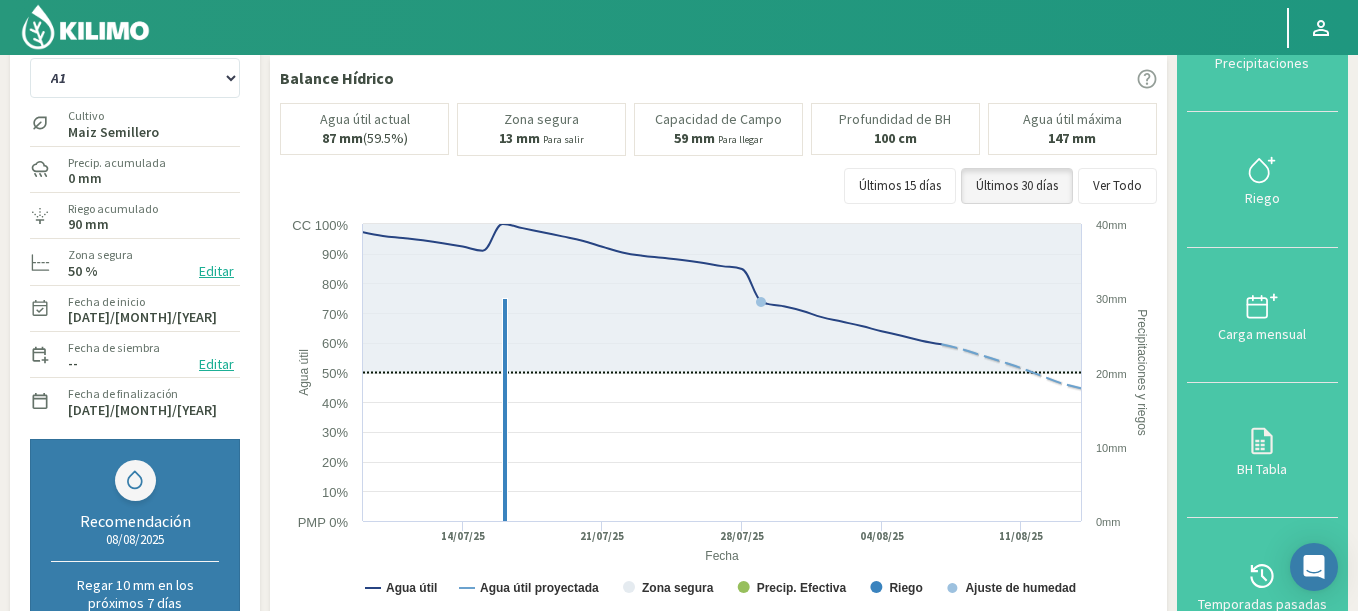 scroll, scrollTop: 45, scrollLeft: 0, axis: vertical 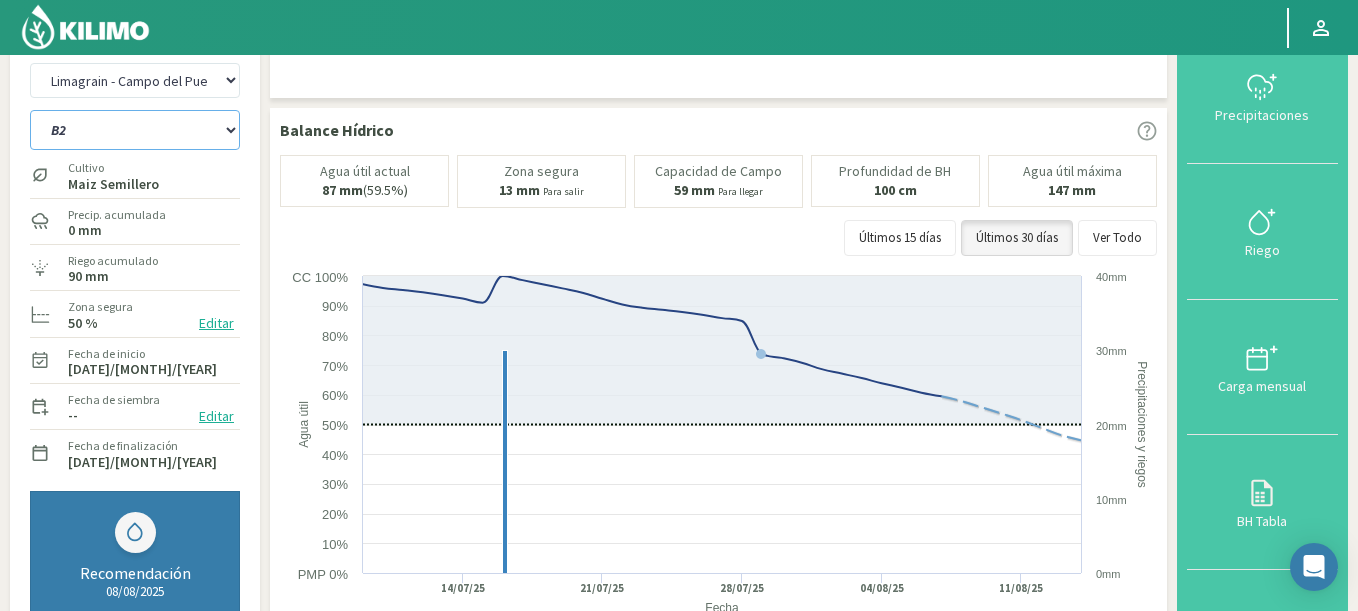 click on "A1   B2   C2   D1 NORTE   D2 ESTE" 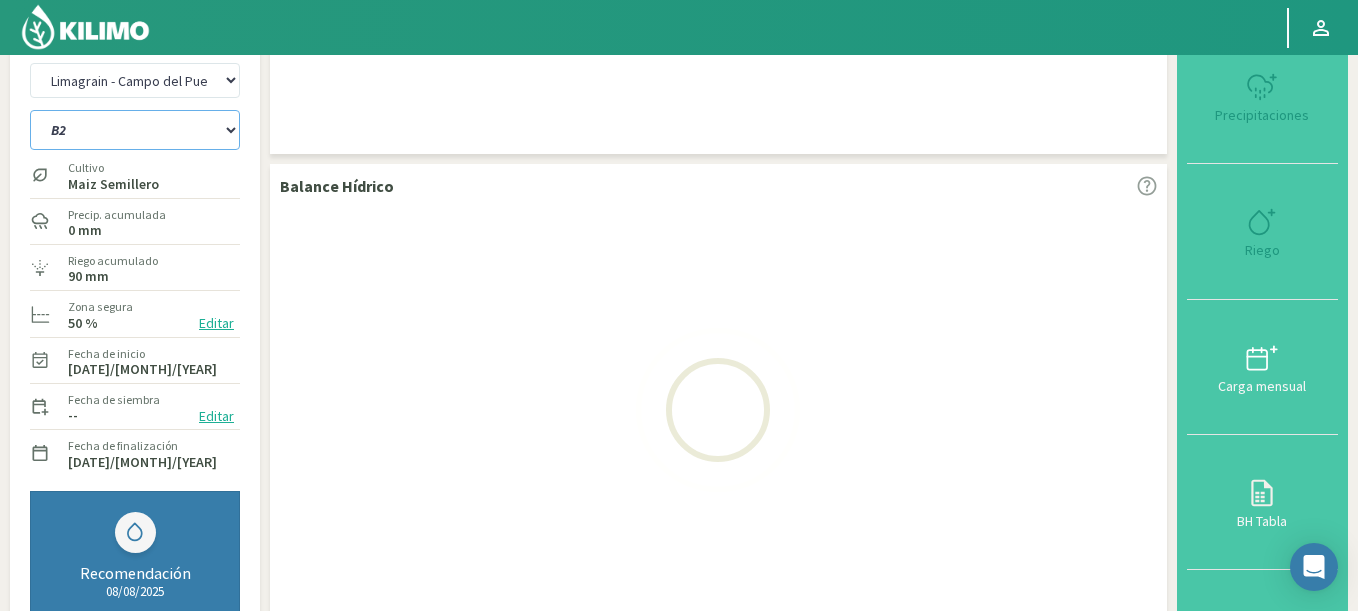 select on "5: Object" 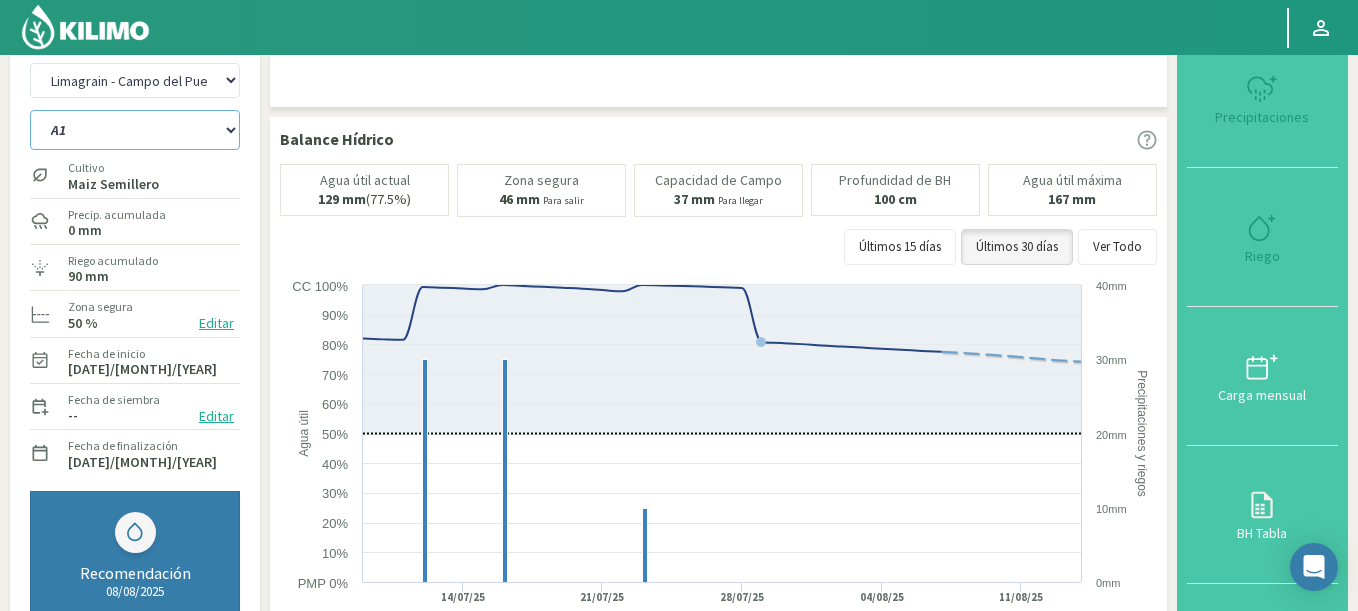 select on "752: Object" 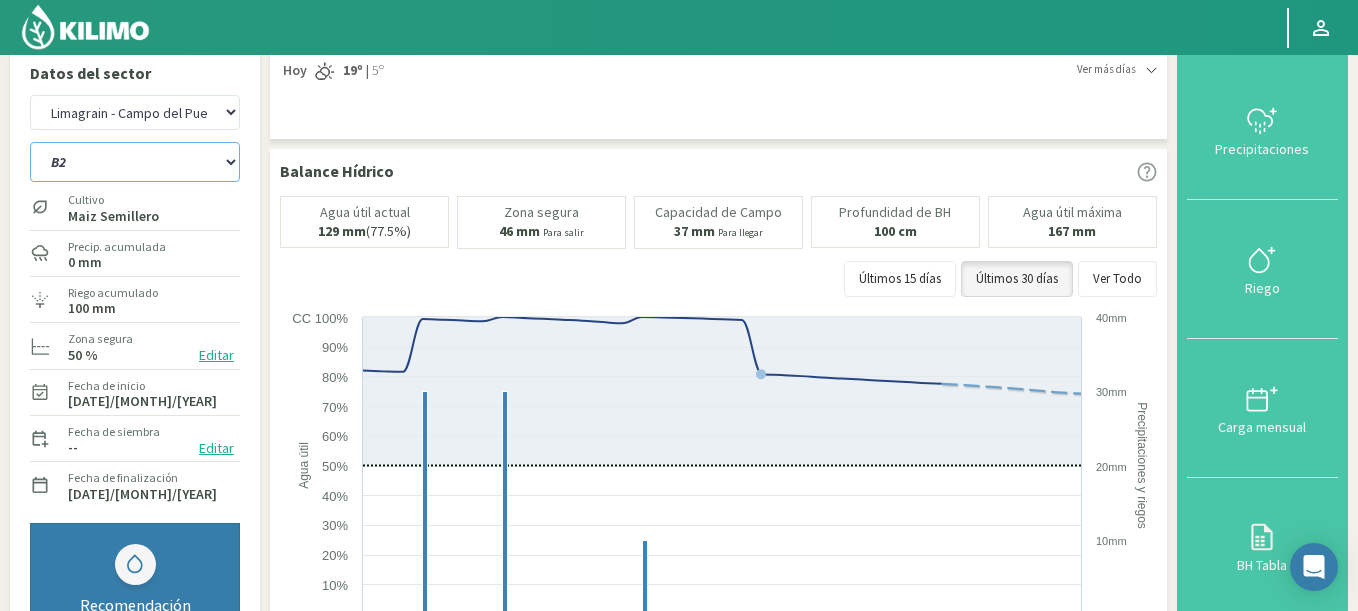 scroll, scrollTop: 0, scrollLeft: 0, axis: both 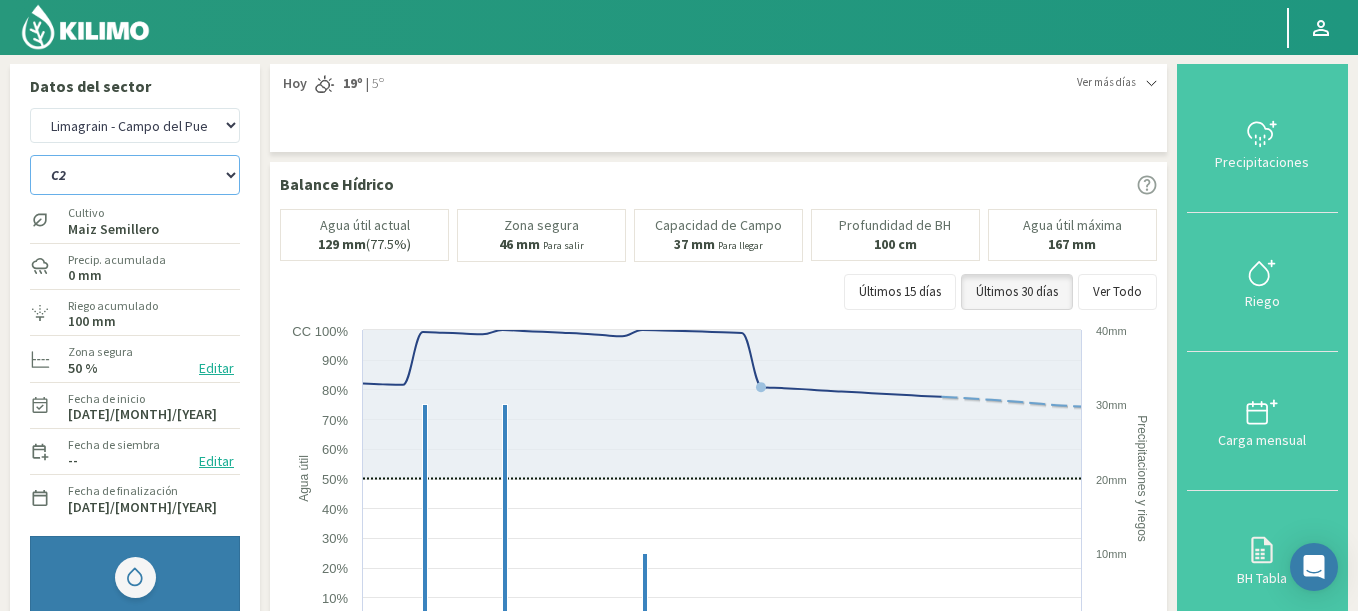 click on "A1   B2   C2   D1 NORTE   D2 ESTE" 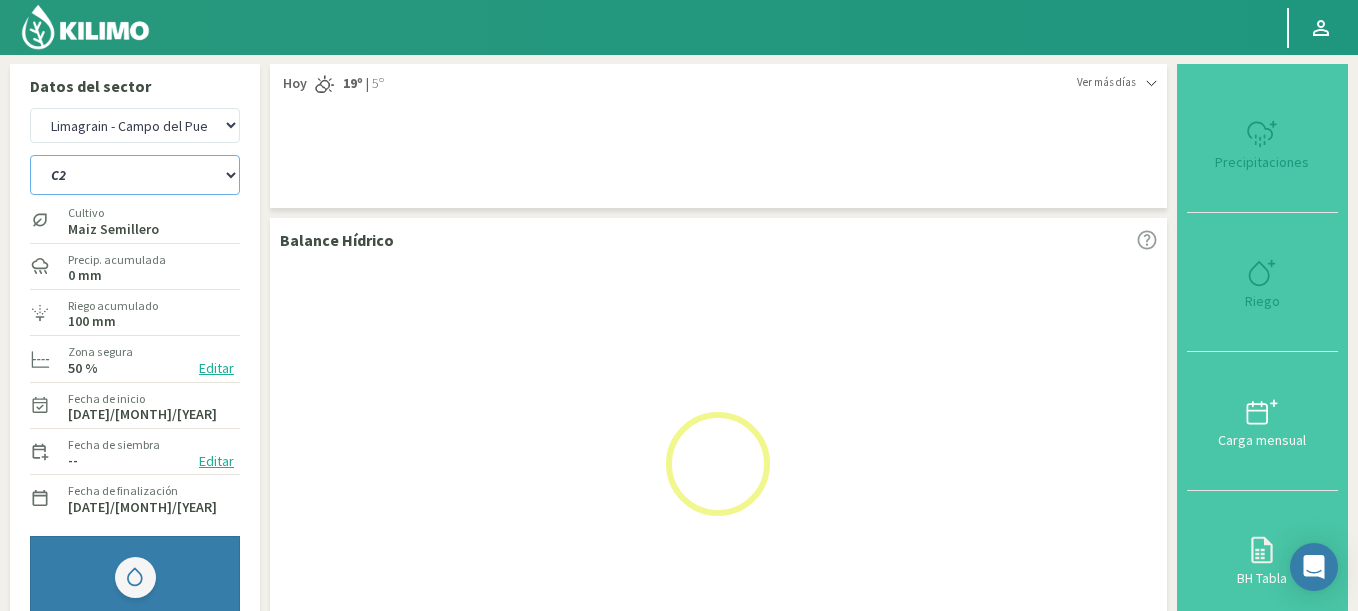 select on "11: Object" 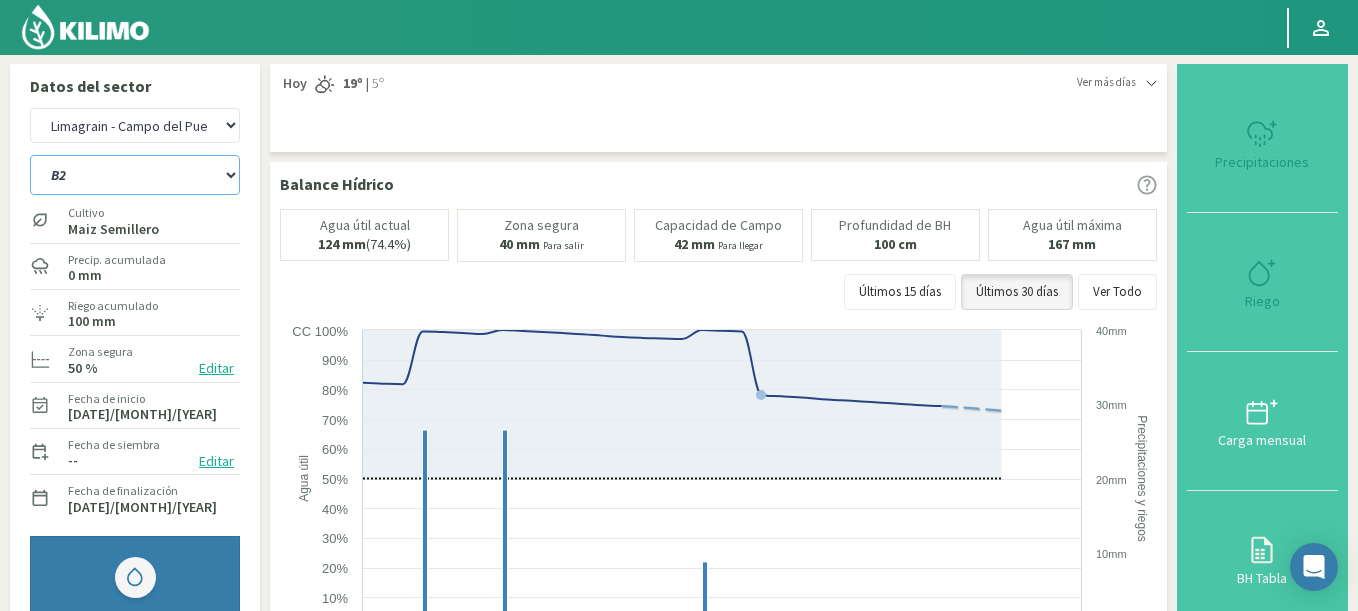 select on "1029: Object" 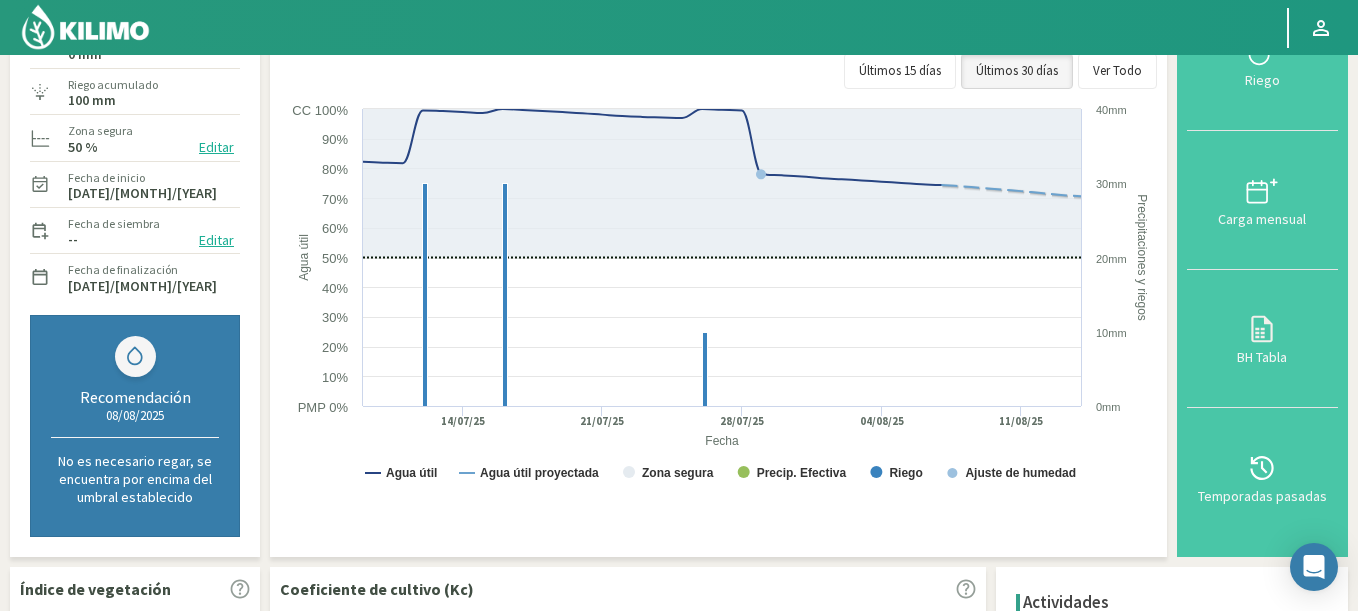scroll, scrollTop: 0, scrollLeft: 0, axis: both 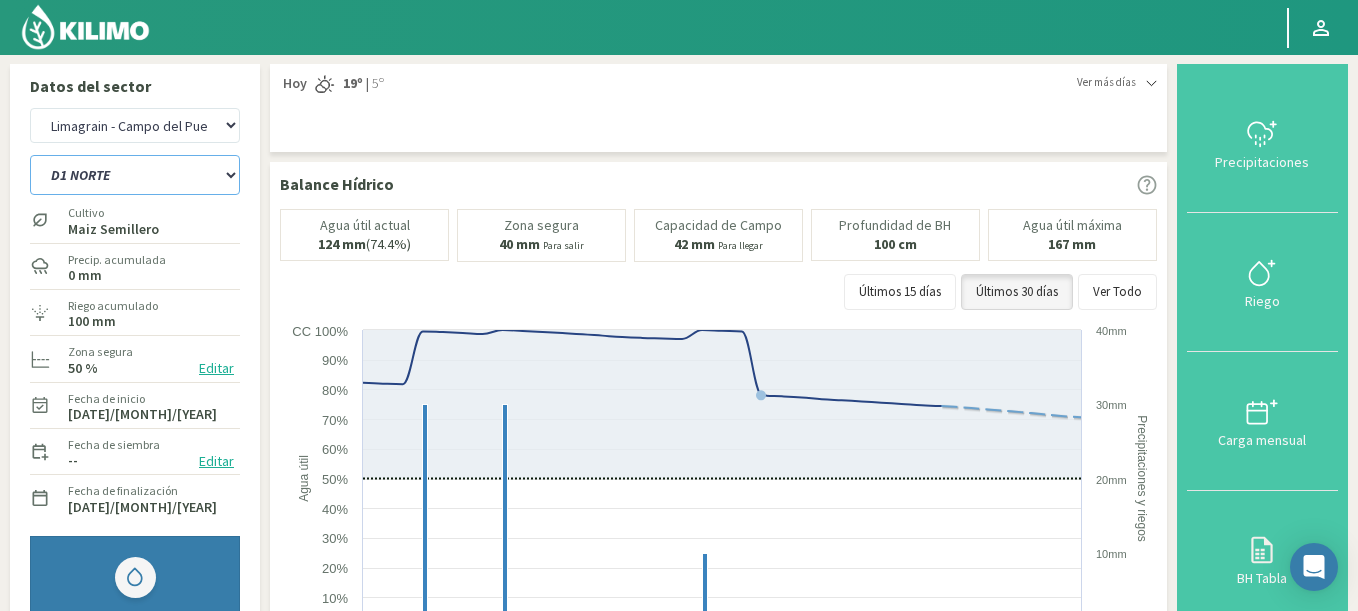 click on "A1   B2   C2   D1 NORTE   D2 ESTE" 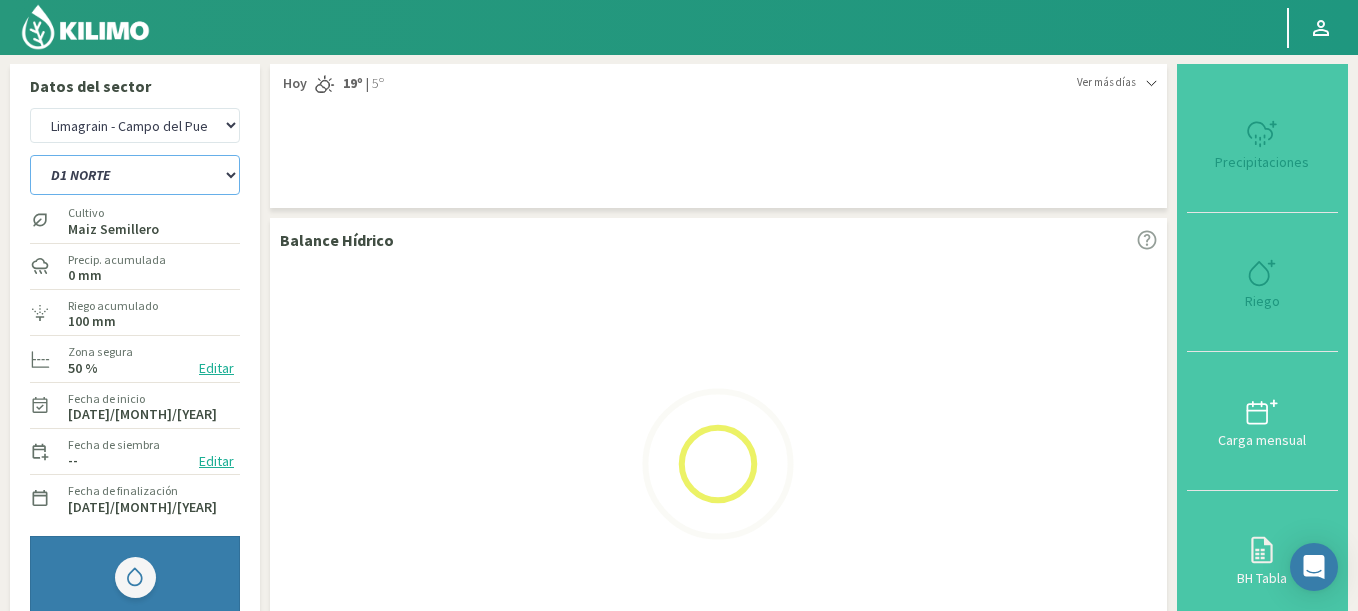 select on "17: Object" 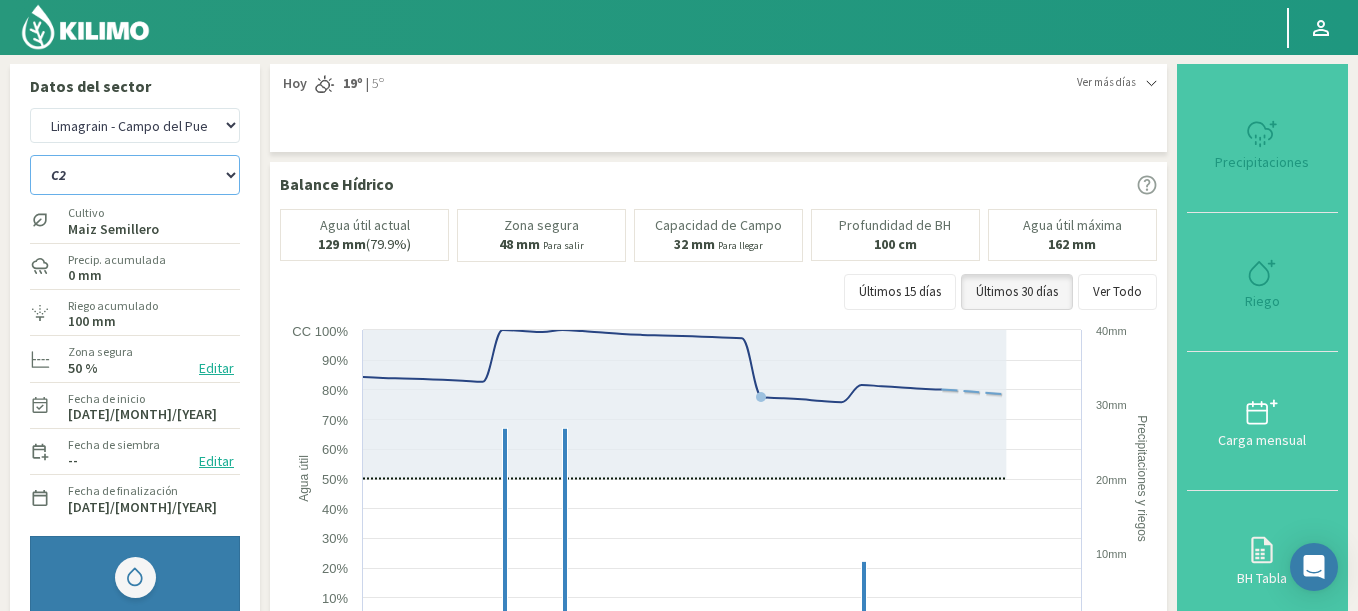 select on "1306: Object" 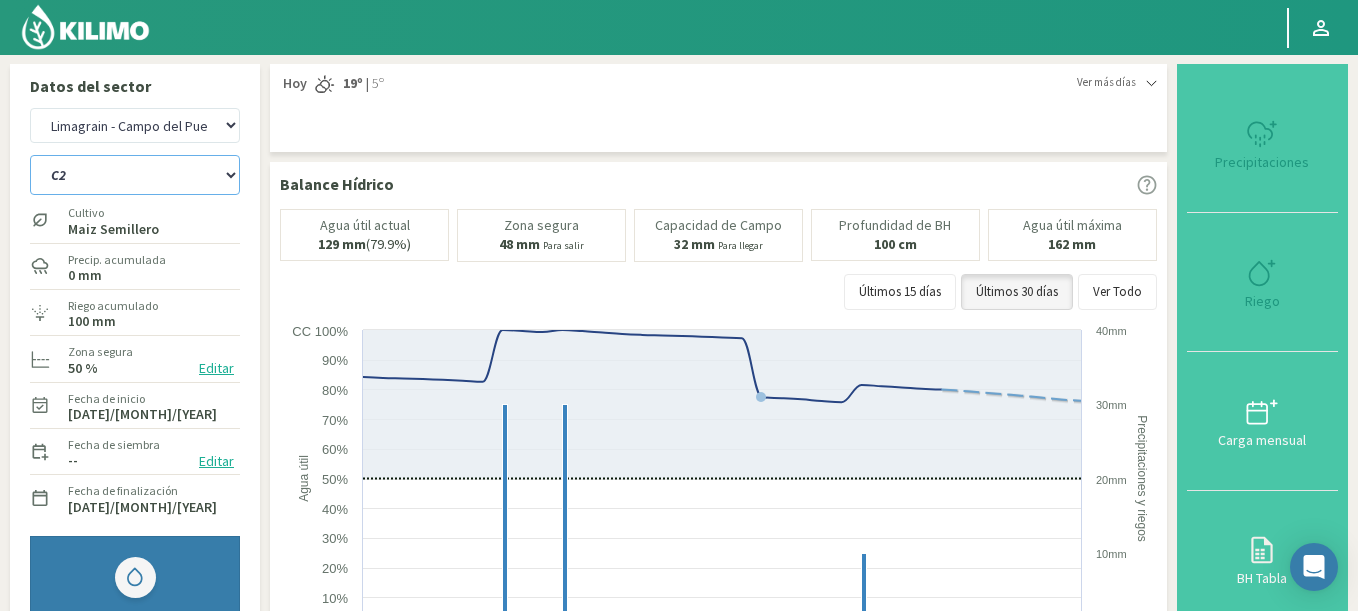 select on "23: Object" 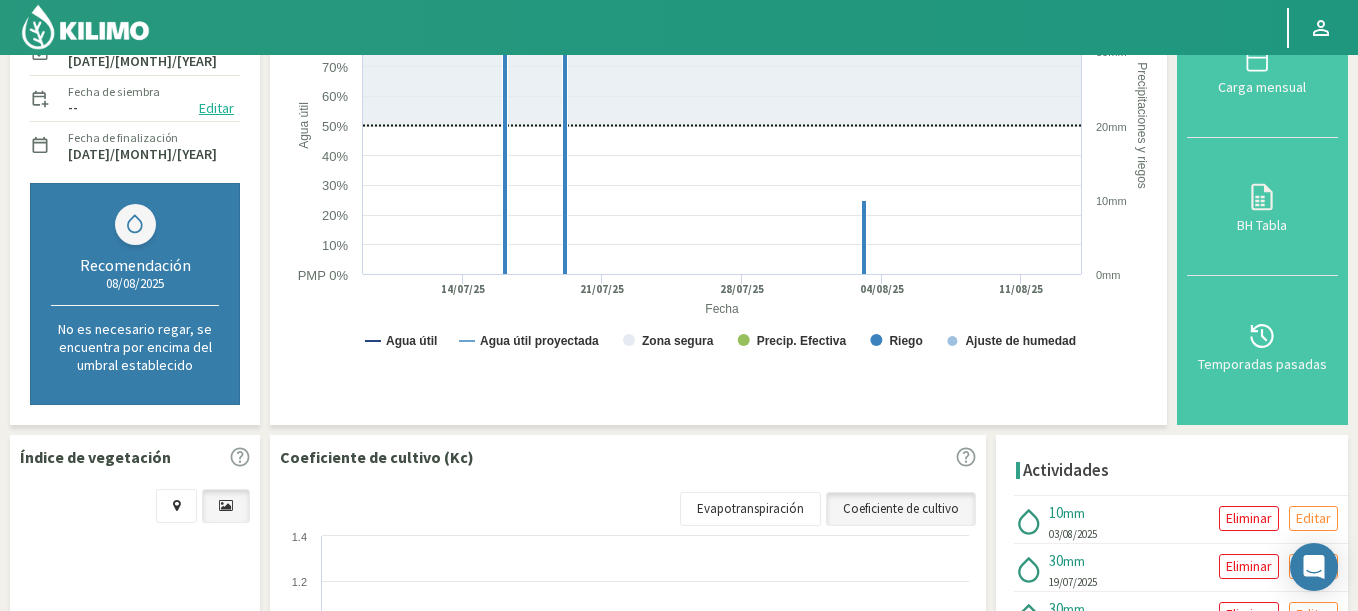 scroll, scrollTop: 0, scrollLeft: 0, axis: both 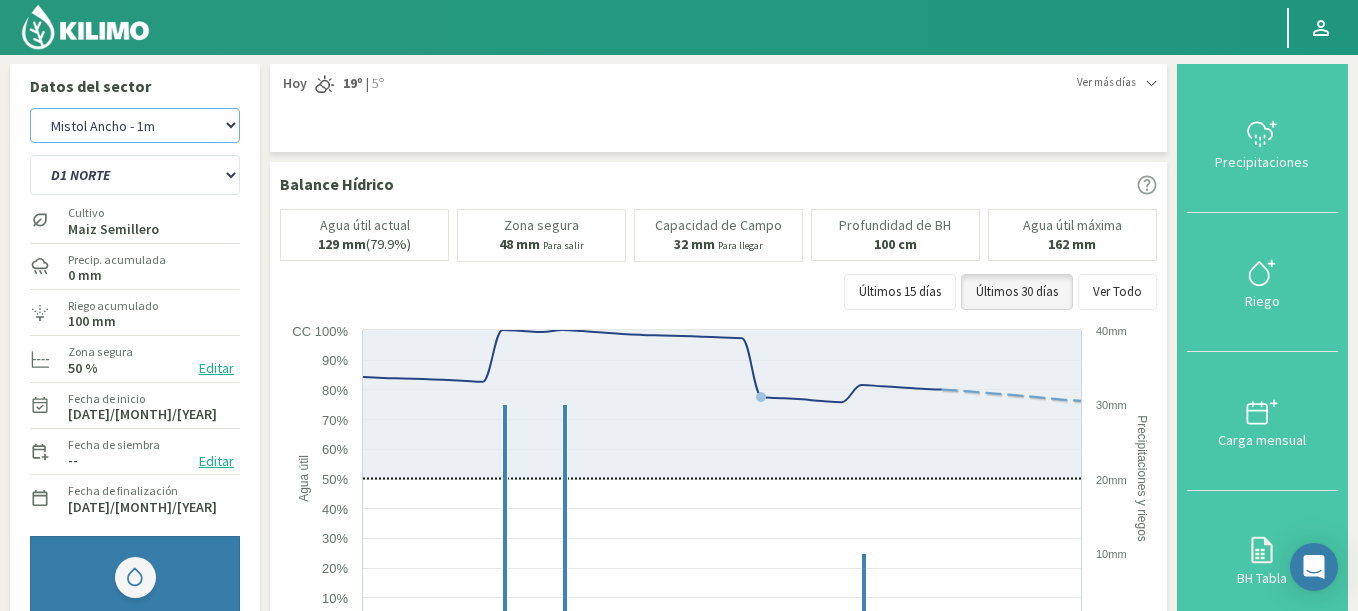 click on "Agr. Cardonal   Agr. El Carmelo   Agrícola Bakia   Agrícola Bakia - IC   Agrícola Exser - Campo Los Andes   Agricola FM Hermanos   Agrícola La Laguna (Samuel Ovalle) - IC   Agrícola Santa Magdalena (E. Ovalle) - IC   Agr. Las Riendas   Agr. Nieto - Florencia   Agr. Nieto - San Andrés   Agrorreina Parcela 27   Agrorreina Parcela 42   Agrorreina Parcela 44   Agrorreina Parcela 46   Agrorreina Parcela 47   Agrorreina San Ramon   AgroUC - IC   Agr. San José   Agr. Santa Laura - Romanini - Cítricos   Agr. Santa Magdalena   Agr. Sutil   Agr. Sutil - Pirque   Agr. Varagui - Rosario 2   Agr. Viconto Campo Viluco   Ag. Santa Laura -Cas1   Ag. Santa Laura -Cas2   Ag. Santa Laura -Cas3   Ag. Santa Laura - Santa Teresa   Agua del Valle - San Gregorio   Agua del Valle - San Lorenzo   Agua del Valle - Santa Emilia   Albigasta - 1m   Albigasta - 2m   Alpamanta   Bidarte   Bidarte   Bidarte   Campo Cassineri   Campo del Puesto - 1m   Campo del Puesto - 2m   Campo Flor   Campo Quinta de Maipo   Chemol Che Hue" 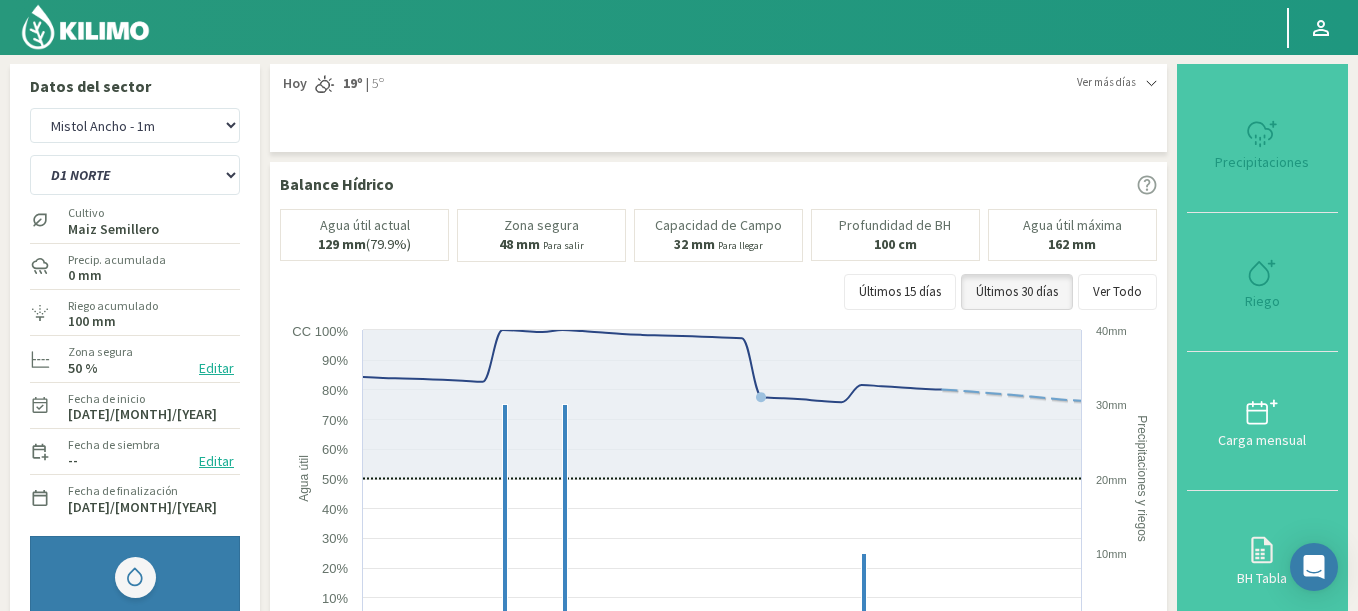 select on "1602: Object" 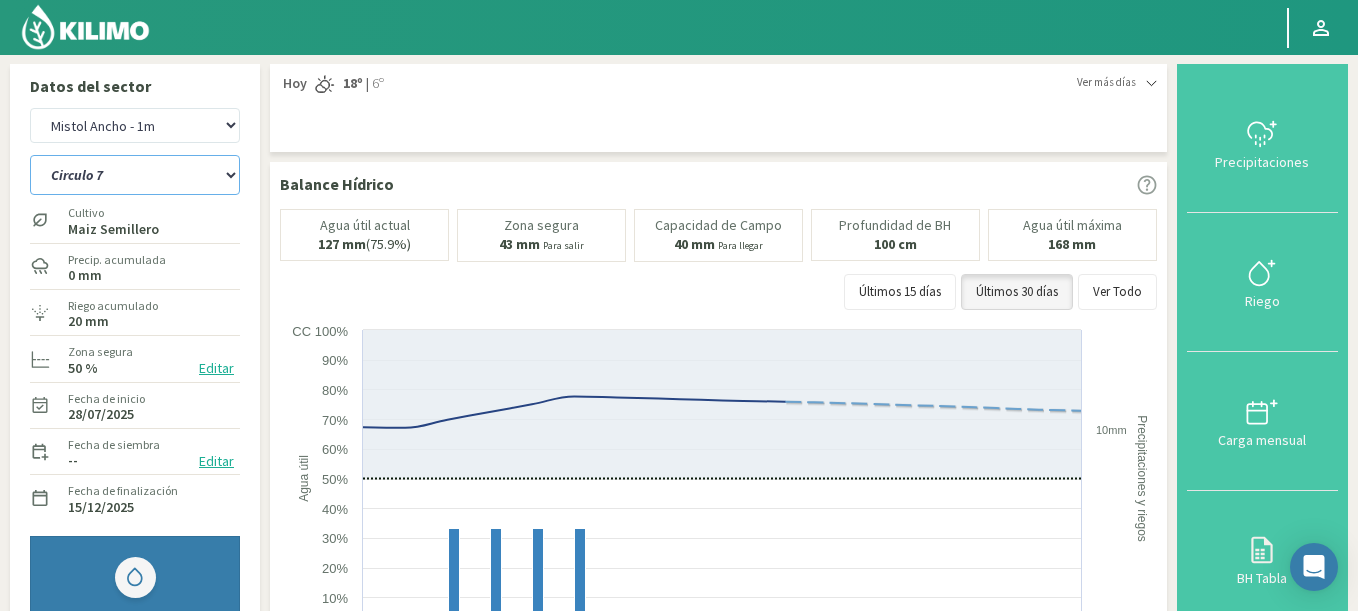 click on "Circulo 6   Circulo 7   Circulo 8" 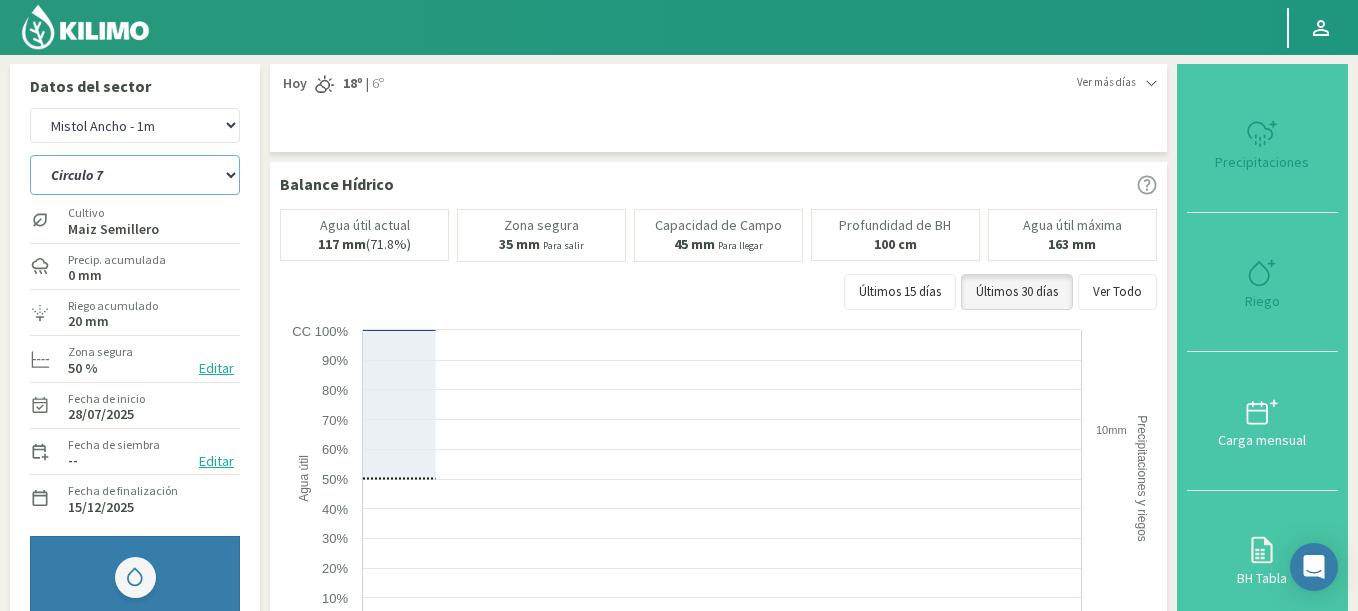 select on "25: Object" 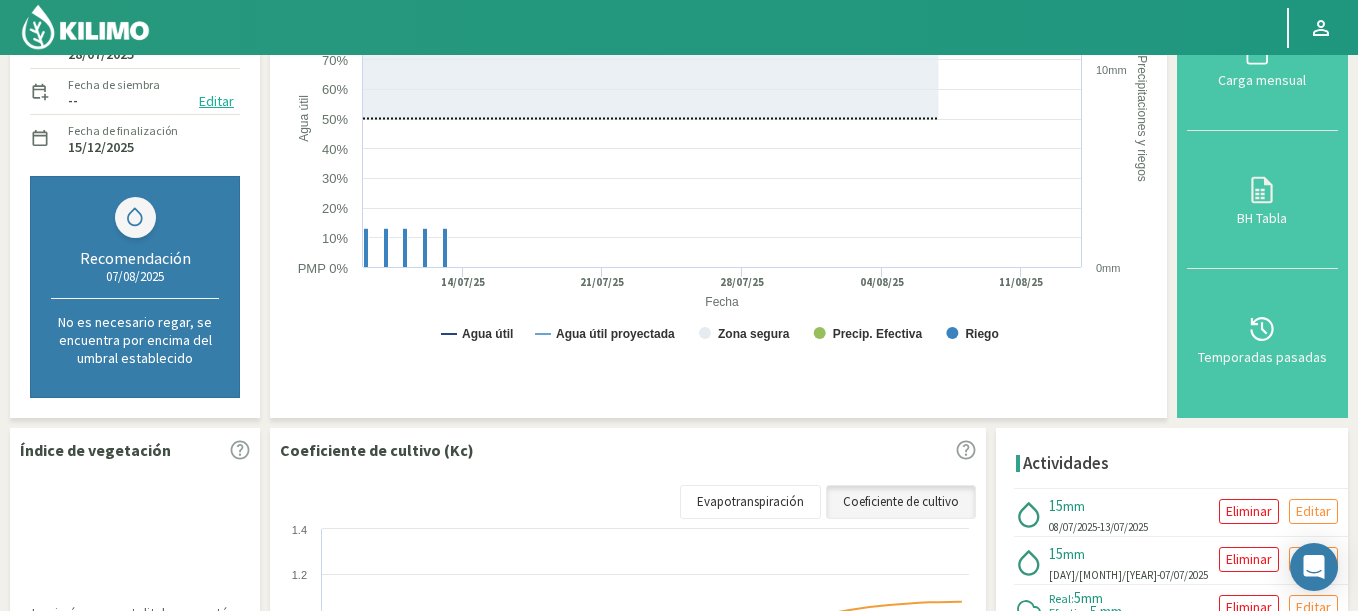 select on "1879: Object" 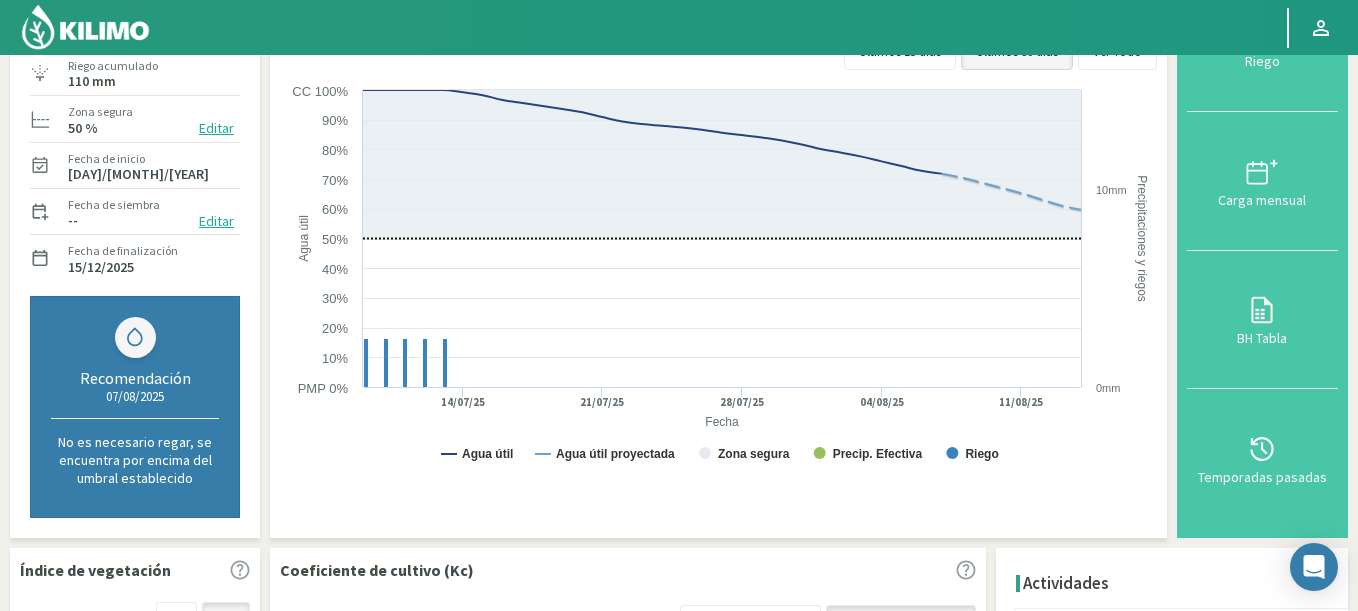 scroll, scrollTop: 0, scrollLeft: 0, axis: both 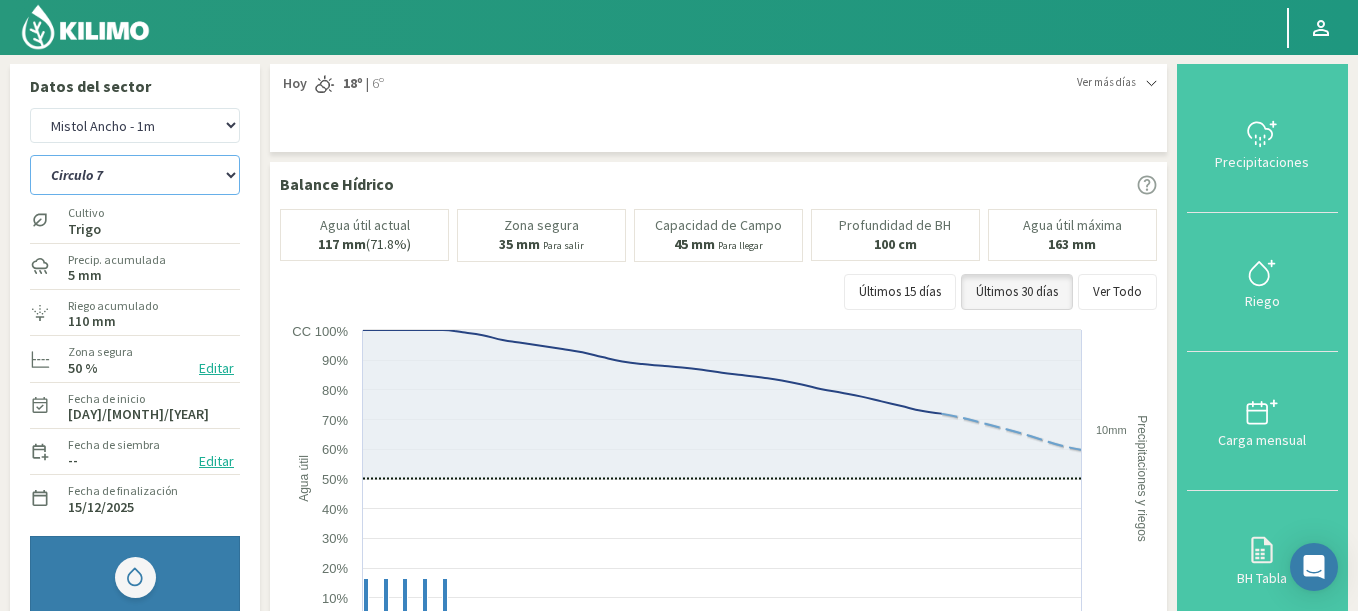 drag, startPoint x: 118, startPoint y: 167, endPoint x: 280, endPoint y: 190, distance: 163.62457 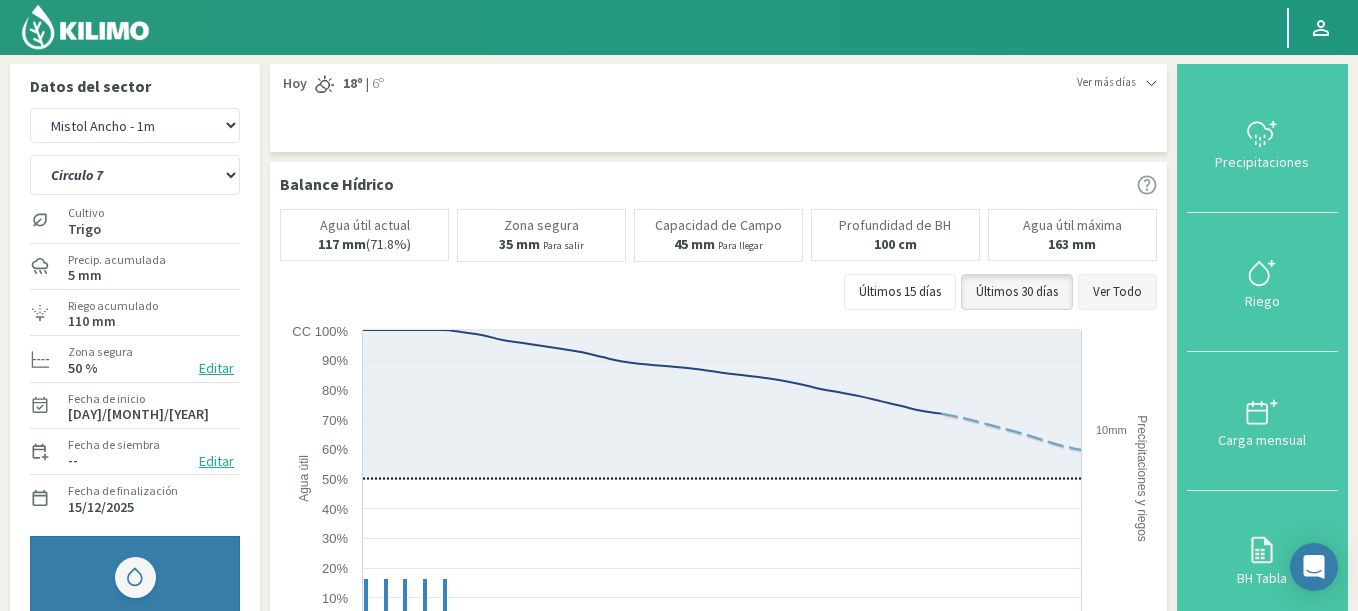 click on "Ver Todo" at bounding box center [1117, 292] 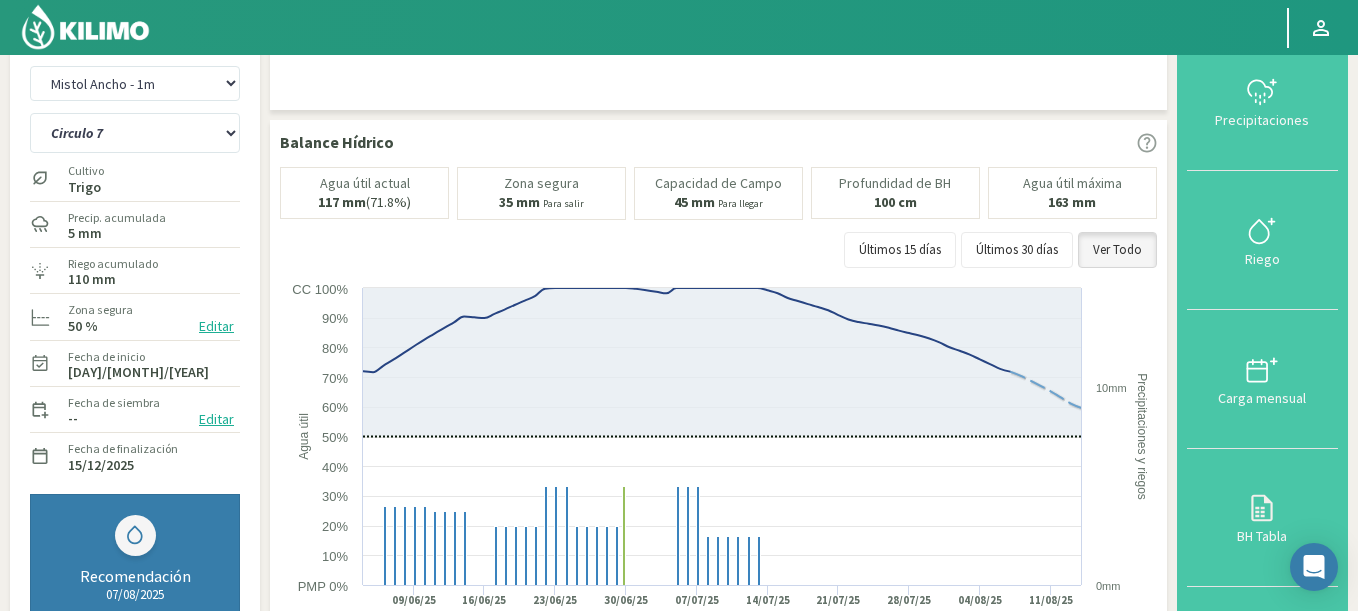scroll, scrollTop: 0, scrollLeft: 0, axis: both 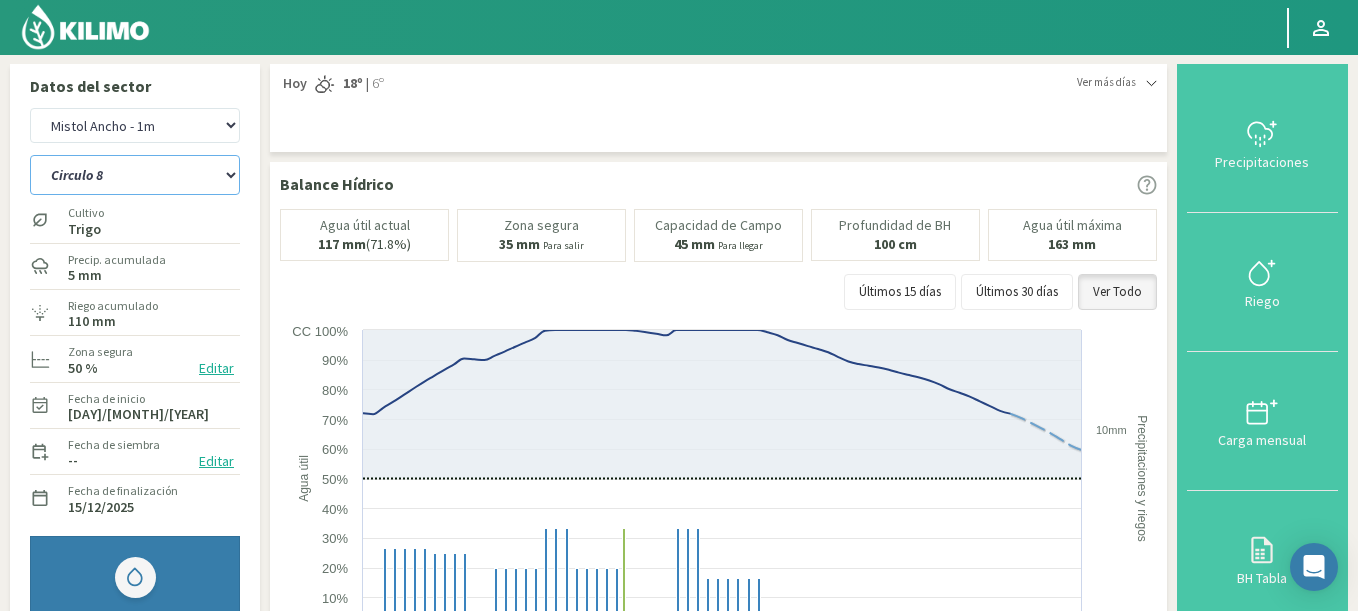 click on "Circulo 6   Circulo 7   Circulo 8" 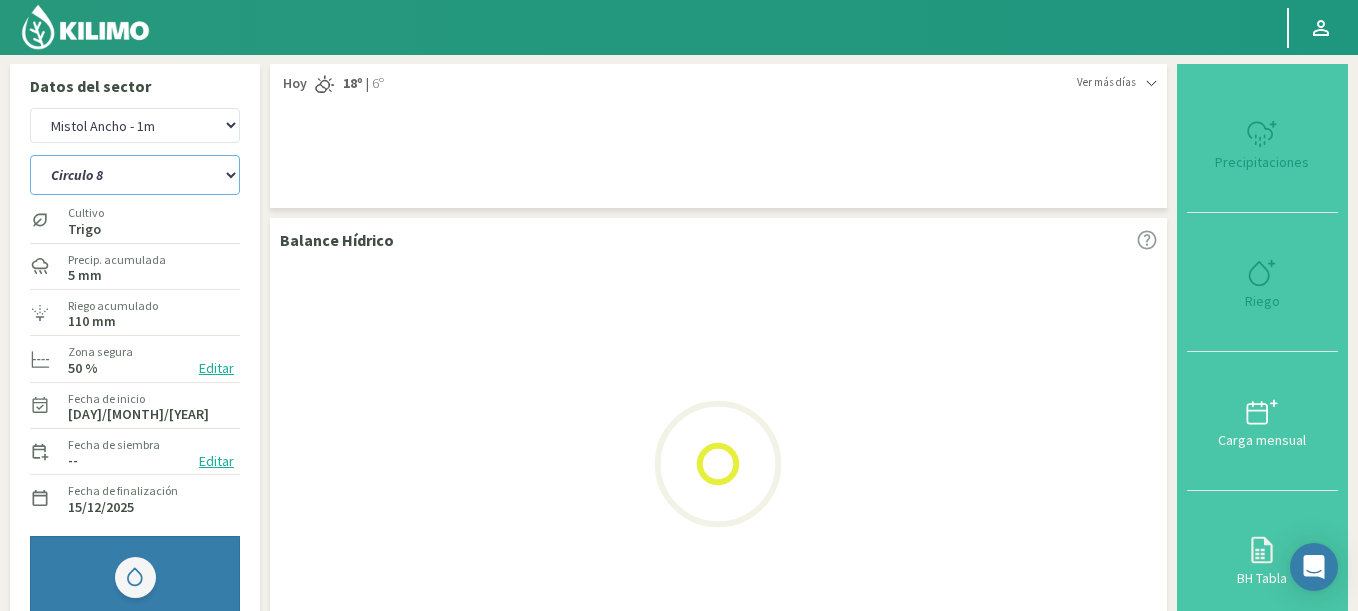 select on "29: Object" 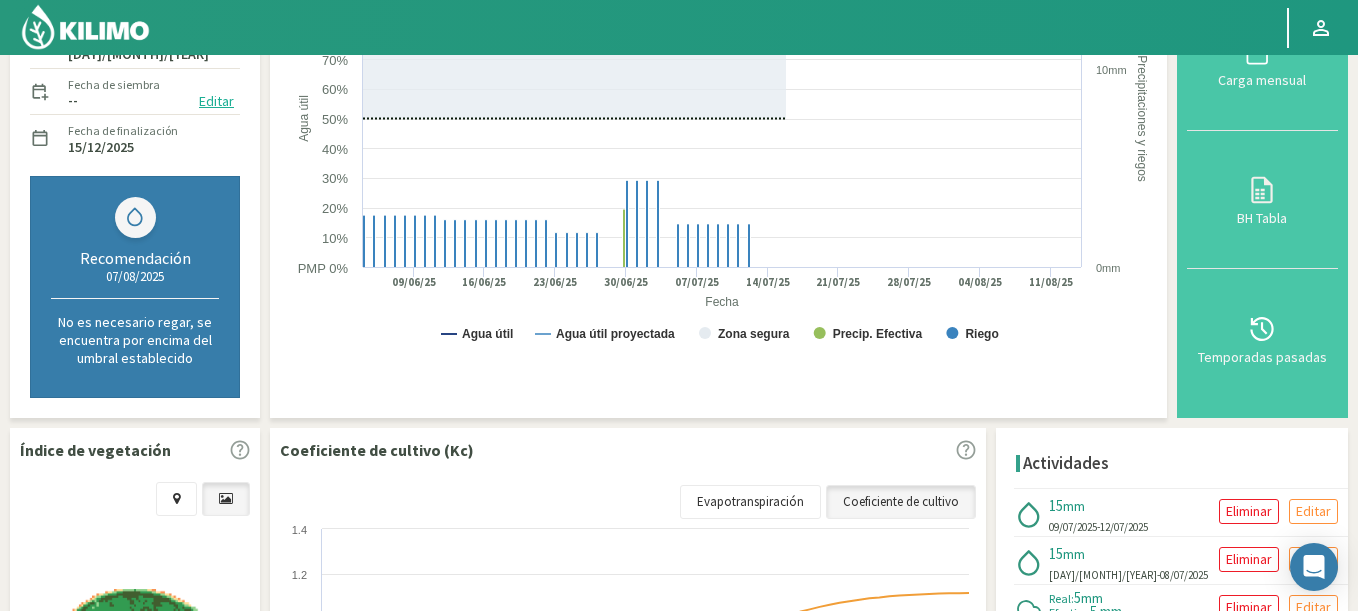 select on "2156: Object" 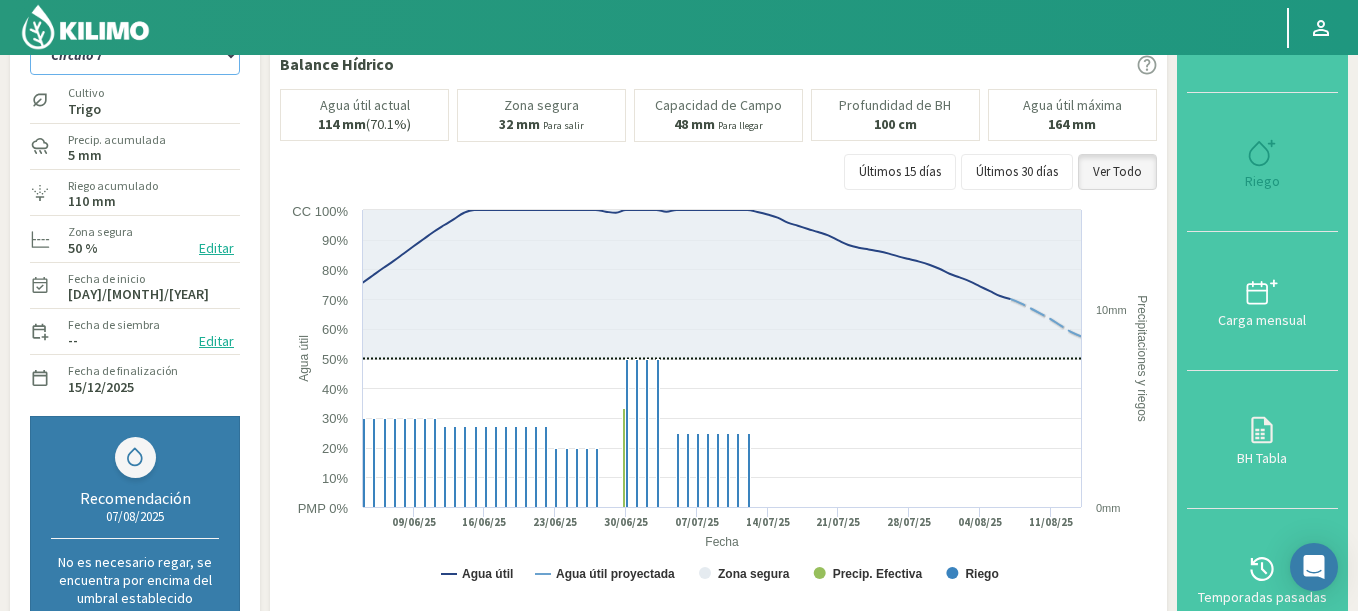 select on "33: Object" 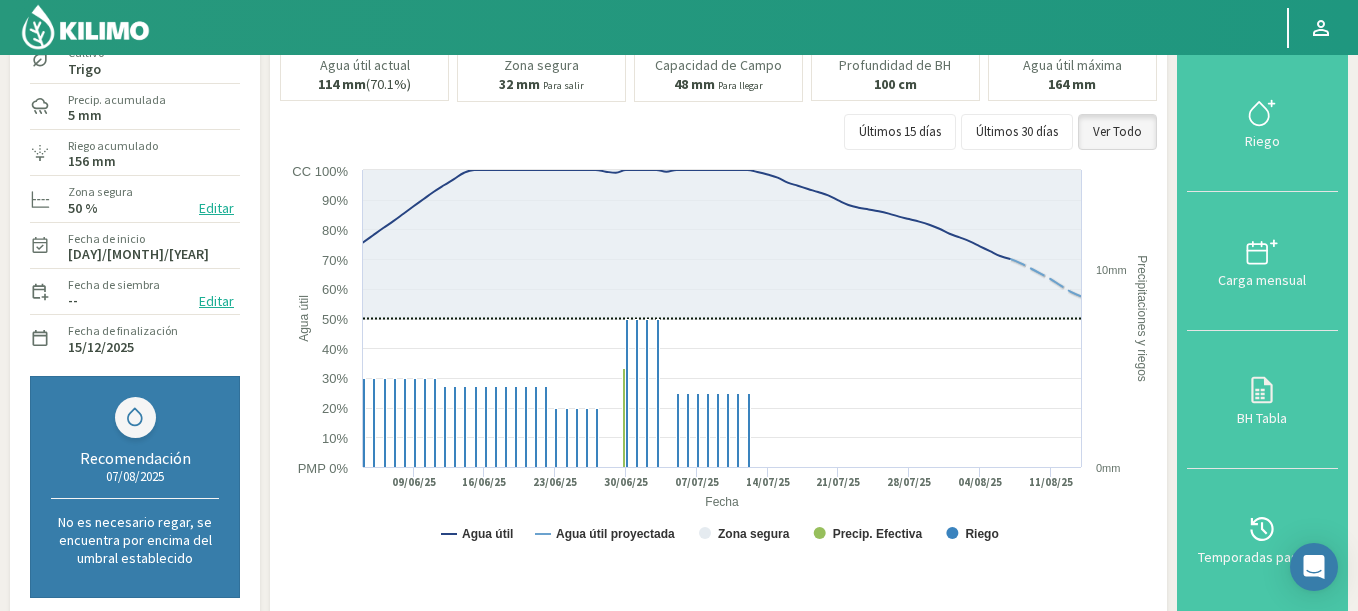 scroll, scrollTop: 0, scrollLeft: 0, axis: both 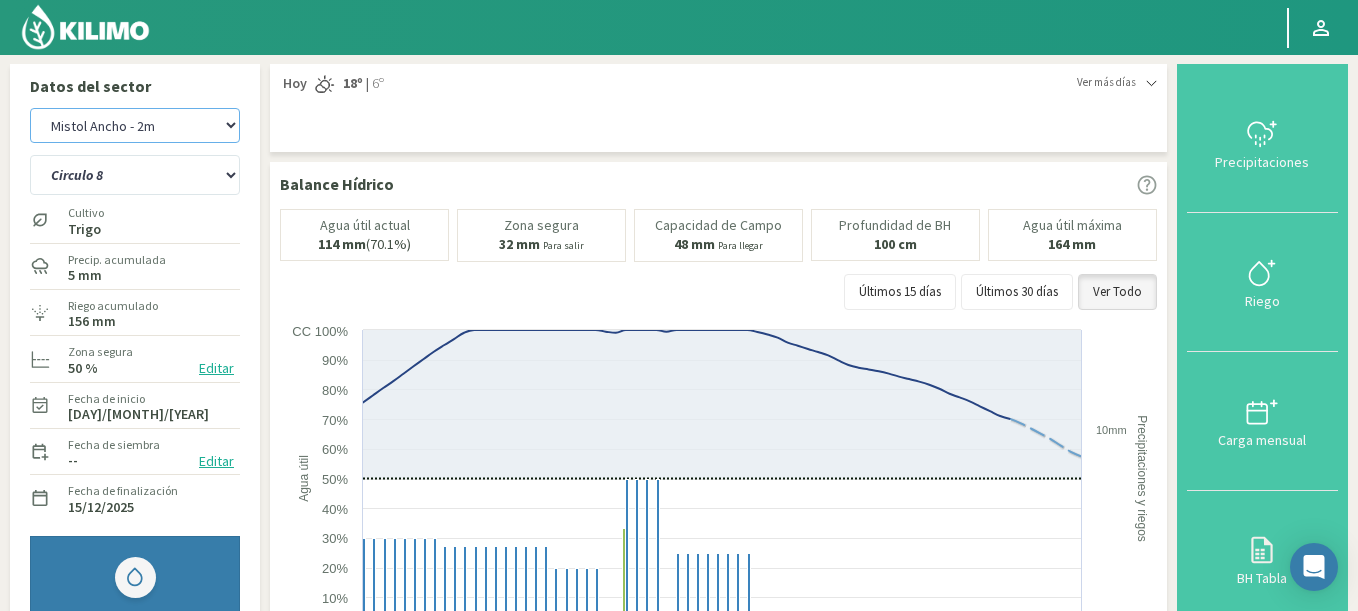 click on "Agr. Cardonal   Agr. El Carmelo   Agrícola Bakia   Agrícola Bakia - IC   Agrícola Exser - Campo Los Andes   Agricola FM Hermanos   Agrícola La Laguna (Samuel Ovalle) - IC   Agrícola Santa Magdalena (E. Ovalle) - IC   Agr. Las Riendas   Agr. Nieto - Florencia   Agr. Nieto - San Andrés   Agrorreina Parcela 27   Agrorreina Parcela 42   Agrorreina Parcela 44   Agrorreina Parcela 46   Agrorreina Parcela 47   Agrorreina San Ramon   AgroUC - IC   Agr. San José   Agr. Santa Laura - Romanini - Cítricos   Agr. Santa Magdalena   Agr. Sutil   Agr. Sutil - Pirque   Agr. Varagui - Rosario 2   Agr. Viconto Campo Viluco   Ag. Santa Laura -Cas1   Ag. Santa Laura -Cas2   Ag. Santa Laura -Cas3   Ag. Santa Laura - Santa Teresa   Agua del Valle - San Gregorio   Agua del Valle - San Lorenzo   Agua del Valle - Santa Emilia   Albigasta - 1m   Albigasta - 2m   Alpamanta   Bidarte   Bidarte   Bidarte   Campo Cassineri   Campo del Puesto - 1m   Campo del Puesto - 2m   Campo Flor   Campo Quinta de Maipo   Chemol Che Hue" 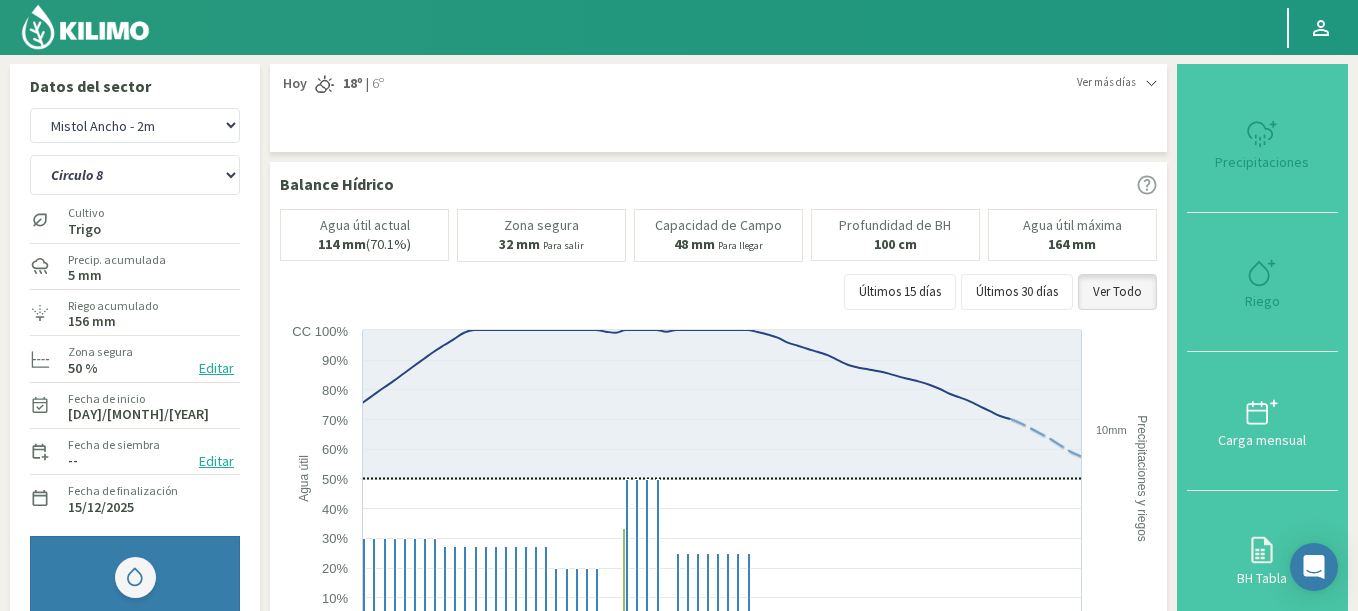 select on "2434: Object" 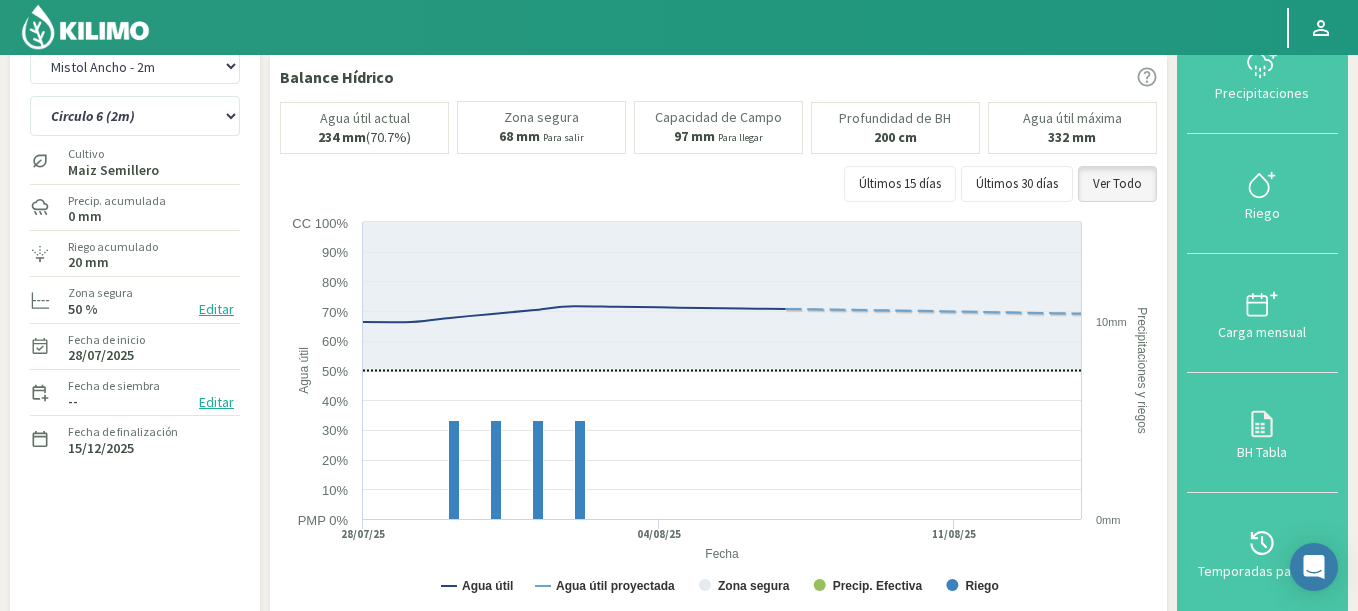 scroll, scrollTop: 0, scrollLeft: 0, axis: both 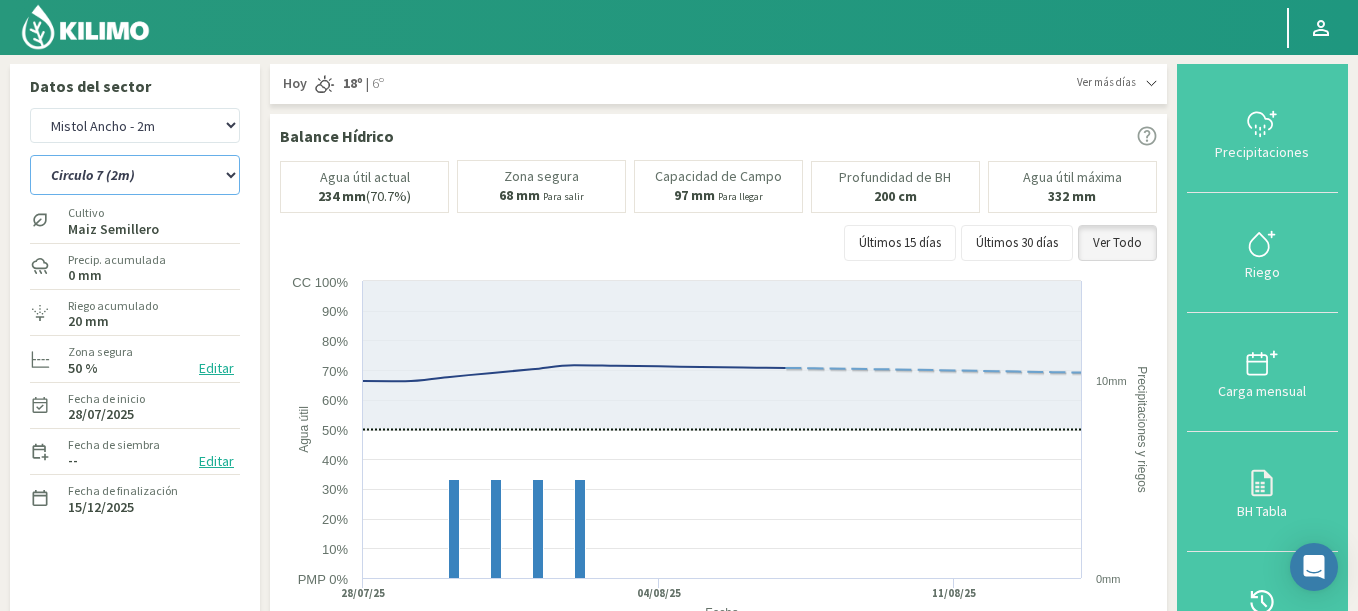 click on "Circulo 6 (2m)   Circulo 7 (2m)   Círculo 8 (2m)" 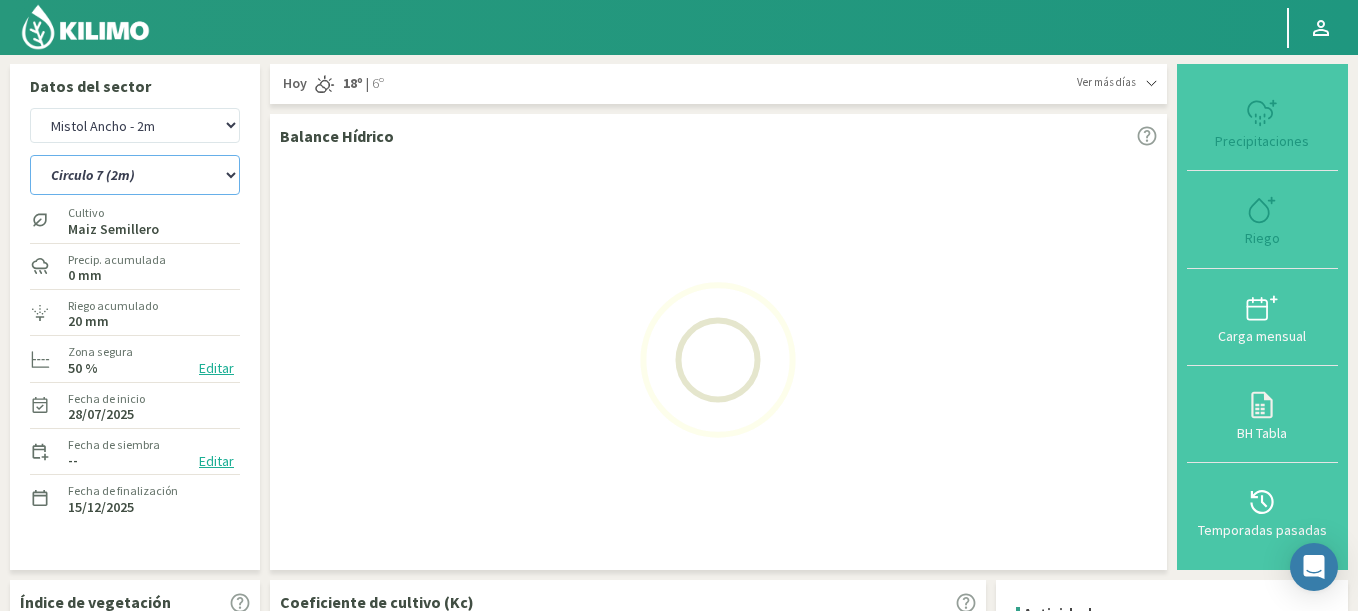 select on "34: Object" 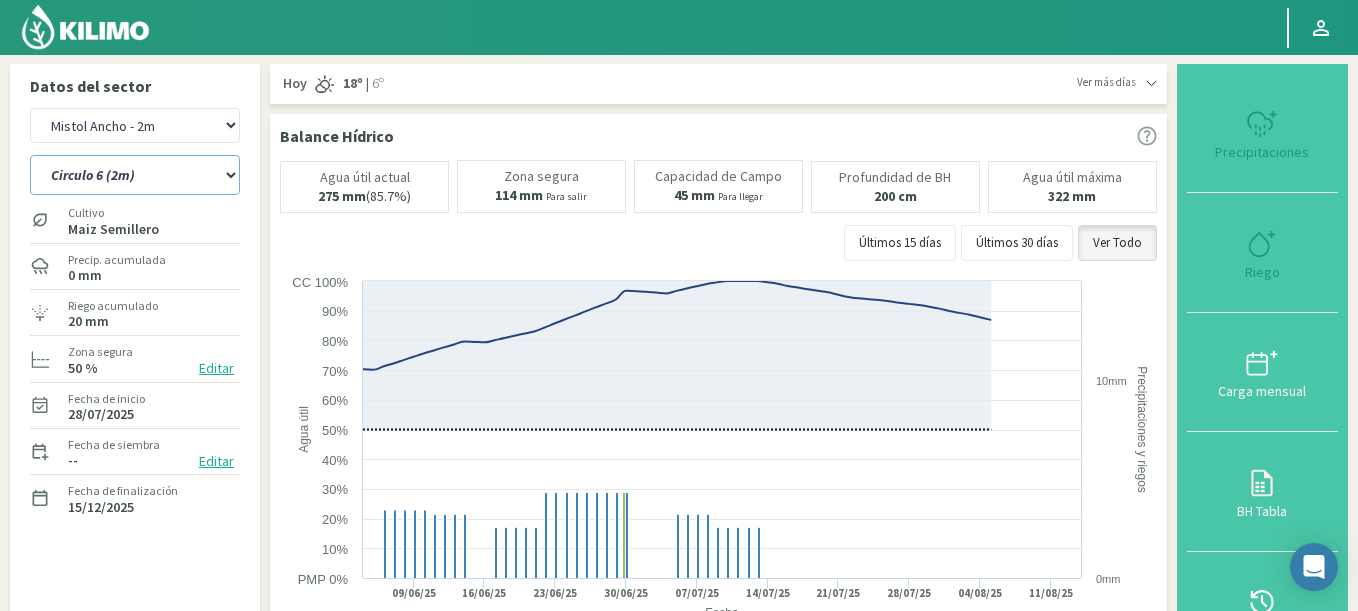 select on "2711: Object" 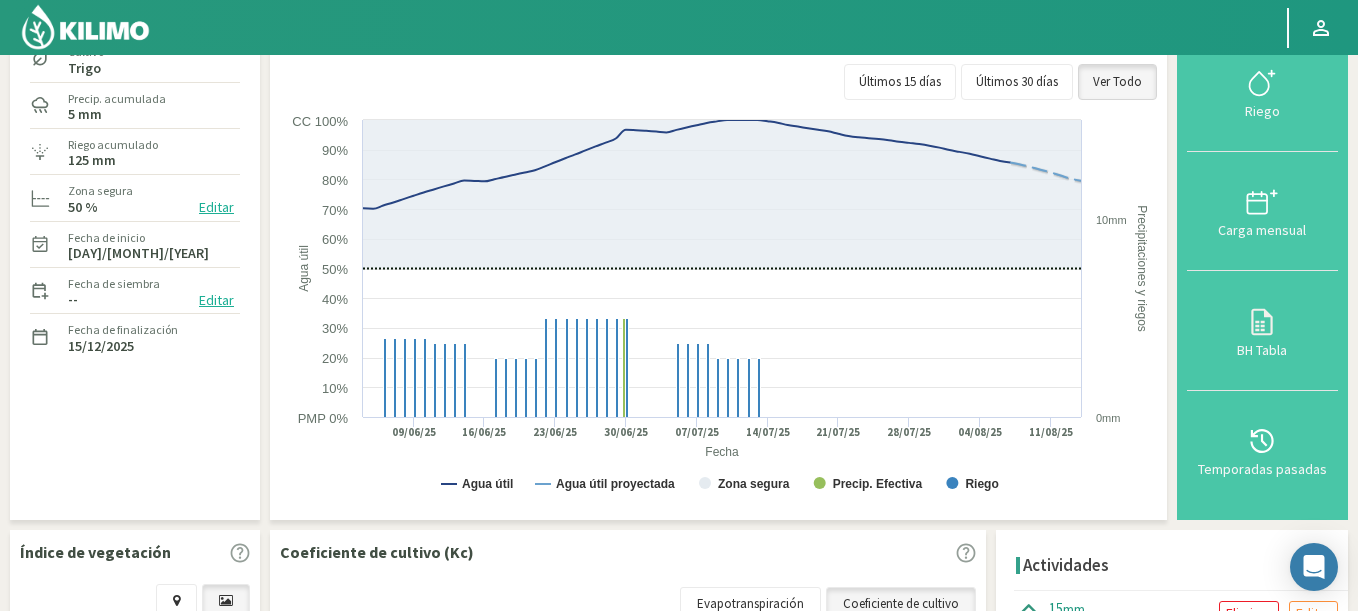 scroll, scrollTop: 0, scrollLeft: 0, axis: both 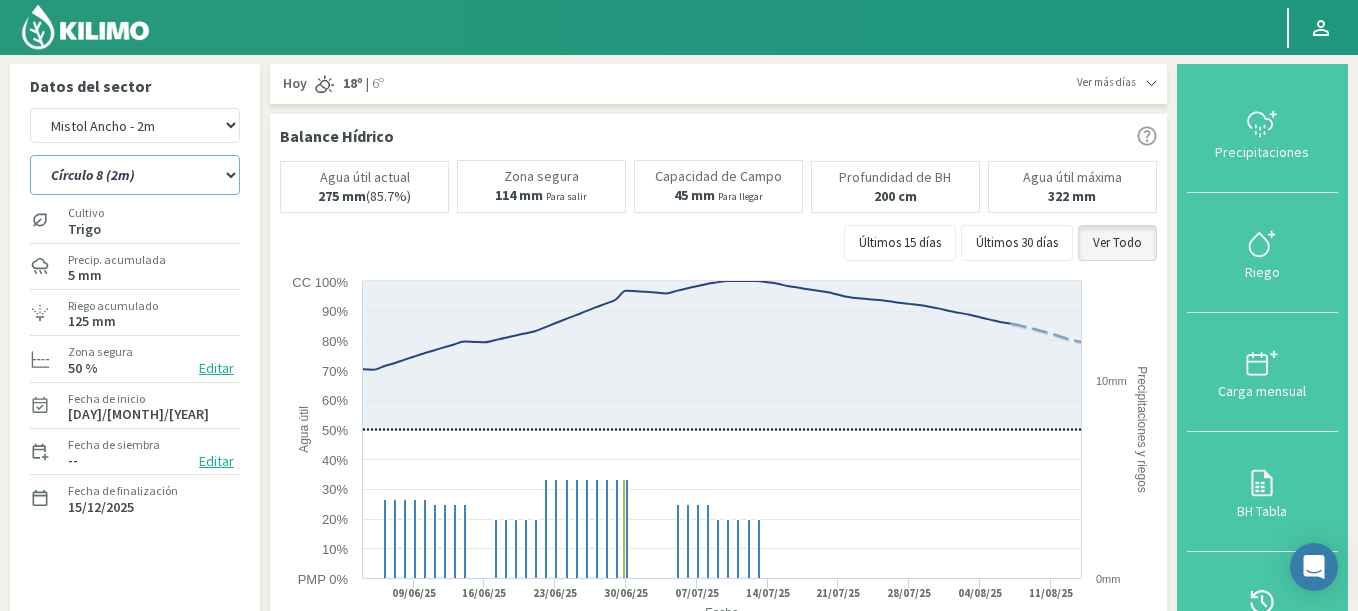 click on "Circulo 6 (2m)   Circulo 7 (2m)   Círculo 8 (2m)" 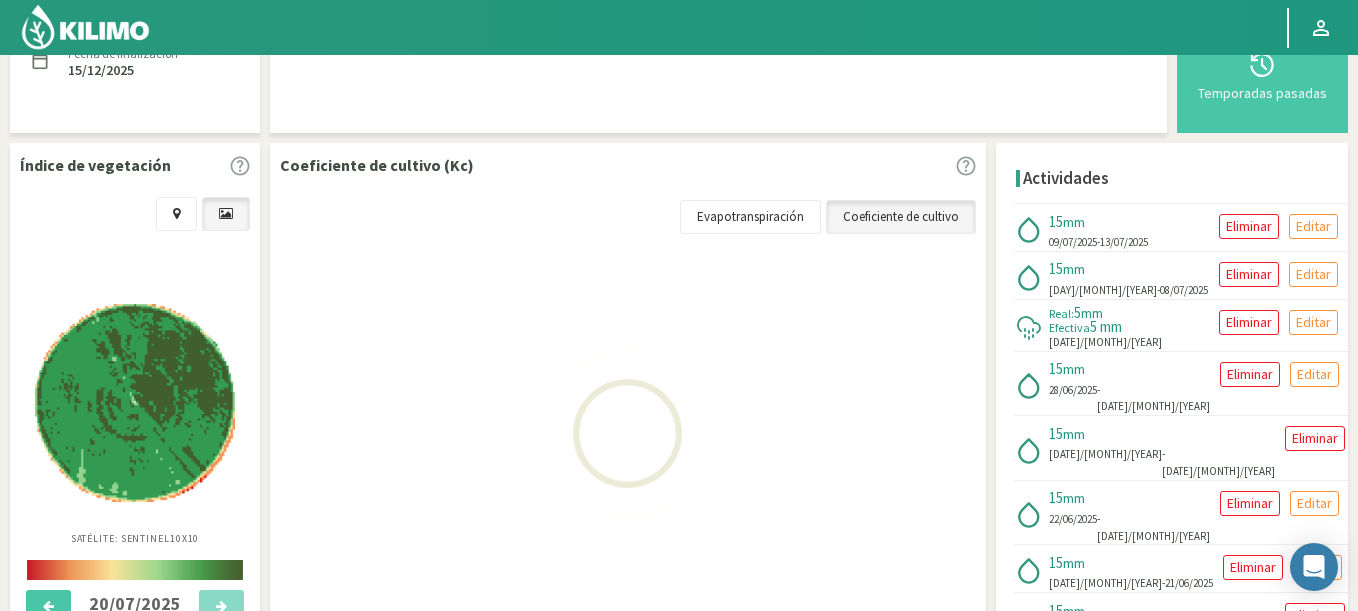 scroll, scrollTop: 480, scrollLeft: 0, axis: vertical 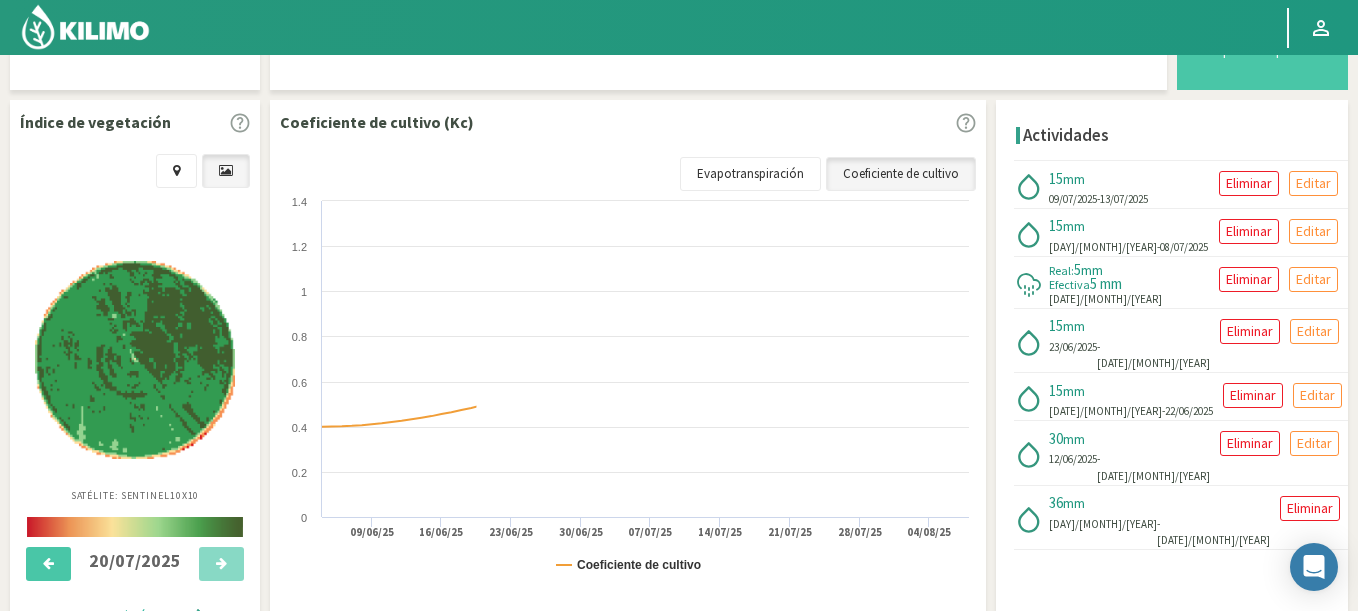 select on "38: Object" 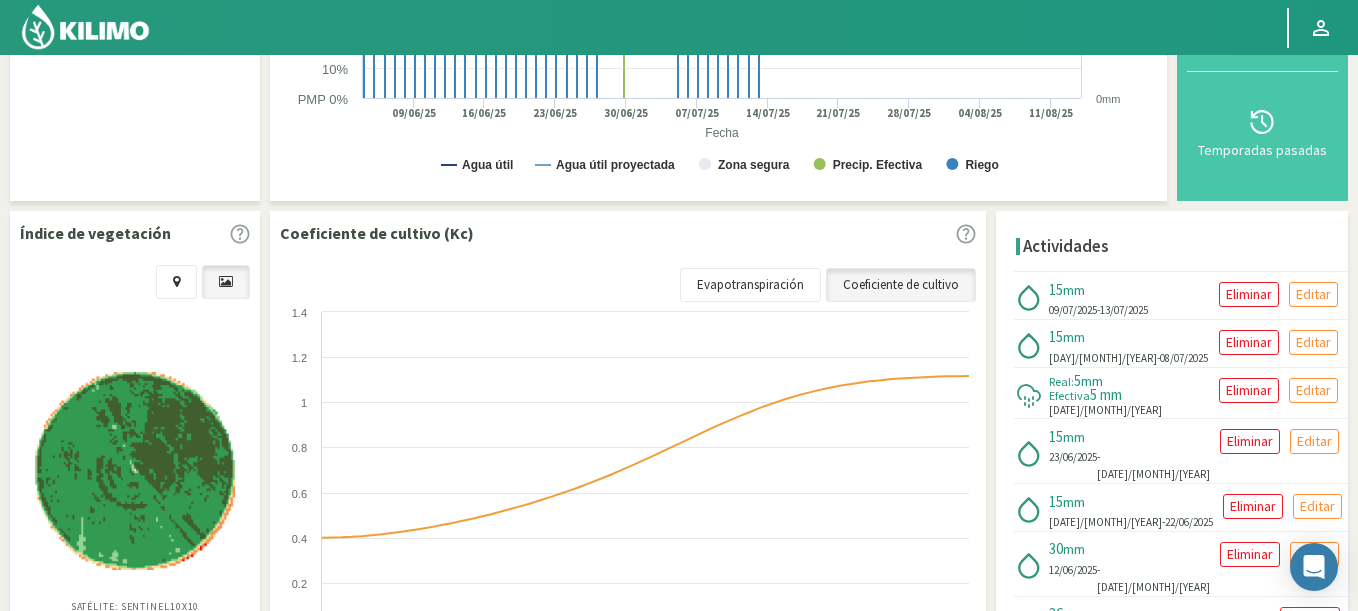 select on "2988: Object" 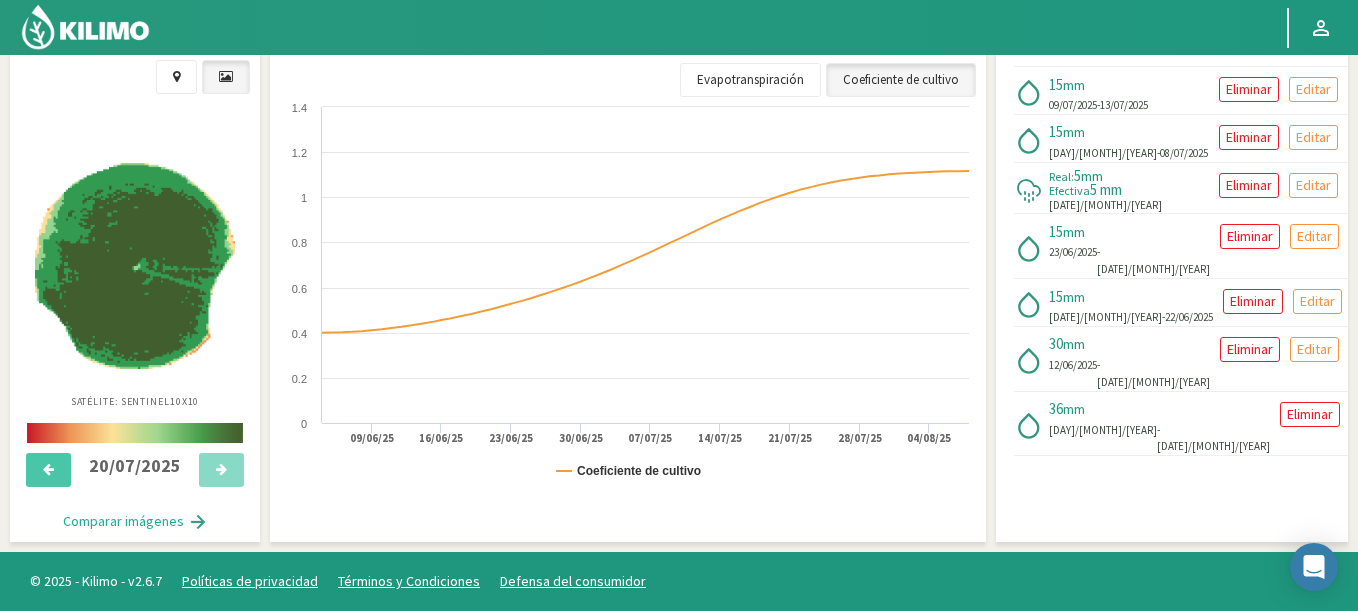 scroll, scrollTop: 686, scrollLeft: 0, axis: vertical 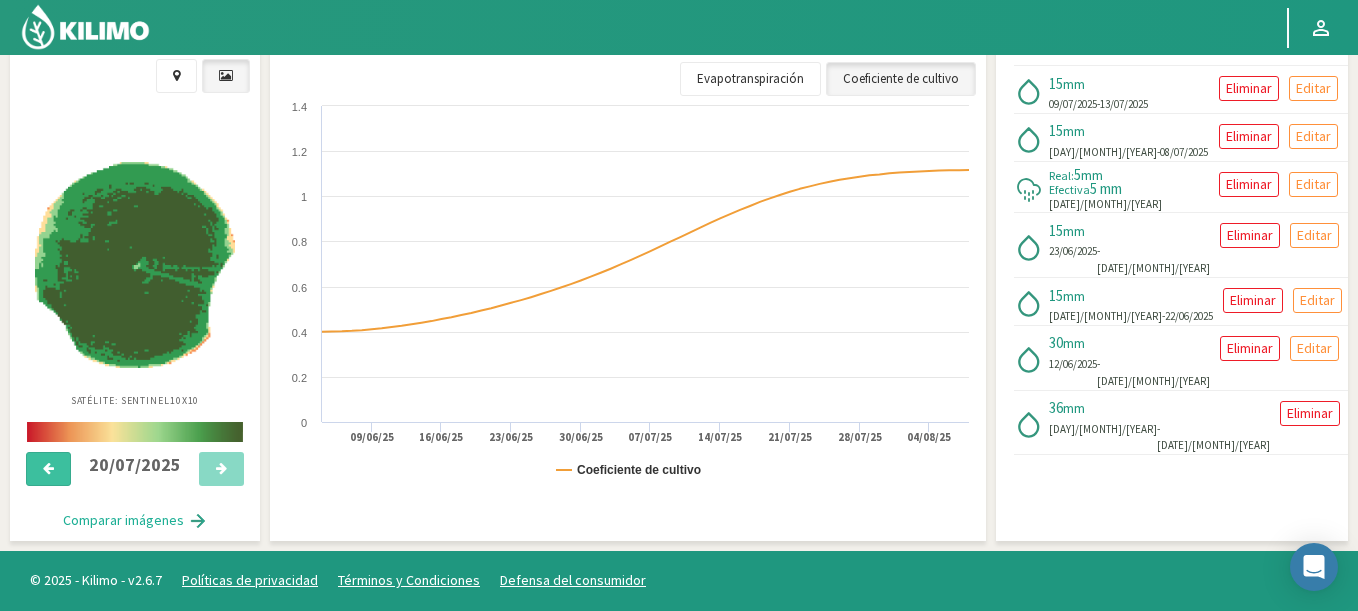 click 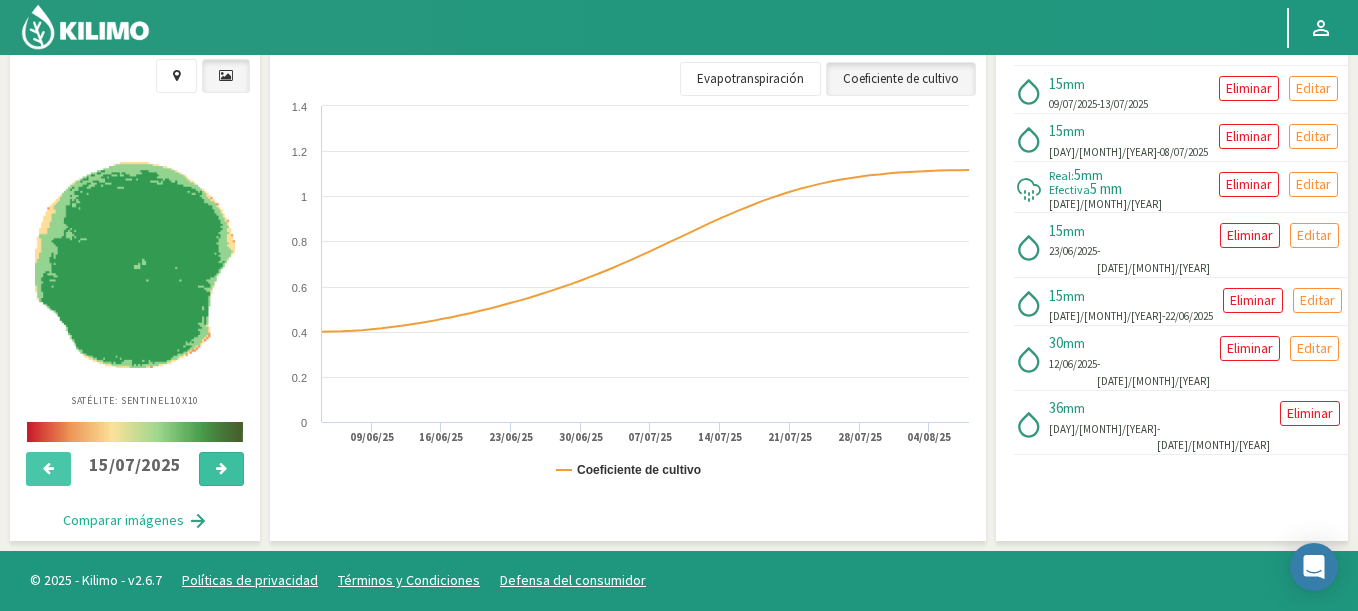 click 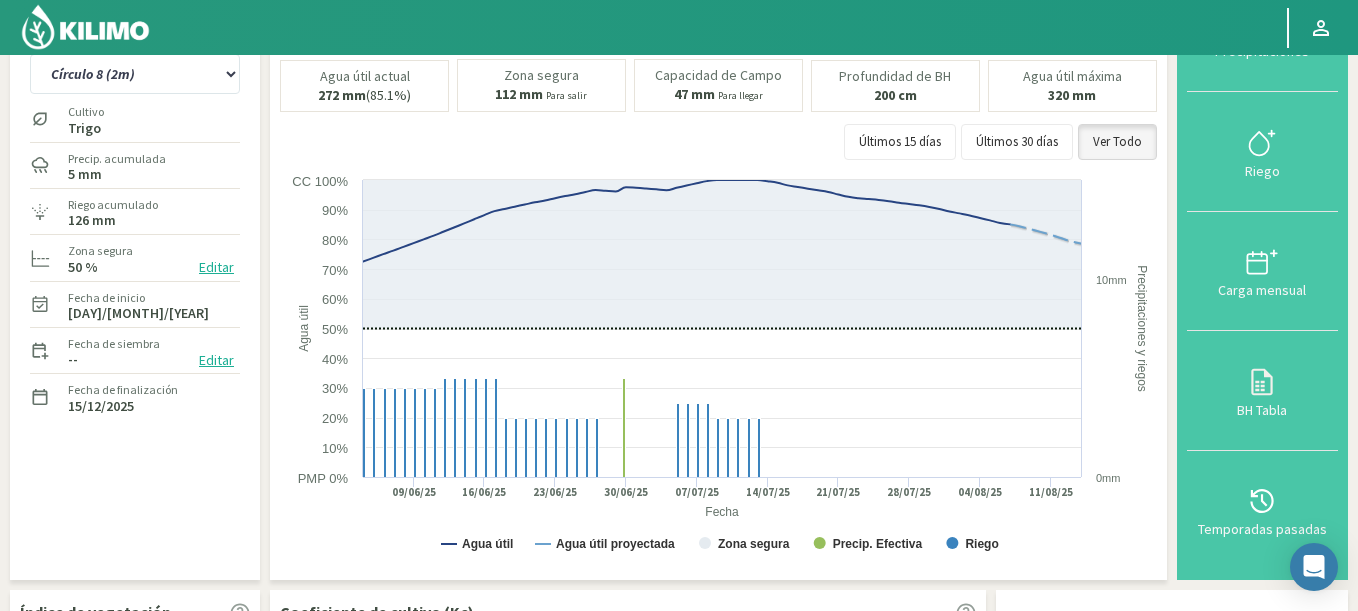 scroll, scrollTop: 0, scrollLeft: 0, axis: both 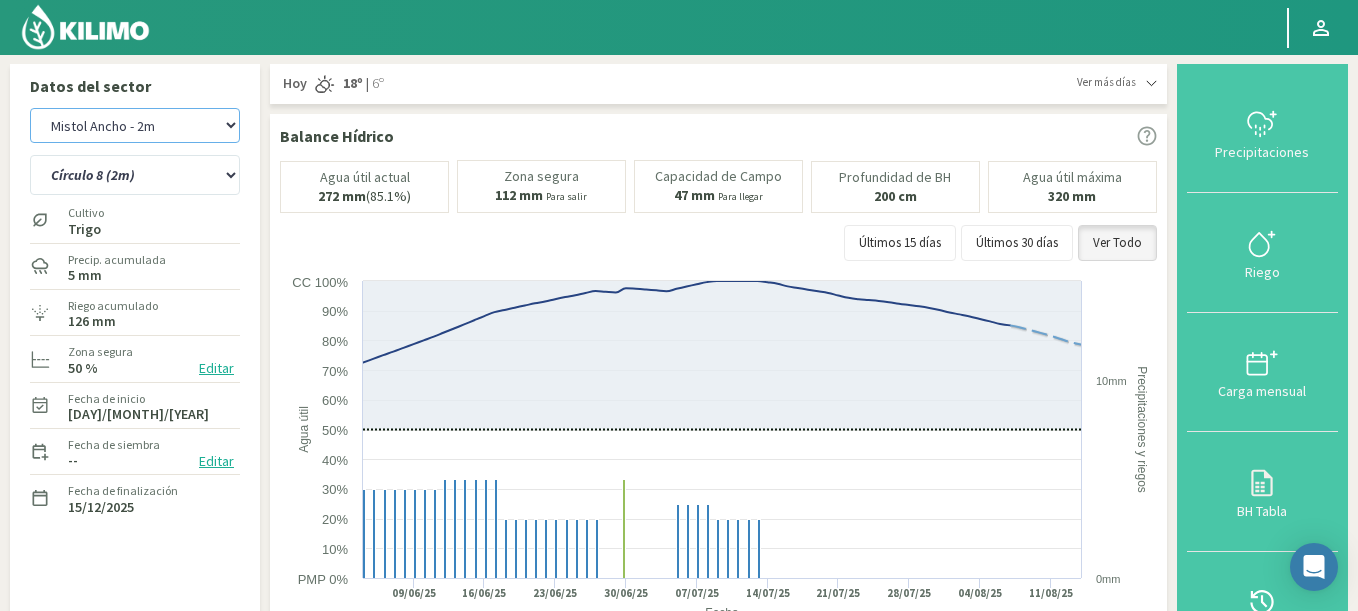 drag, startPoint x: 140, startPoint y: 121, endPoint x: 134, endPoint y: 63, distance: 58.30952 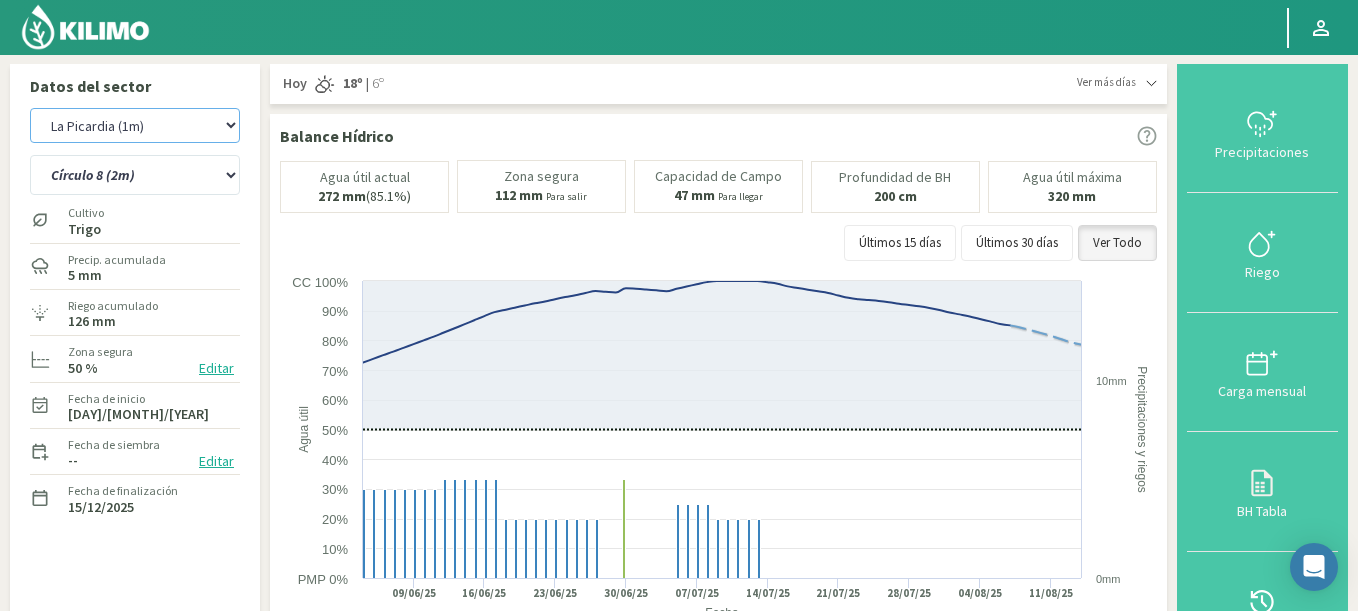 click on "Agr. Cardonal   Agr. El Carmelo   Agrícola Bakia   Agrícola Bakia - IC   Agrícola Exser - Campo Los Andes   Agricola FM Hermanos   Agrícola La Laguna (Samuel Ovalle) - IC   Agrícola Santa Magdalena (E. Ovalle) - IC   Agr. Las Riendas   Agr. Nieto - Florencia   Agr. Nieto - San Andrés   Agrorreina Parcela 27   Agrorreina Parcela 42   Agrorreina Parcela 44   Agrorreina Parcela 46   Agrorreina Parcela 47   Agrorreina San Ramon   AgroUC - IC   Agr. San José   Agr. Santa Laura - Romanini - Cítricos   Agr. Santa Magdalena   Agr. Sutil   Agr. Sutil - Pirque   Agr. Varagui - Rosario 2   Agr. Viconto Campo Viluco   Ag. Santa Laura -Cas1   Ag. Santa Laura -Cas2   Ag. Santa Laura -Cas3   Ag. Santa Laura - Santa Teresa   Agua del Valle - San Gregorio   Agua del Valle - San Lorenzo   Agua del Valle - Santa Emilia   Albigasta - 1m   Albigasta - 2m   Alpamanta   Bidarte   Bidarte   Bidarte   Campo Cassineri   Campo del Puesto - 1m   Campo del Puesto - 2m   Campo Flor   Campo Quinta de Maipo   Chemol Che Hue" 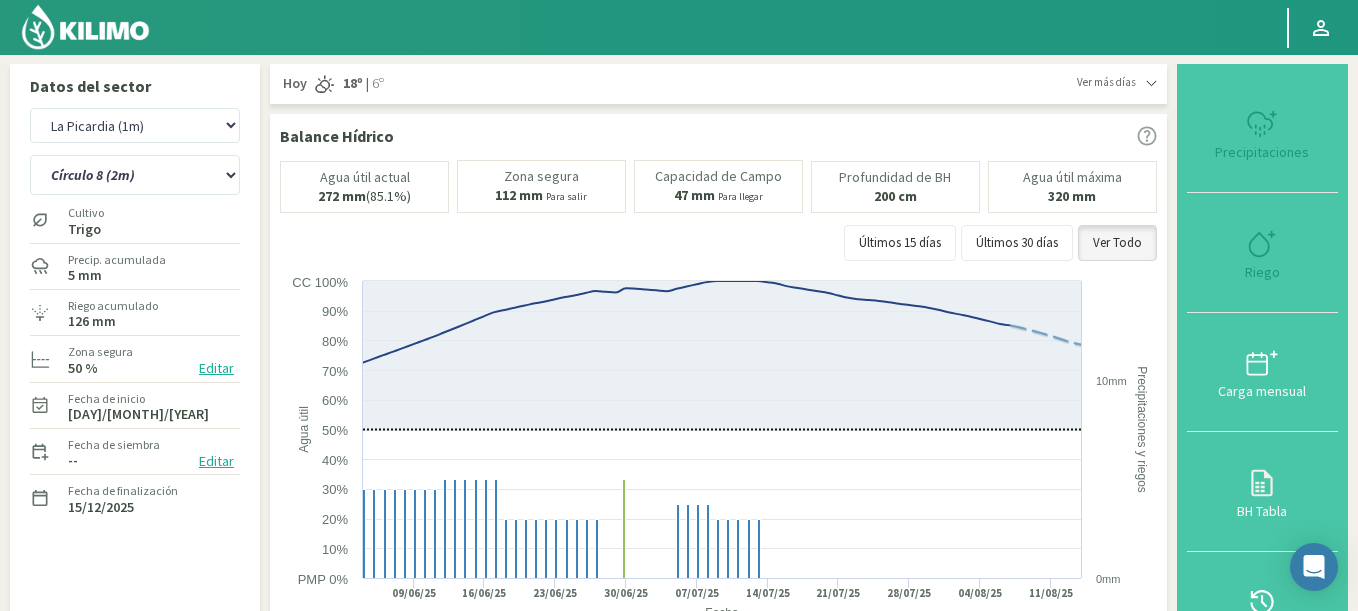 select on "3225: Object" 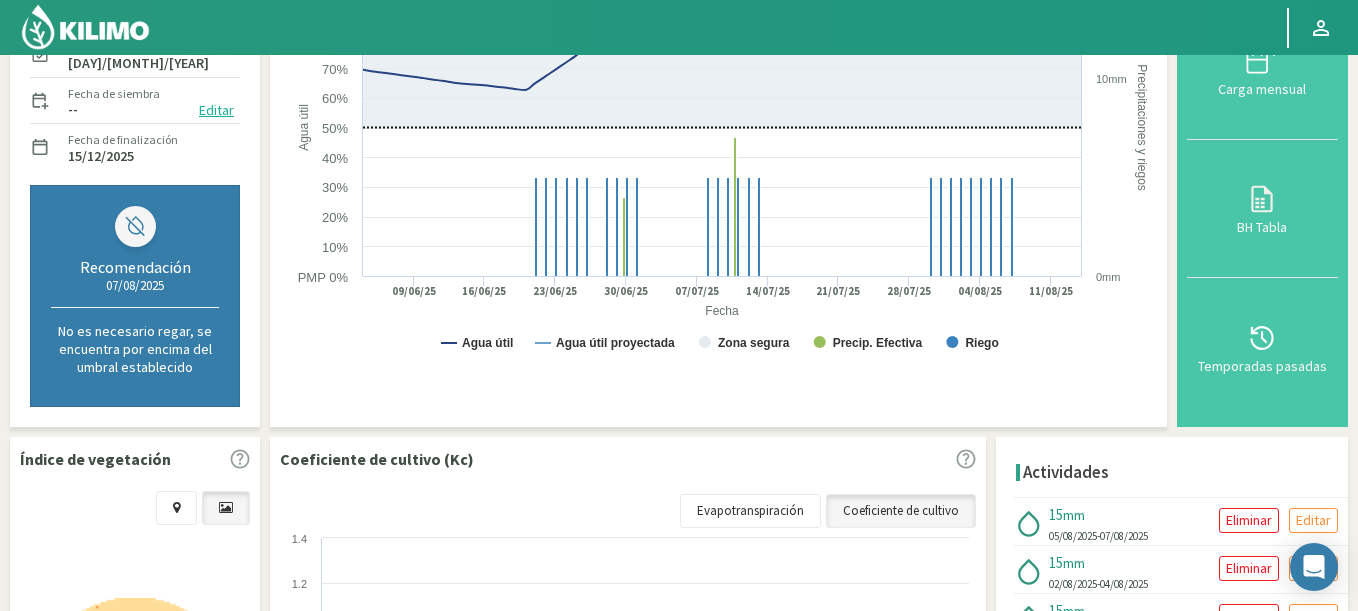 scroll, scrollTop: 0, scrollLeft: 0, axis: both 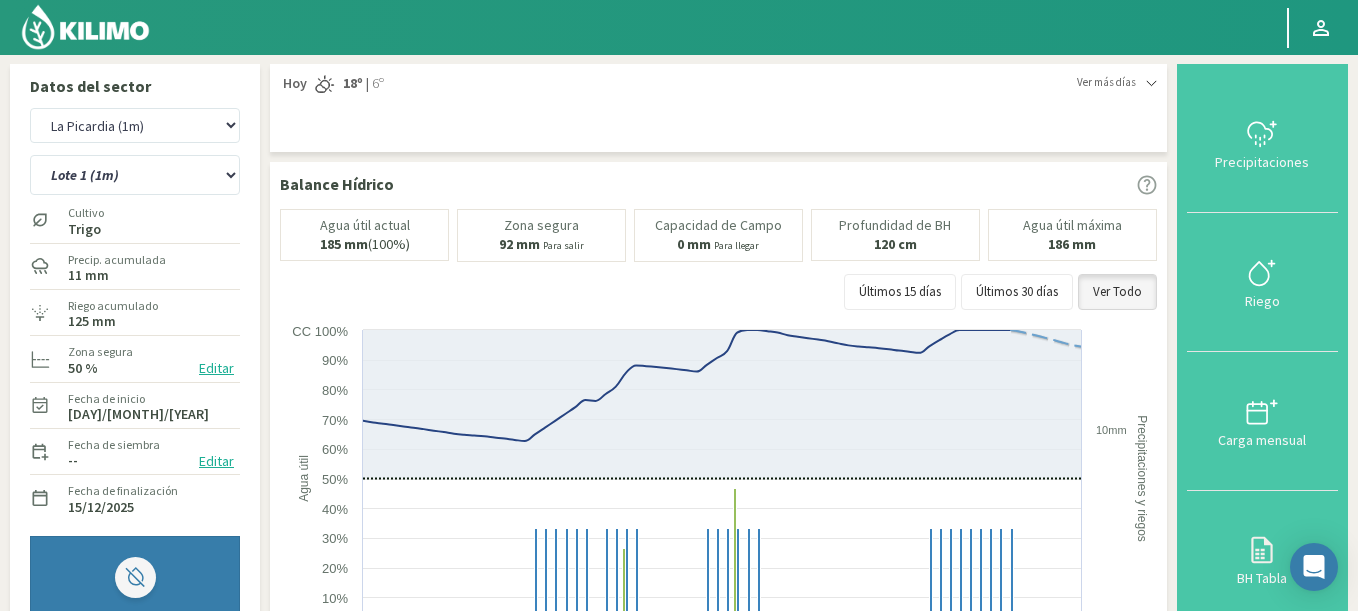 click on "Lote 1 (1m)   Lote 2 (1m)   Lote 3 (1m)   Lote 4 (1m)" 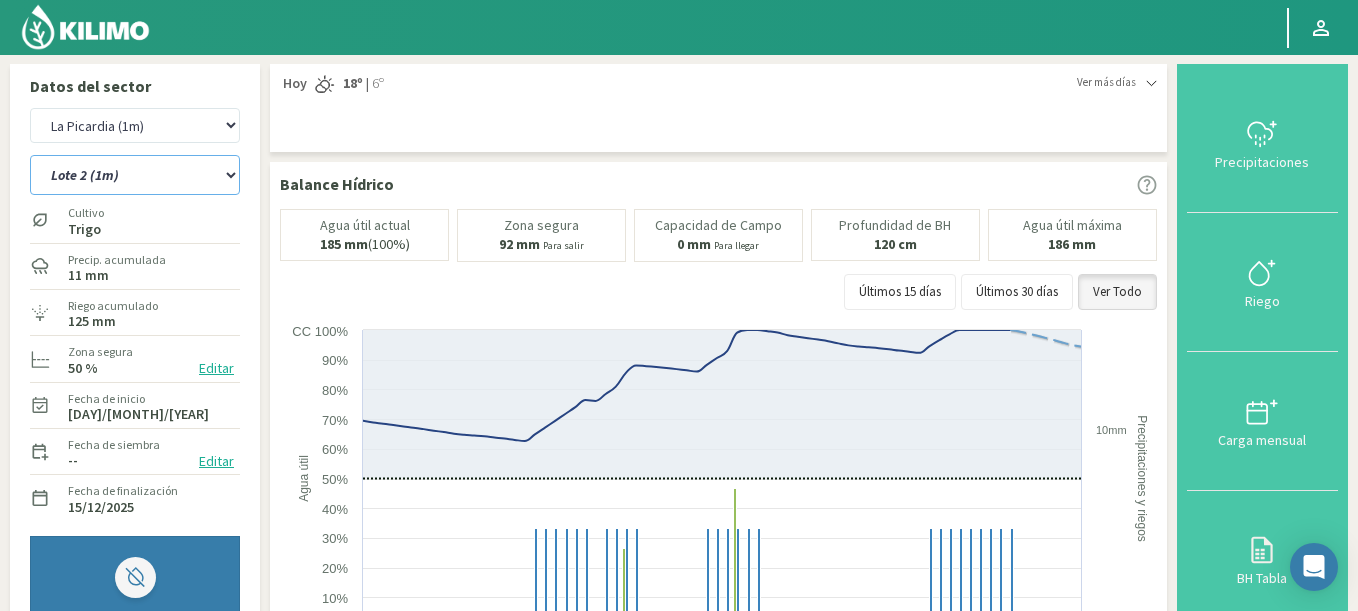 click on "Lote 1 (1m)   Lote 2 (1m)   Lote 3 (1m)   Lote 4 (1m)" 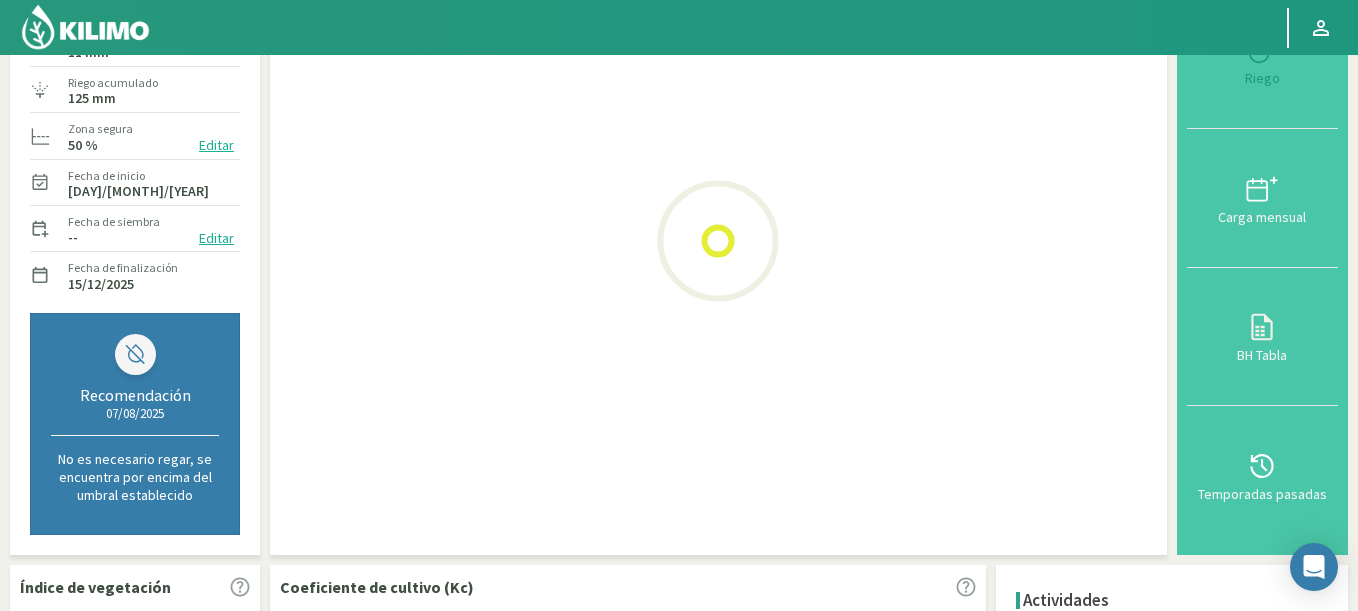 scroll, scrollTop: 240, scrollLeft: 0, axis: vertical 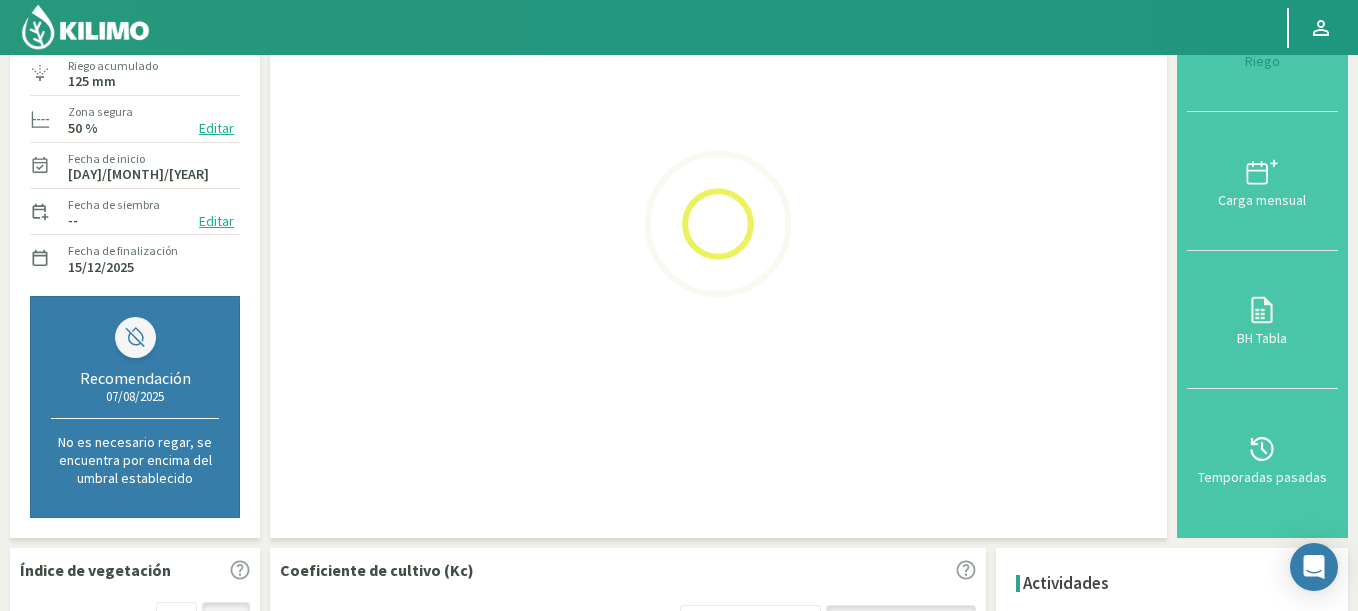 select on "43: Object" 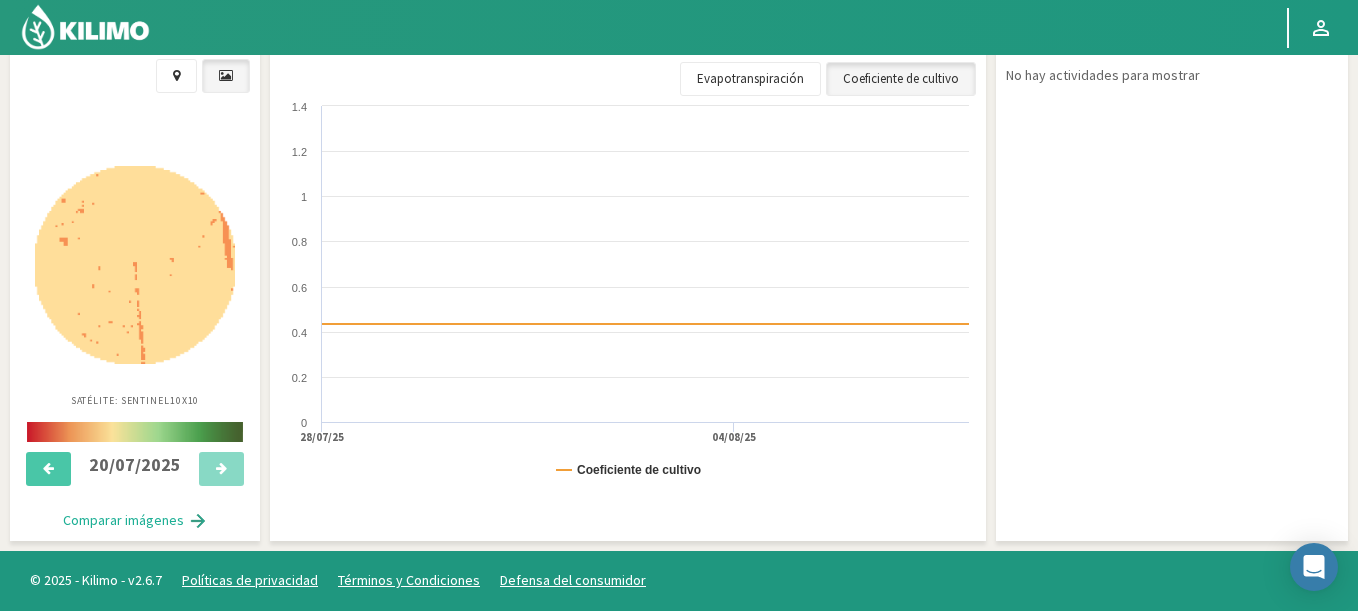 select on "3502: Object" 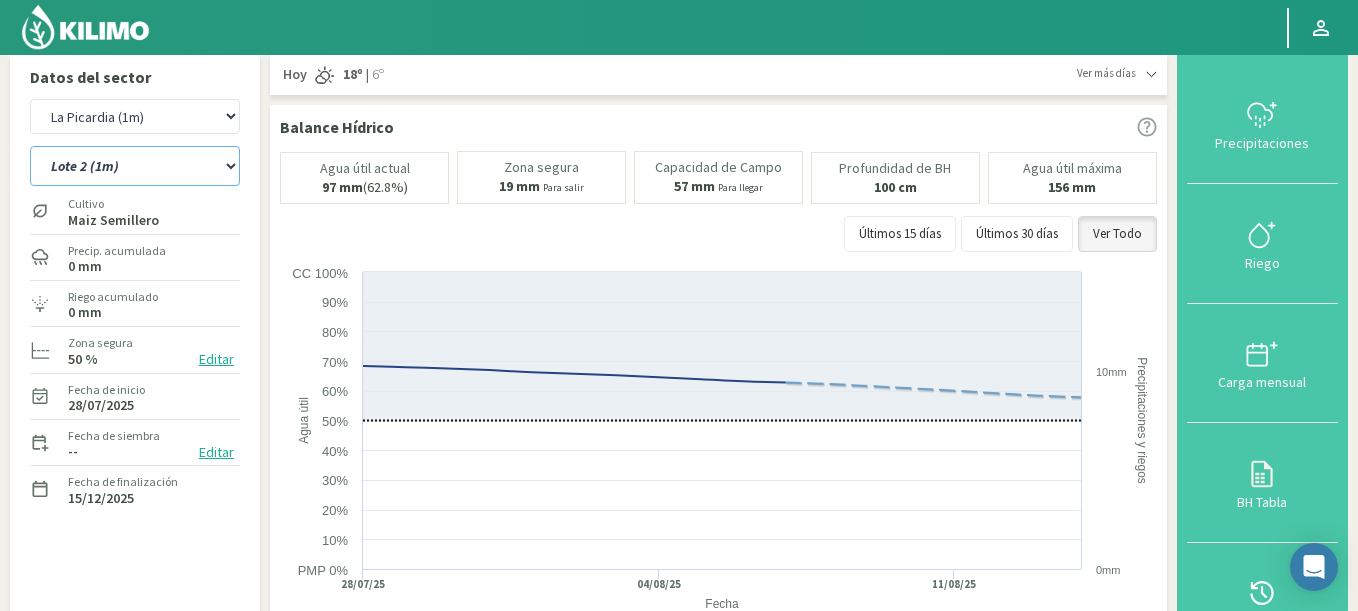 scroll, scrollTop: 0, scrollLeft: 0, axis: both 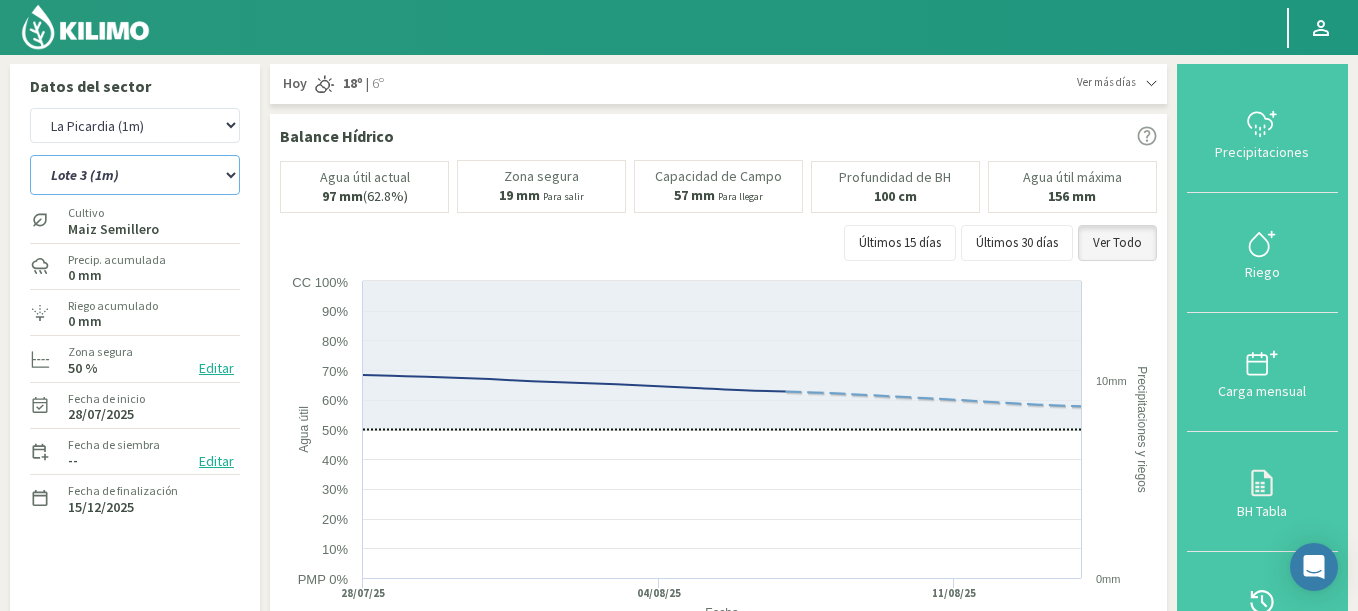 click on "Lote 1 (1m)   Lote 2 (1m)   Lote 3 (1m)   Lote 4 (1m)" 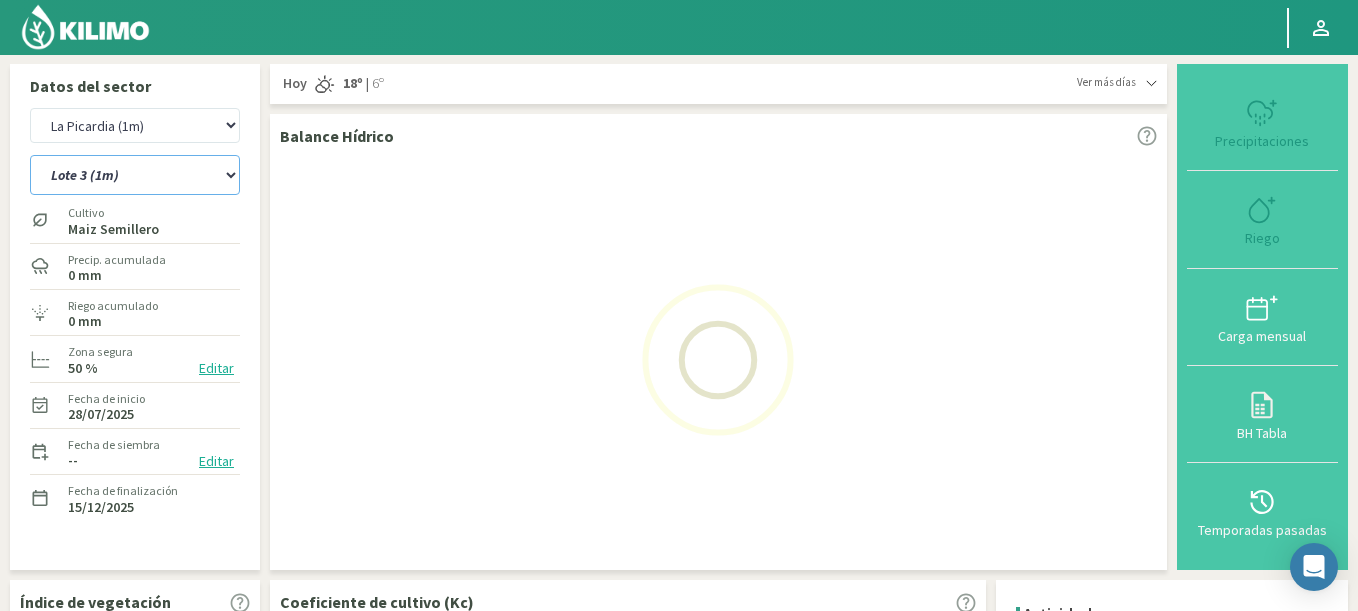 select on "48: Object" 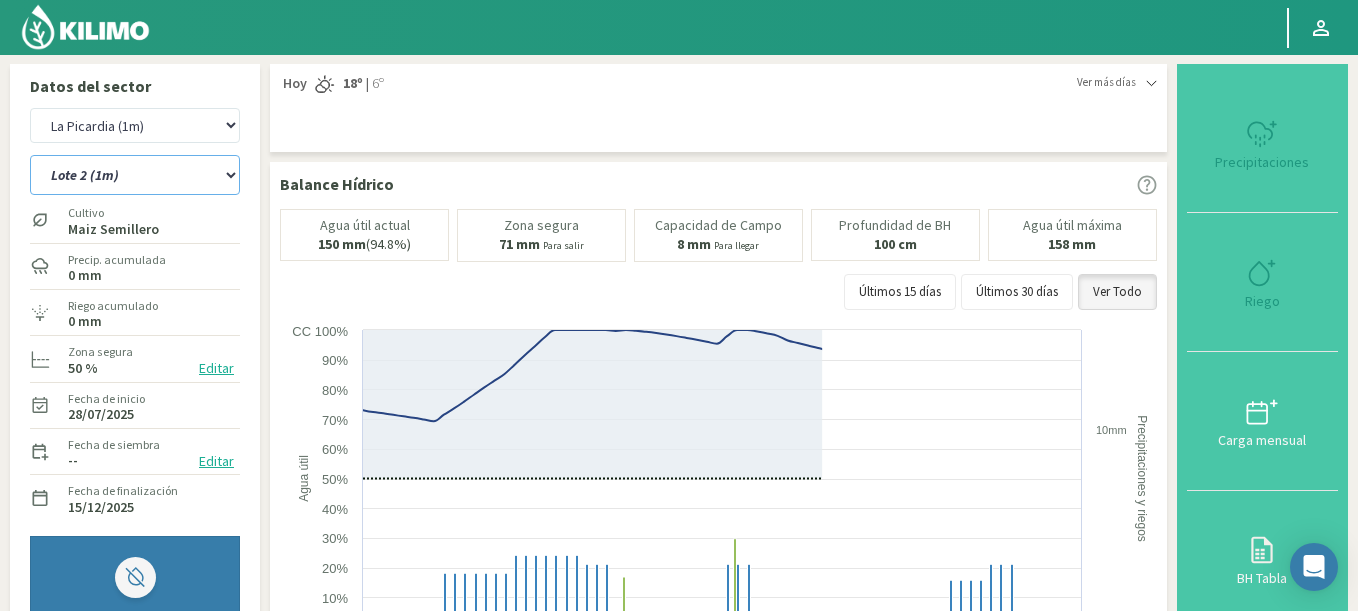 select on "3779: Object" 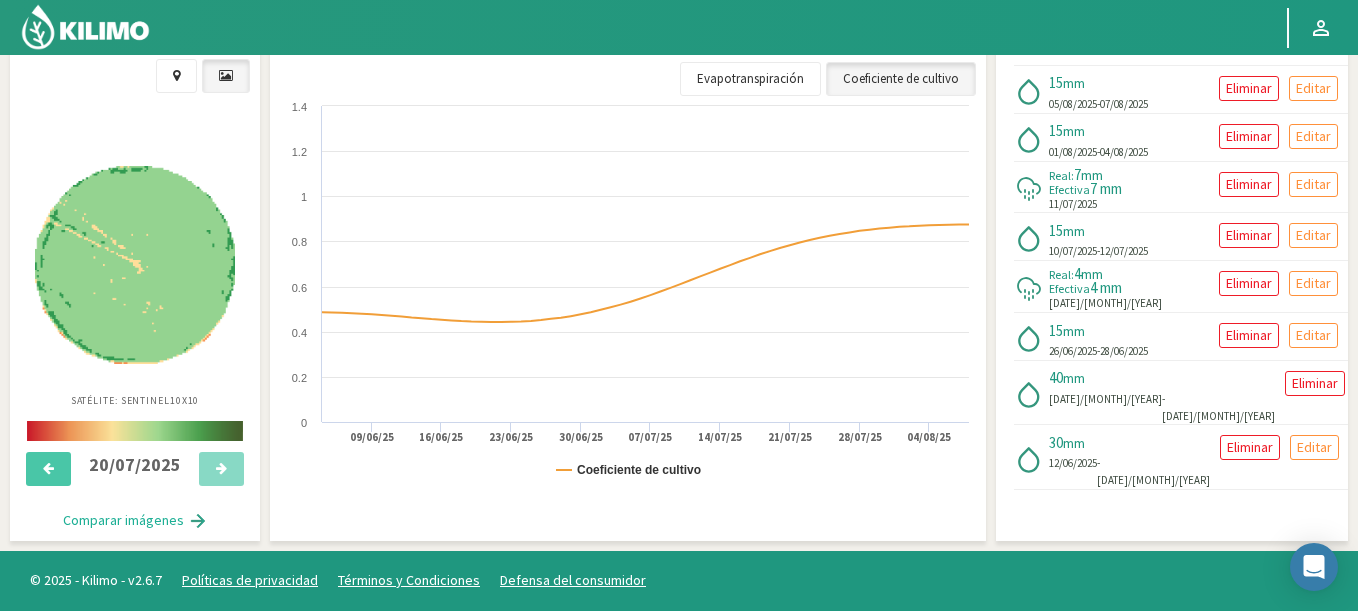 scroll, scrollTop: 0, scrollLeft: 0, axis: both 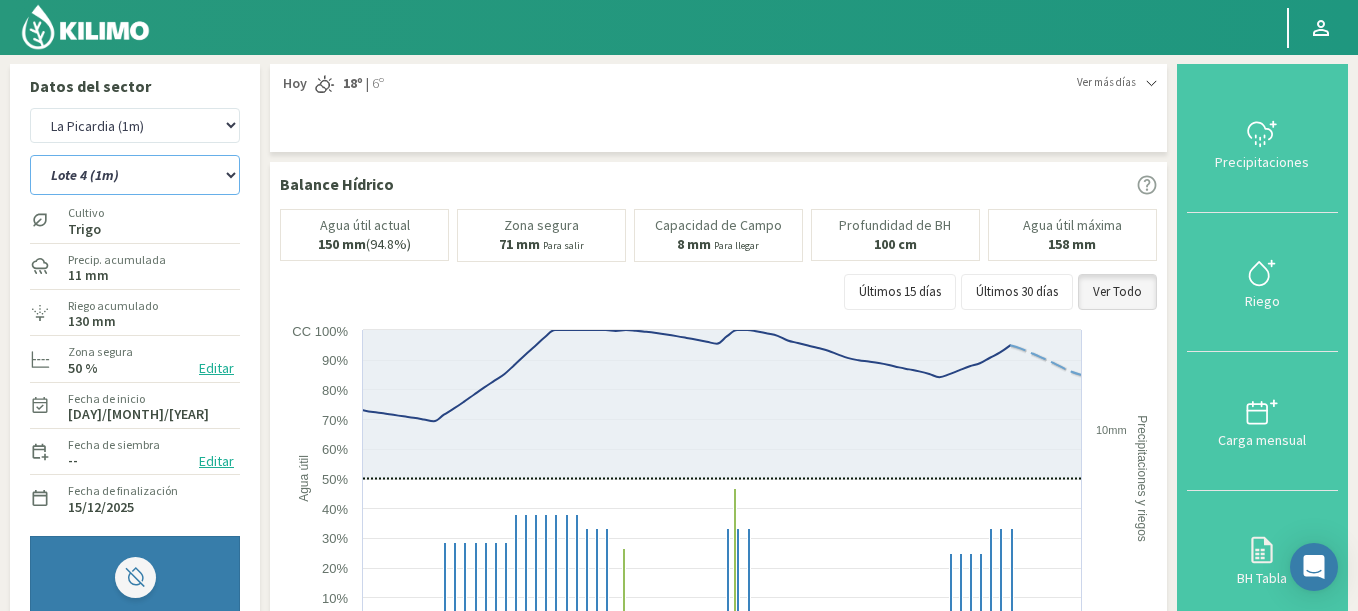 click on "Lote 1 (1m)   Lote 2 (1m)   Lote 3 (1m)   Lote 4 (1m)" 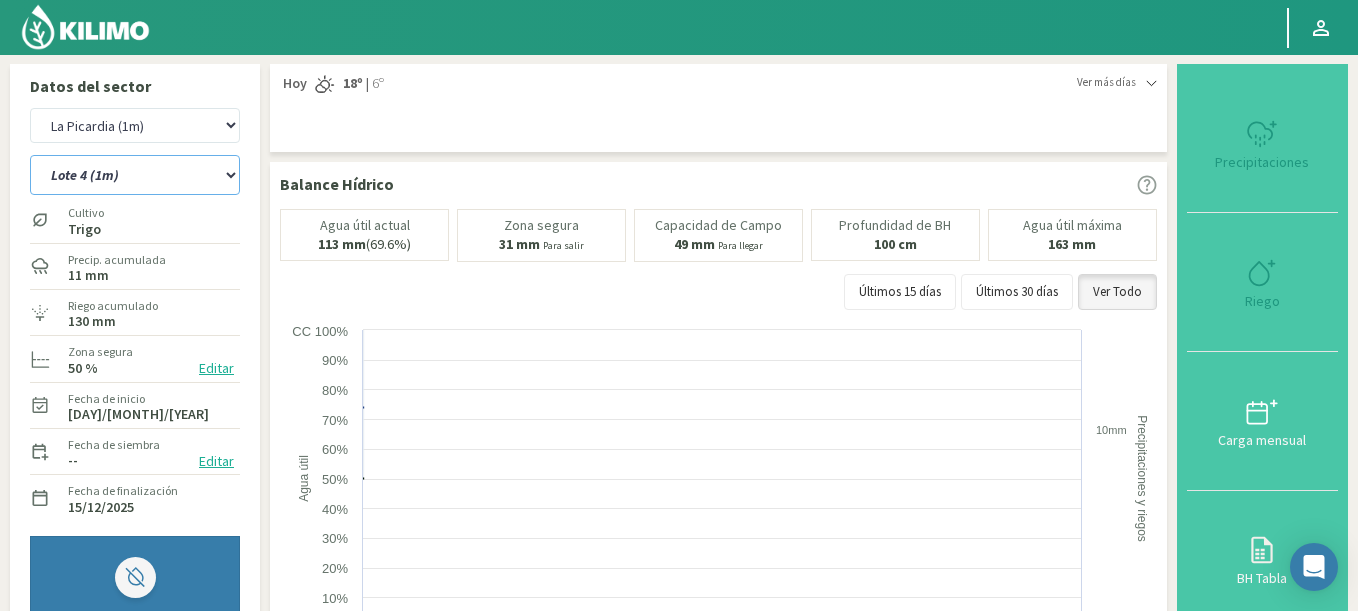 select on "53: Object" 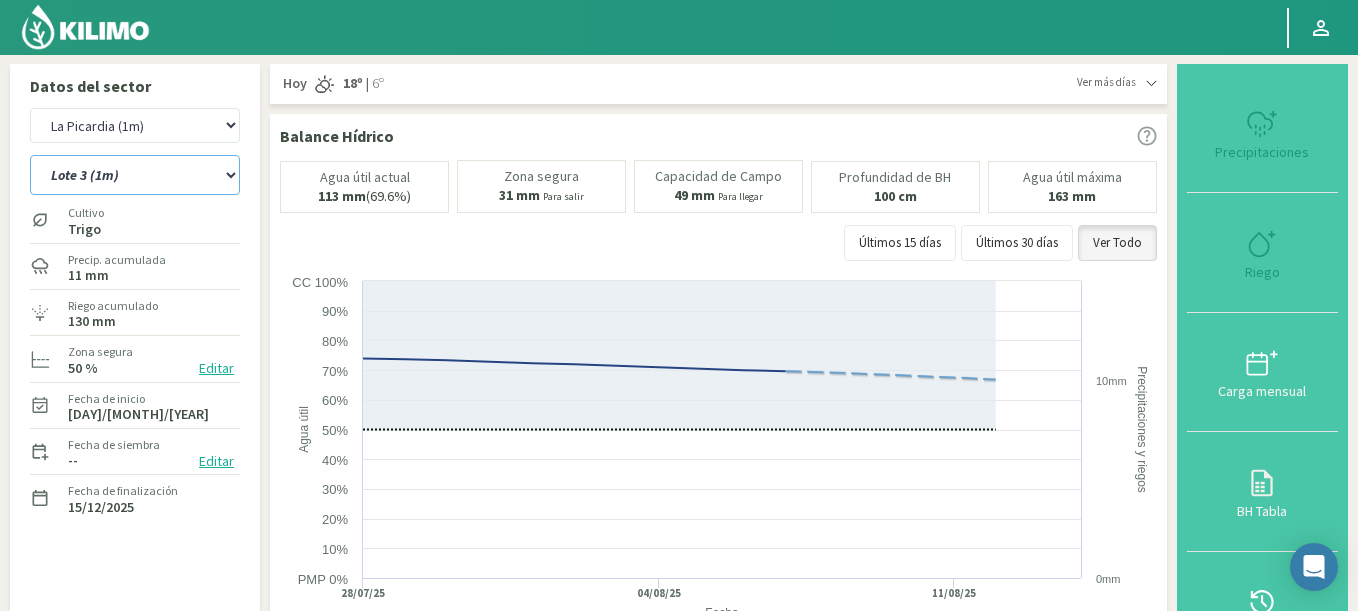 select on "4056: Object" 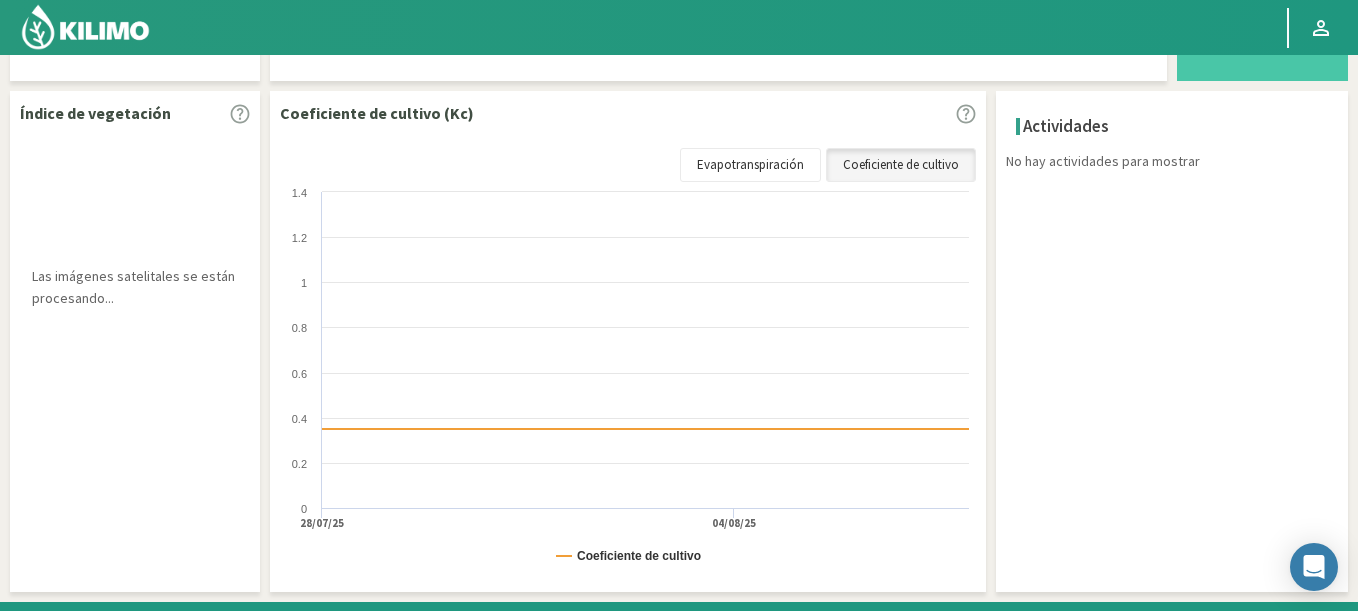 scroll, scrollTop: 0, scrollLeft: 0, axis: both 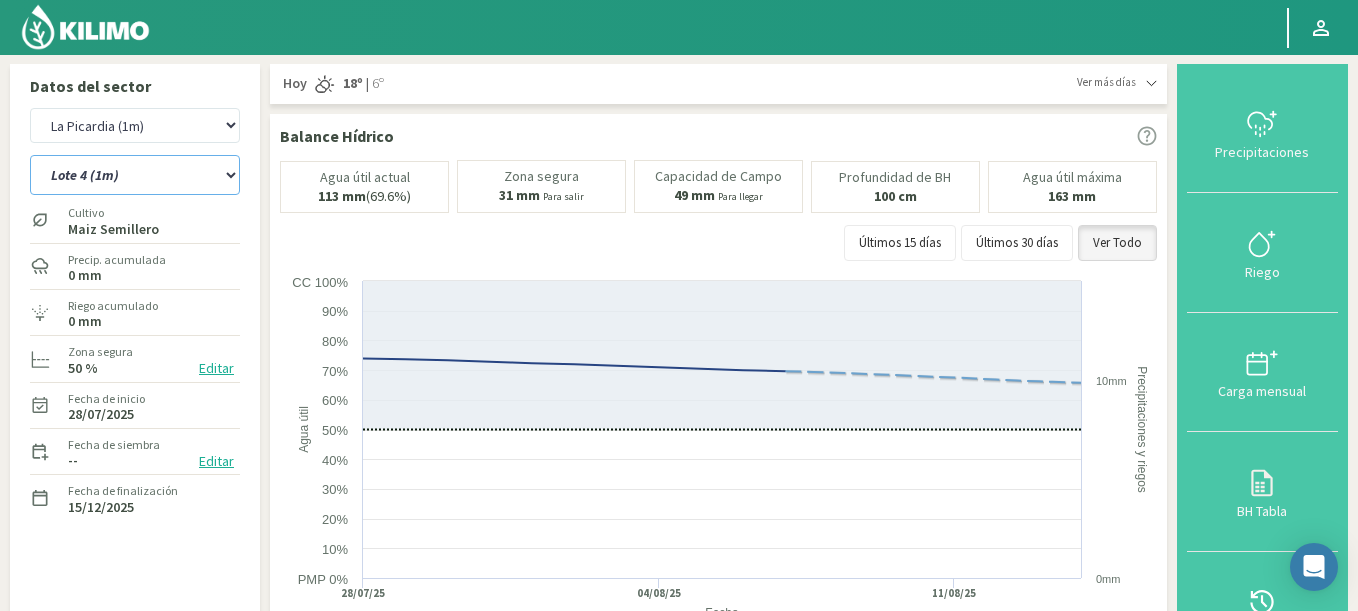 click on "Lote 1 (1m)   Lote 2 (1m)   Lote 3 (1m)   Lote 4 (1m)" 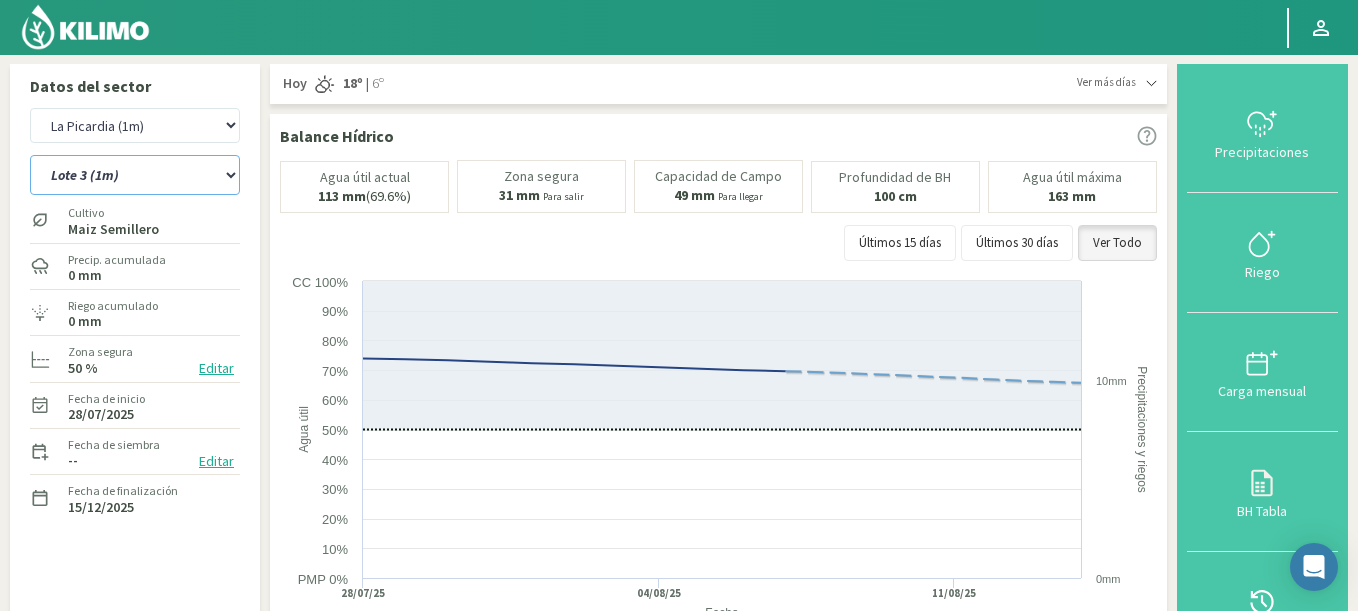 click on "Lote 1 (1m)   Lote 2 (1m)   Lote 3 (1m)   Lote 4 (1m)" 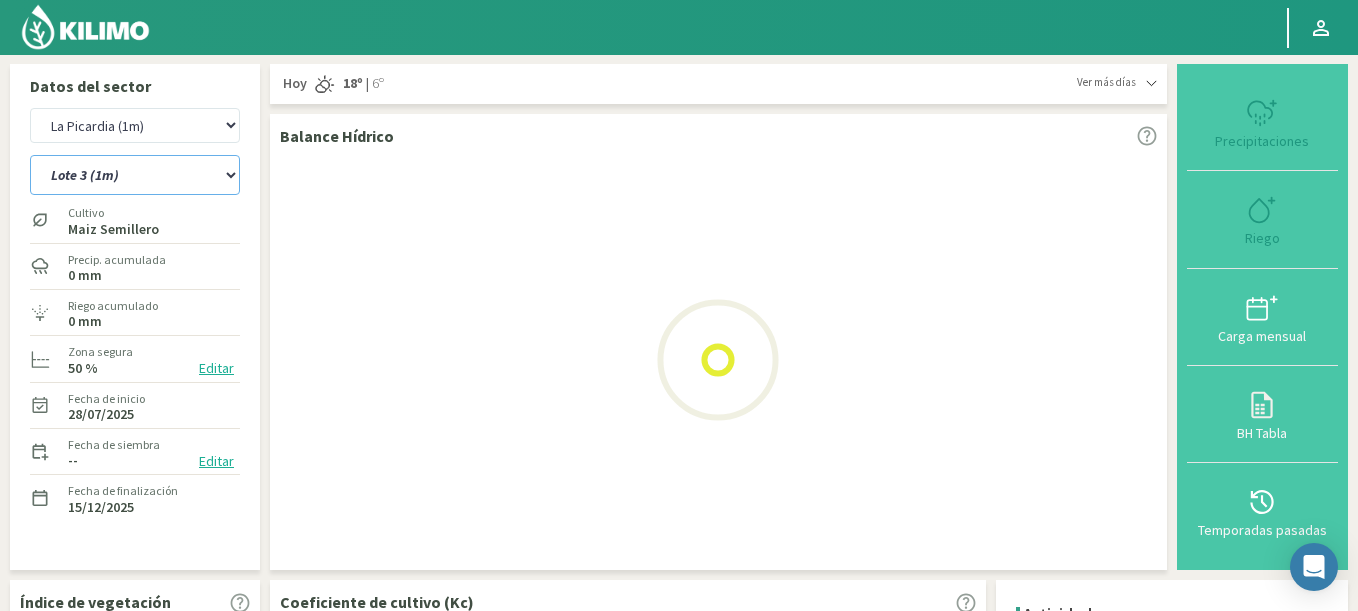 select on "58: Object" 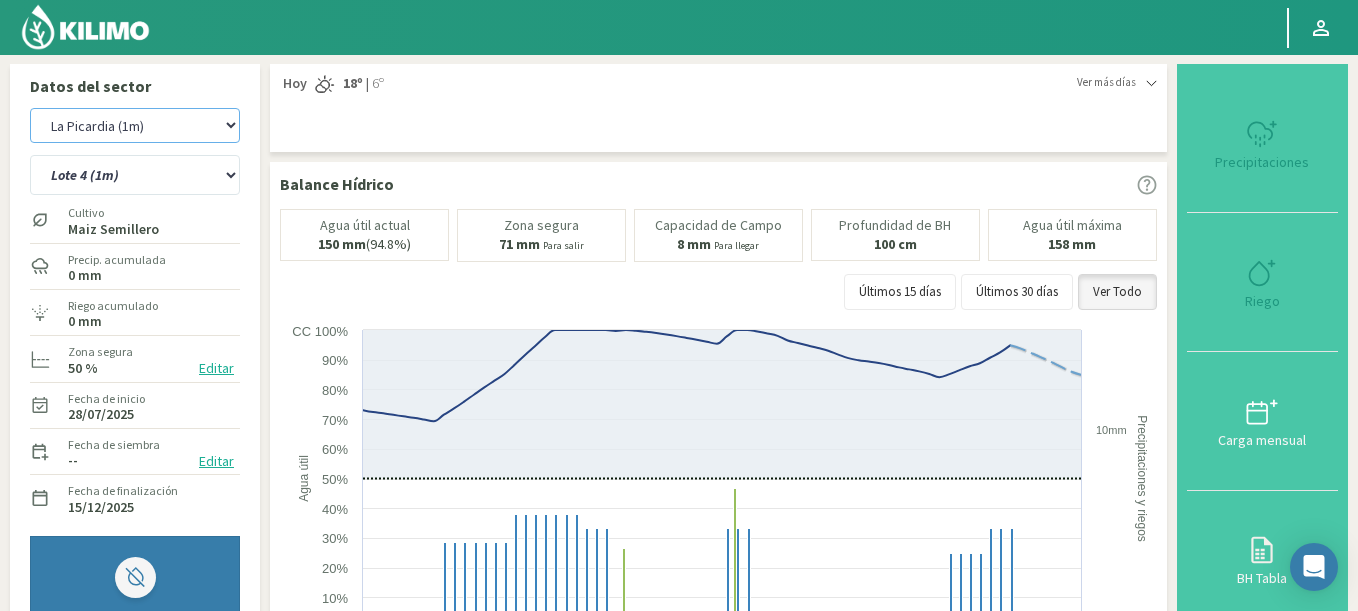 select on "4333: Object" 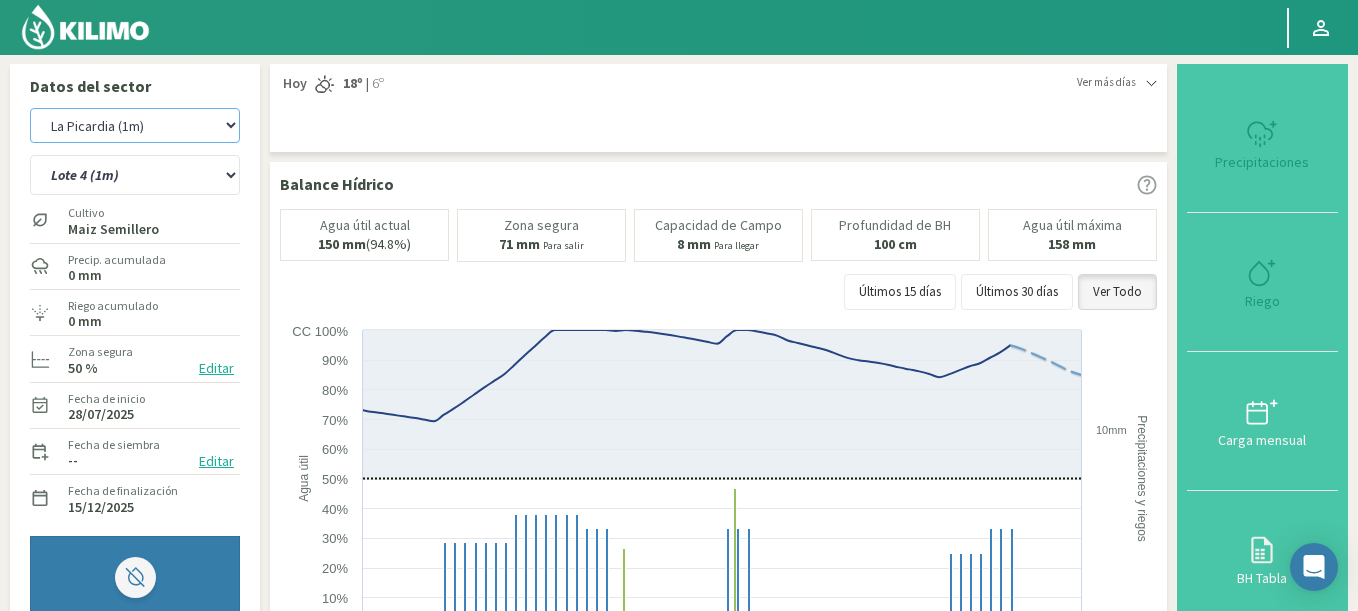 select on "61: Object" 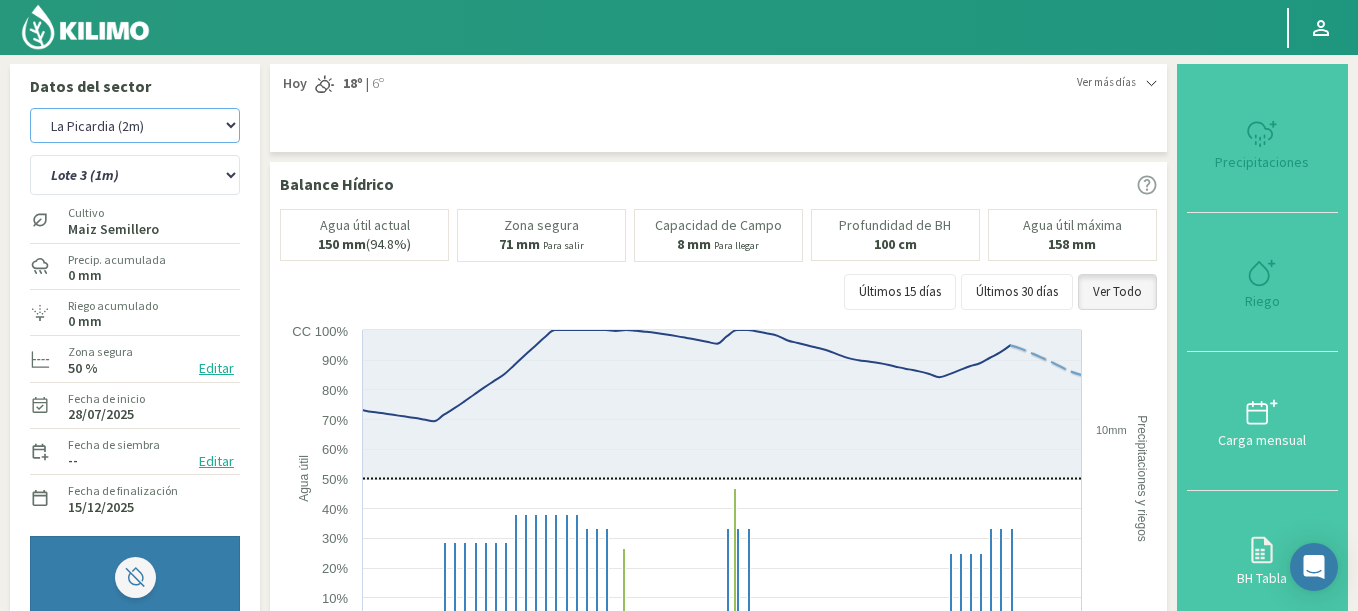 click on "Agr. Cardonal   Agr. El Carmelo   Agrícola Bakia   Agrícola Bakia - IC   Agrícola Exser - Campo Los Andes   Agricola FM Hermanos   Agrícola La Laguna (Samuel Ovalle) - IC   Agrícola Santa Magdalena (E. Ovalle) - IC   Agr. Las Riendas   Agr. Nieto - Florencia   Agr. Nieto - San Andrés   Agrorreina Parcela 27   Agrorreina Parcela 42   Agrorreina Parcela 44   Agrorreina Parcela 46   Agrorreina Parcela 47   Agrorreina San Ramon   AgroUC - IC   Agr. San José   Agr. Santa Laura - Romanini - Cítricos   Agr. Santa Magdalena   Agr. Sutil   Agr. Sutil - Pirque   Agr. Varagui - Rosario 2   Agr. Viconto Campo Viluco   Ag. Santa Laura -Cas1   Ag. Santa Laura -Cas2   Ag. Santa Laura -Cas3   Ag. Santa Laura - Santa Teresa   Agua del Valle - San Gregorio   Agua del Valle - San Lorenzo   Agua del Valle - Santa Emilia   Albigasta - 1m   Albigasta - 2m   Alpamanta   Bidarte   Bidarte   Bidarte   Campo Cassineri   Campo del Puesto - 1m   Campo del Puesto - 2m   Campo Flor   Campo Quinta de Maipo   Chemol Che Hue" 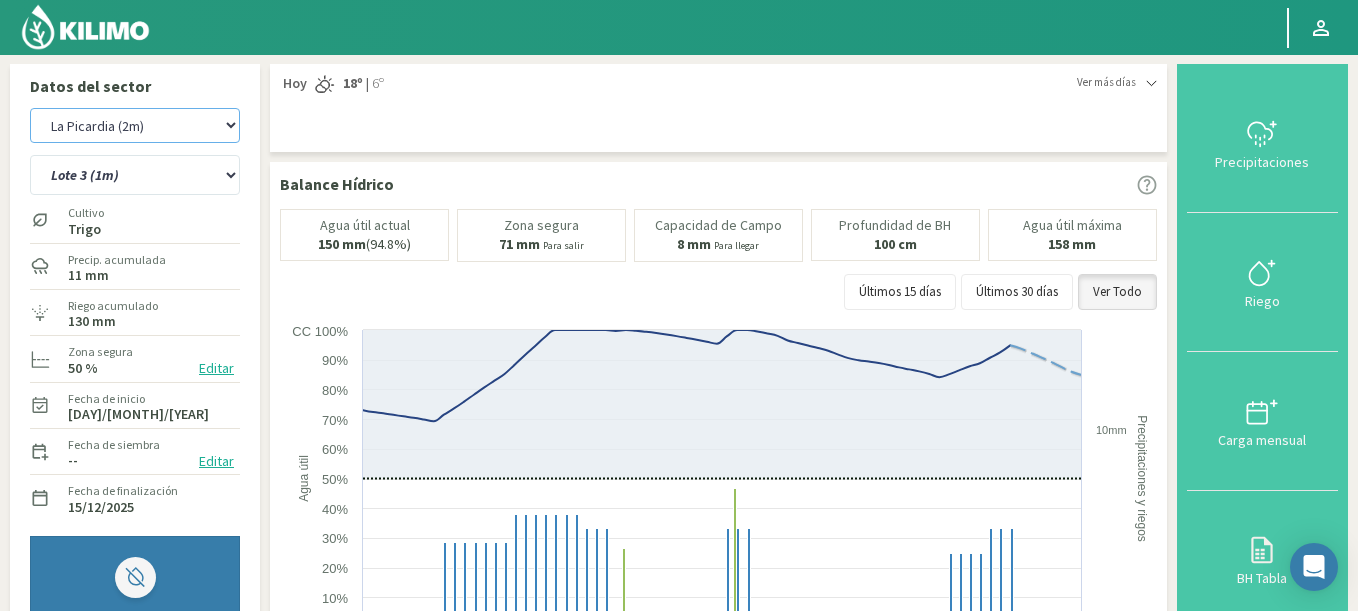select on "4612: Object" 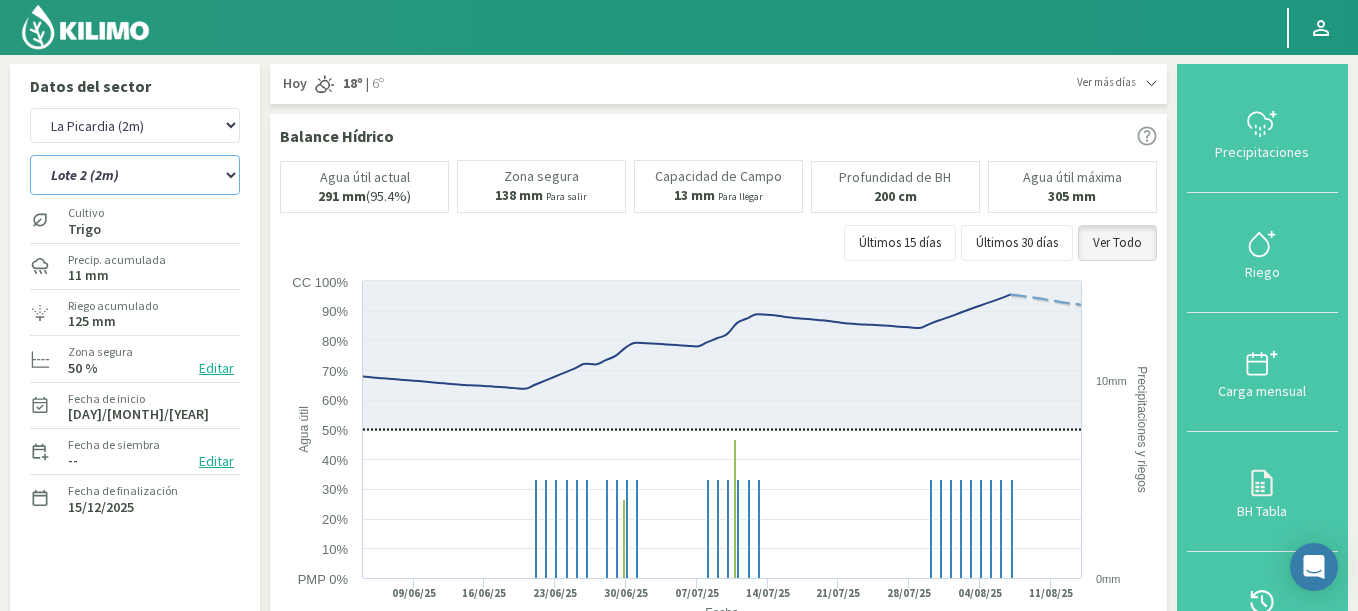 click on "Lote 1 (2m)   Lote 2 (2m)   Lote 3  (2m)   Lote 4 (2m)" 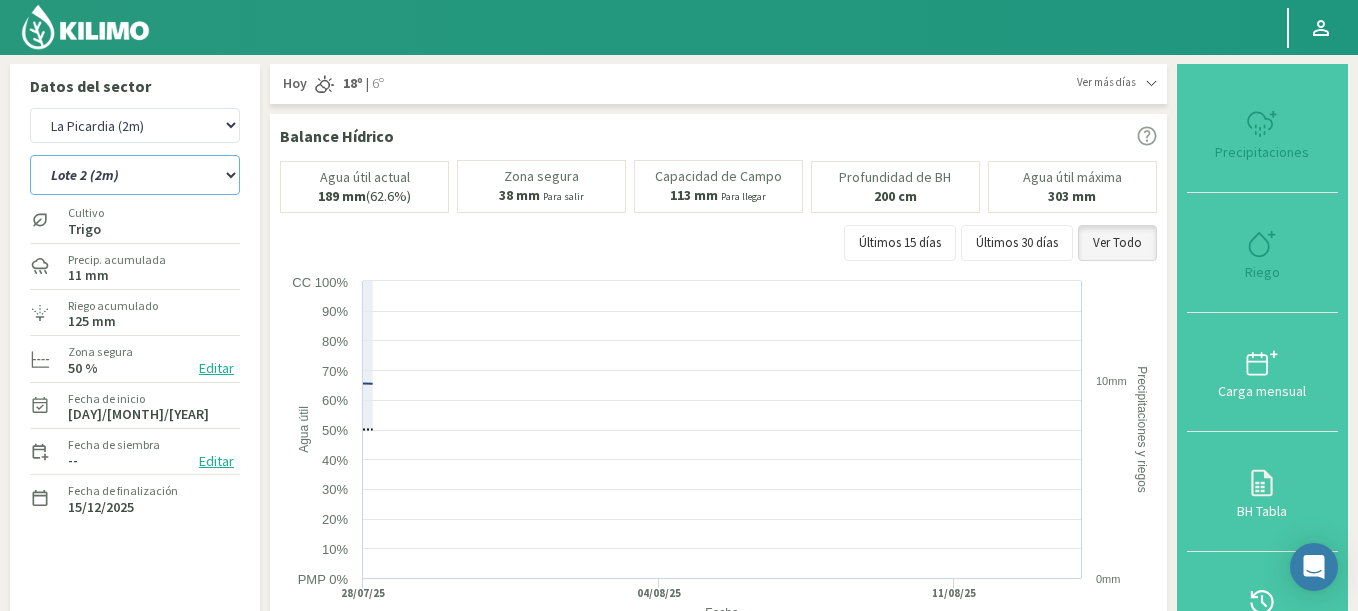 select on "63: Object" 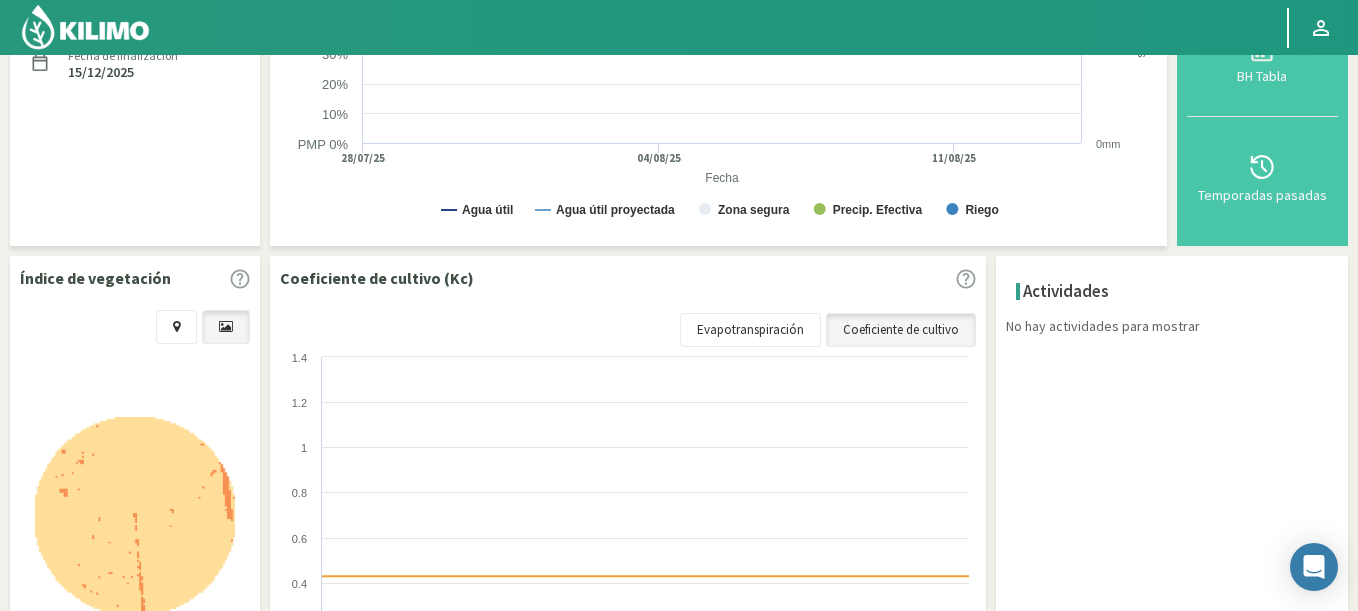 select on "4890: Object" 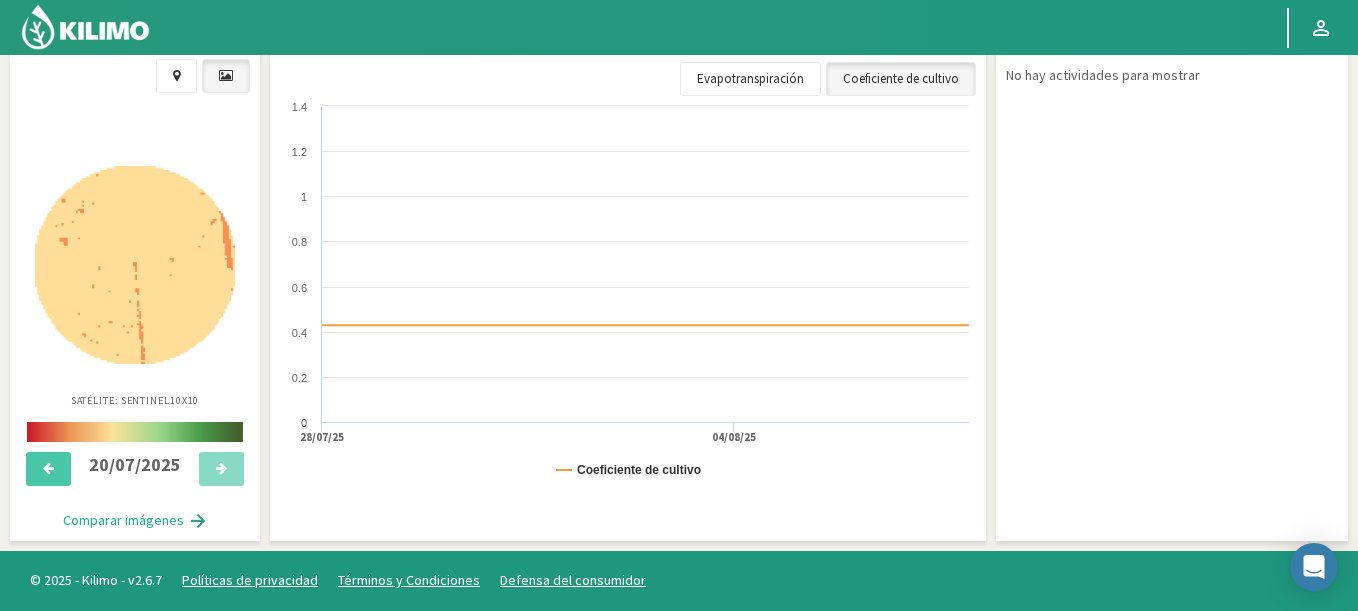 select on "68: Object" 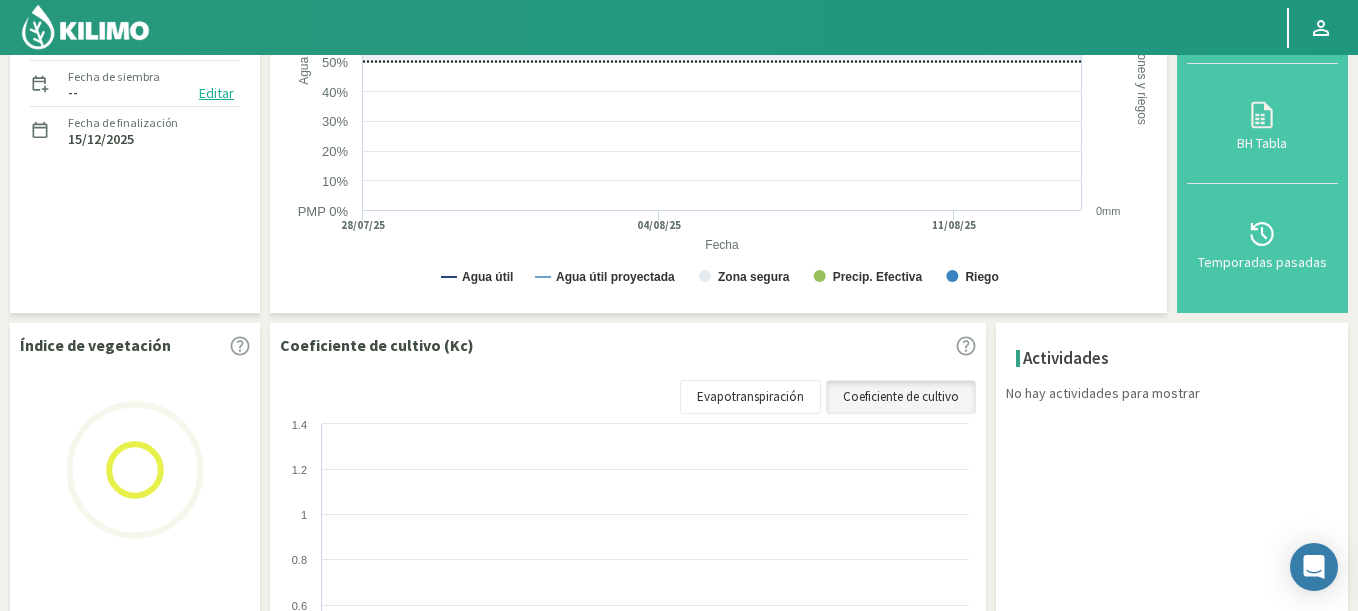 scroll, scrollTop: 49, scrollLeft: 0, axis: vertical 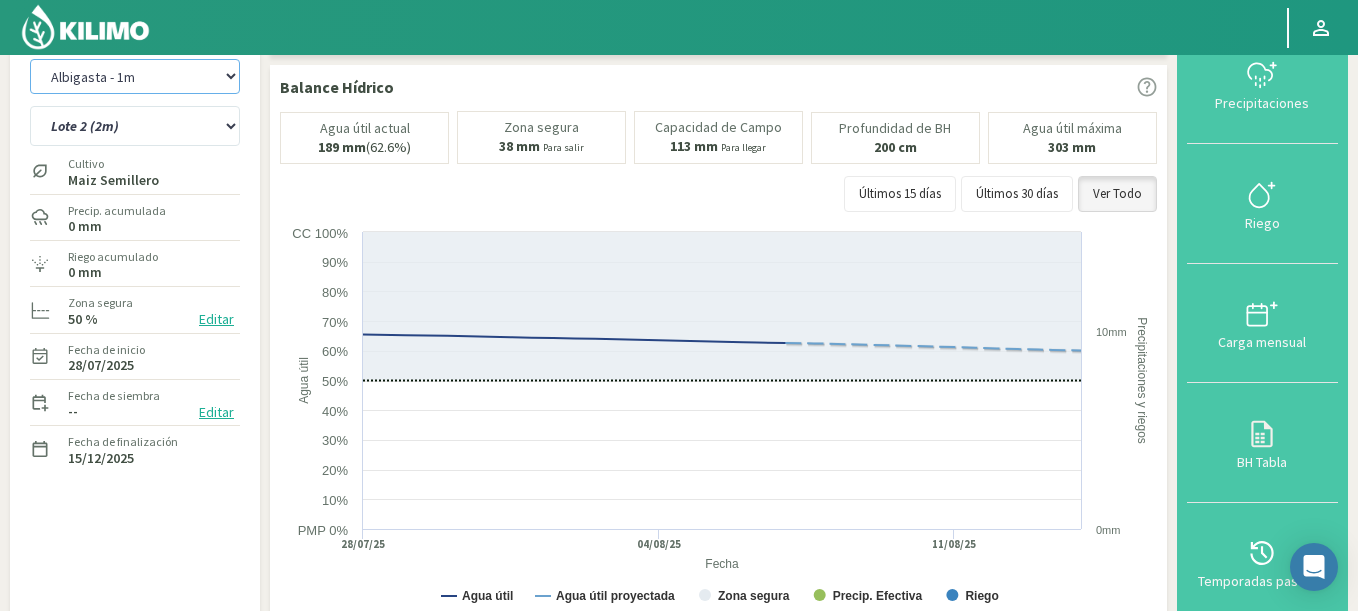 click on "Agr. Cardonal   Agr. El Carmelo   Agrícola Bakia   Agrícola Bakia - IC   Agrícola Exser - Campo Los Andes   Agricola FM Hermanos   Agrícola La Laguna (Samuel Ovalle) - IC   Agrícola Santa Magdalena (E. Ovalle) - IC   Agr. Las Riendas   Agr. Nieto - Florencia   Agr. Nieto - San Andrés   Agrorreina Parcela 27   Agrorreina Parcela 42   Agrorreina Parcela 44   Agrorreina Parcela 46   Agrorreina Parcela 47   Agrorreina San Ramon   AgroUC - IC   Agr. San José   Agr. Santa Laura - Romanini - Cítricos   Agr. Santa Magdalena   Agr. Sutil   Agr. Sutil - Pirque   Agr. Varagui - Rosario 2   Agr. Viconto Campo Viluco   Ag. Santa Laura -Cas1   Ag. Santa Laura -Cas2   Ag. Santa Laura -Cas3   Ag. Santa Laura - Santa Teresa   Agua del Valle - San Gregorio   Agua del Valle - San Lorenzo   Agua del Valle - Santa Emilia   Albigasta - 1m   Albigasta - 2m   Alpamanta   Bidarte   Bidarte   Bidarte   Campo Cassineri   Campo del Puesto - 1m   Campo del Puesto - 2m   Campo Flor   Campo Quinta de Maipo   Chemol Che Hue" 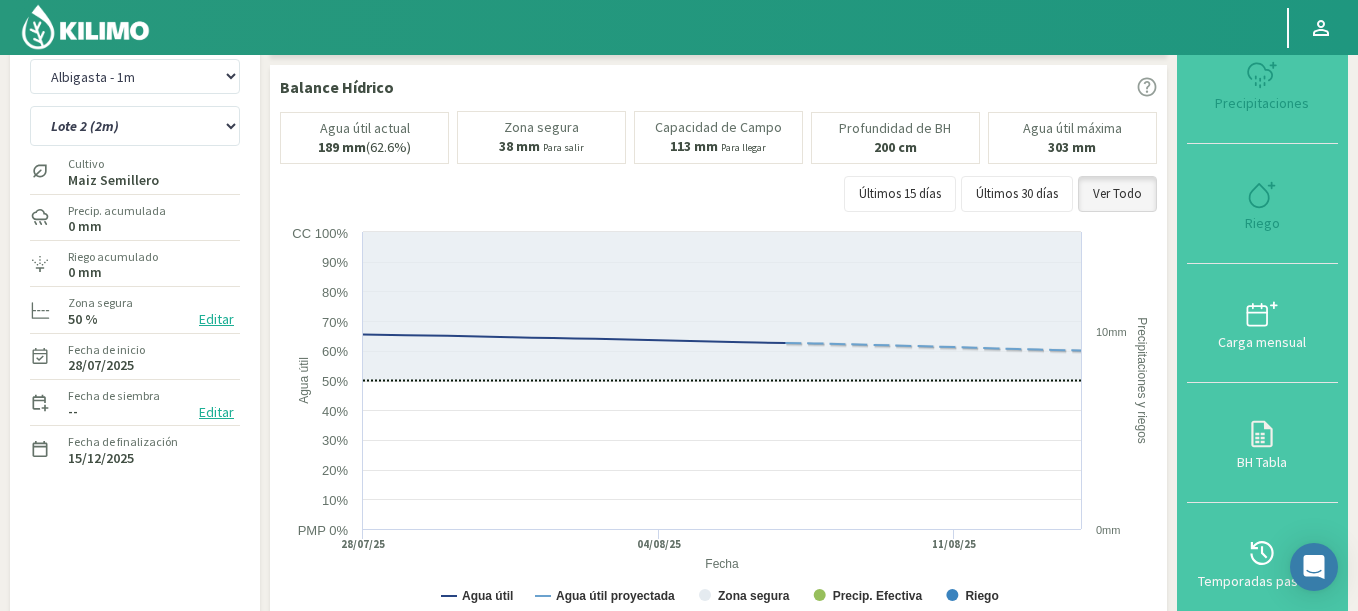select on "5021: Object" 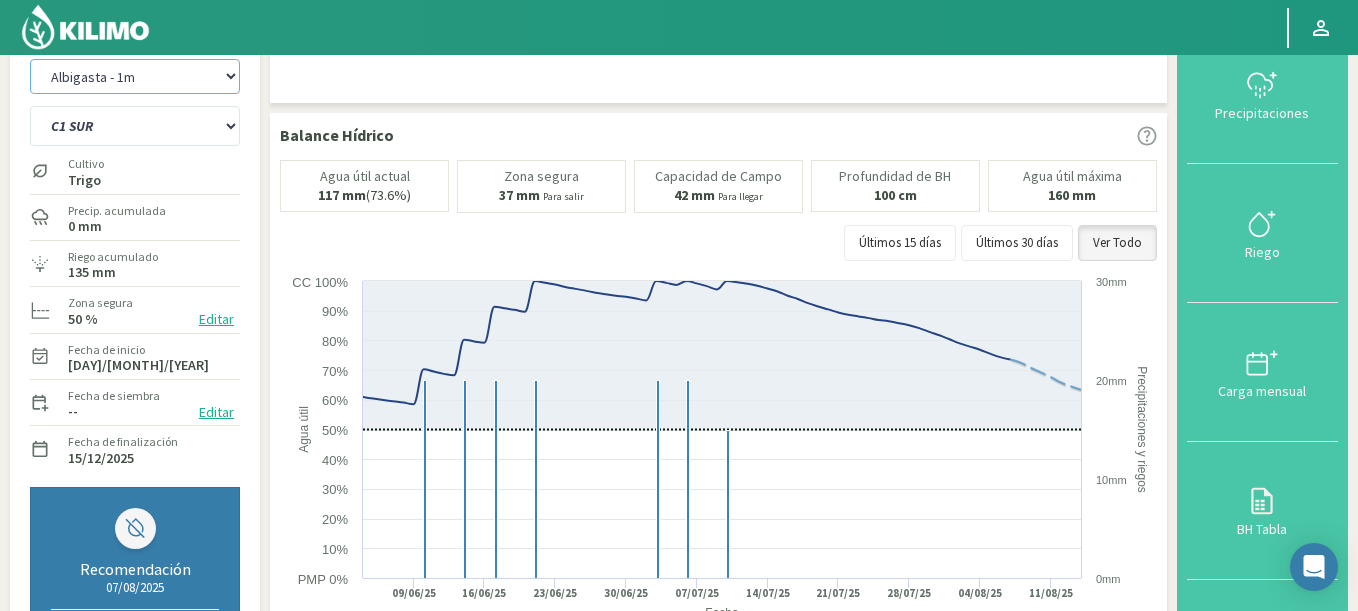 scroll, scrollTop: 0, scrollLeft: 0, axis: both 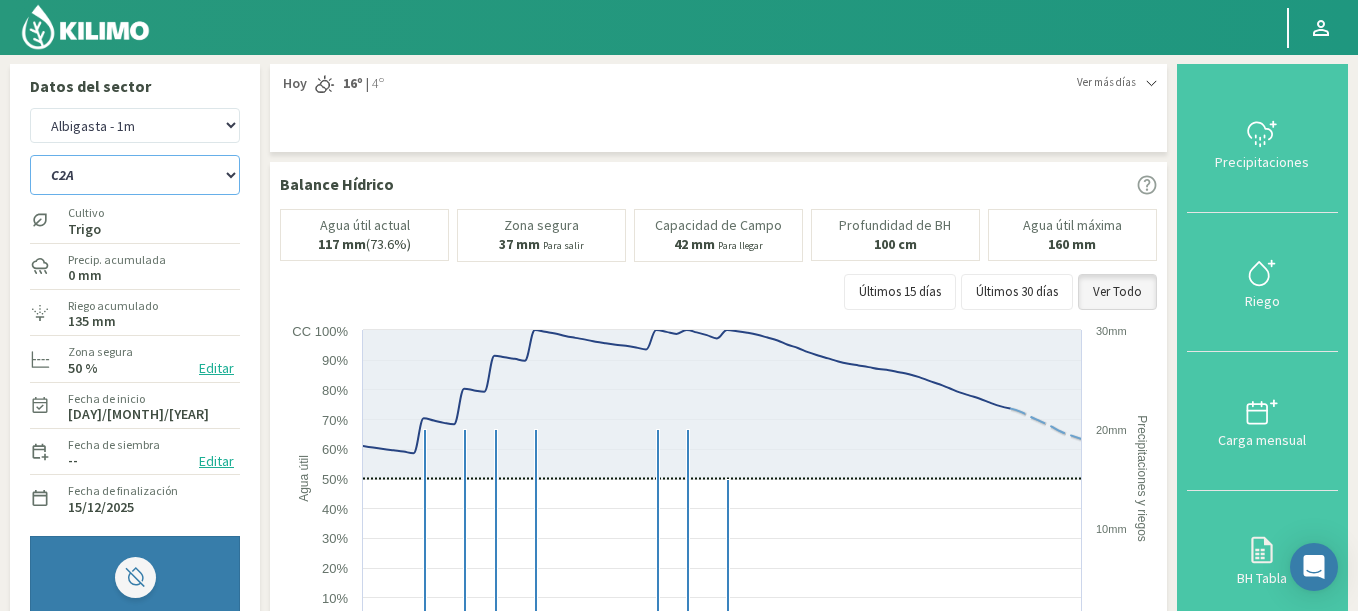 click on "C1 SUR   C2A   C2 SUR   C3A   C4A" 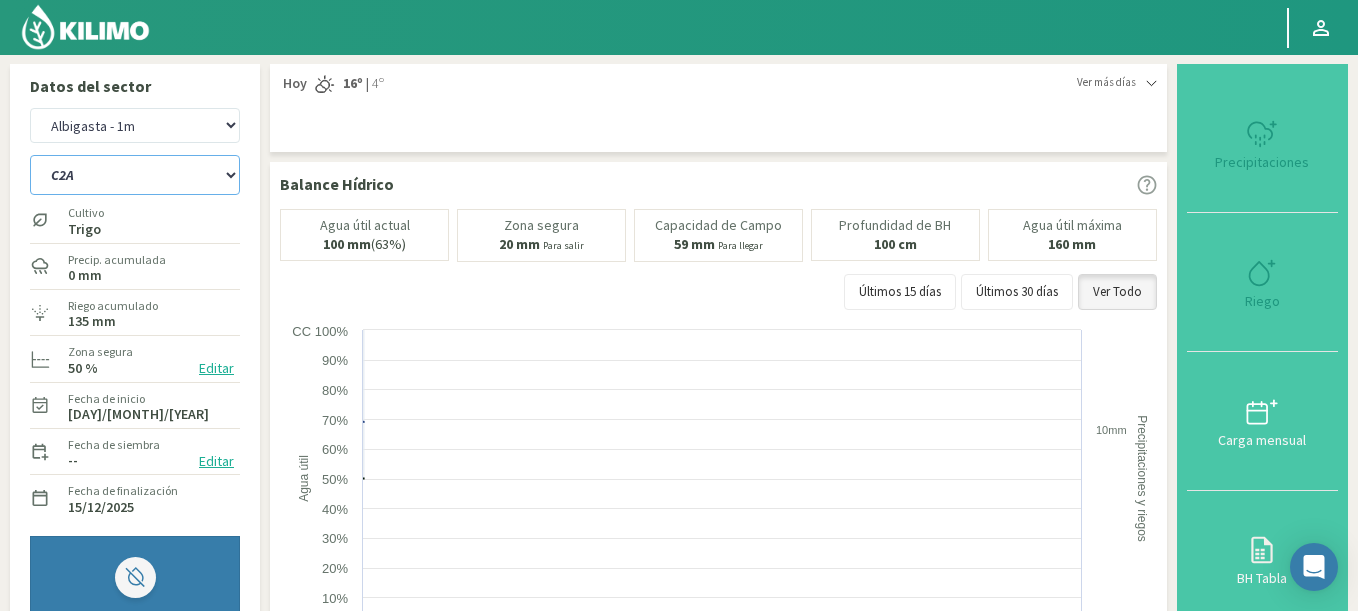 select on "71: Object" 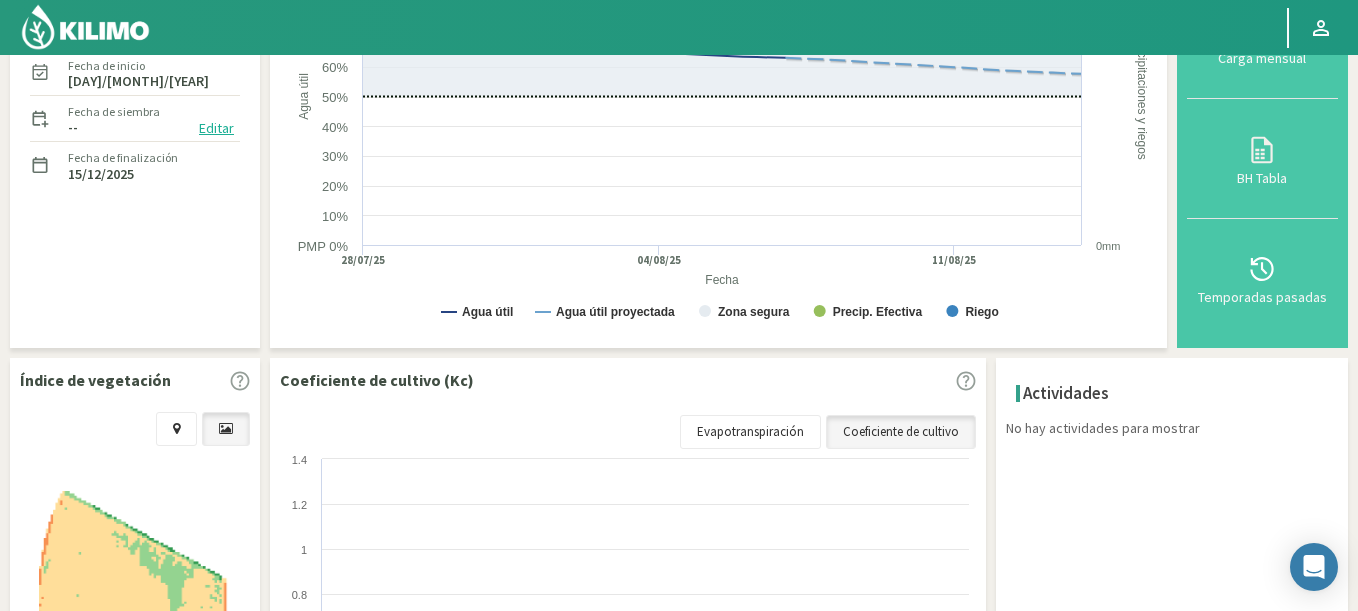 scroll, scrollTop: 480, scrollLeft: 0, axis: vertical 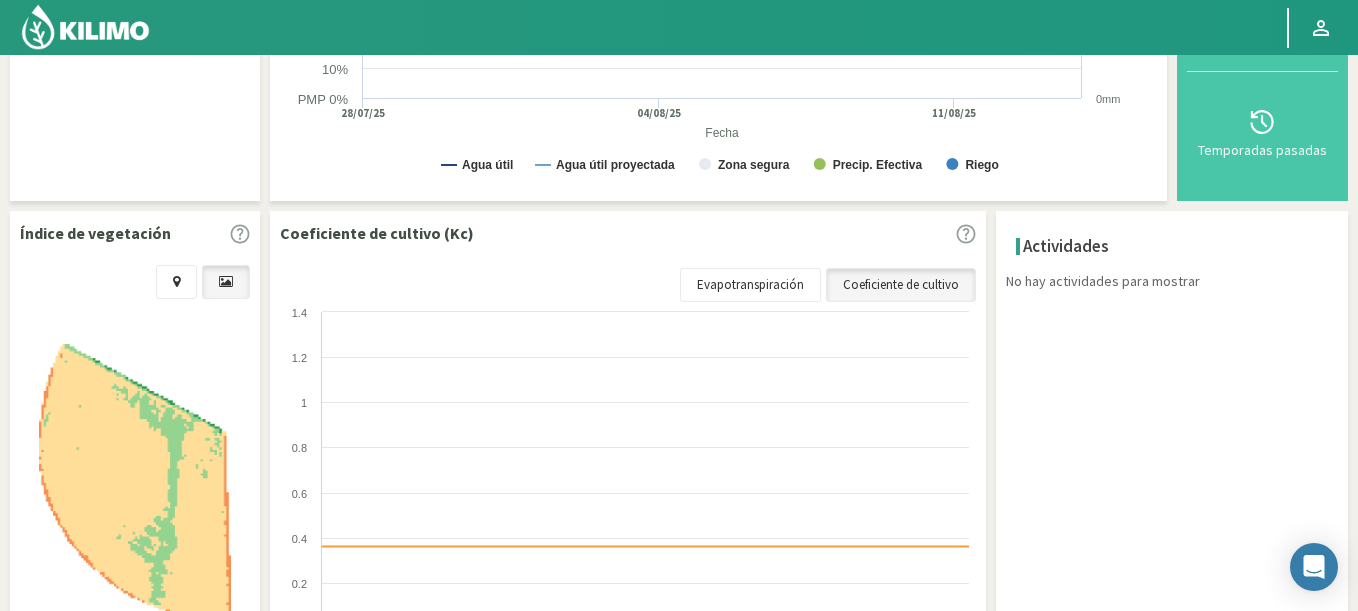 select on "5299: Object" 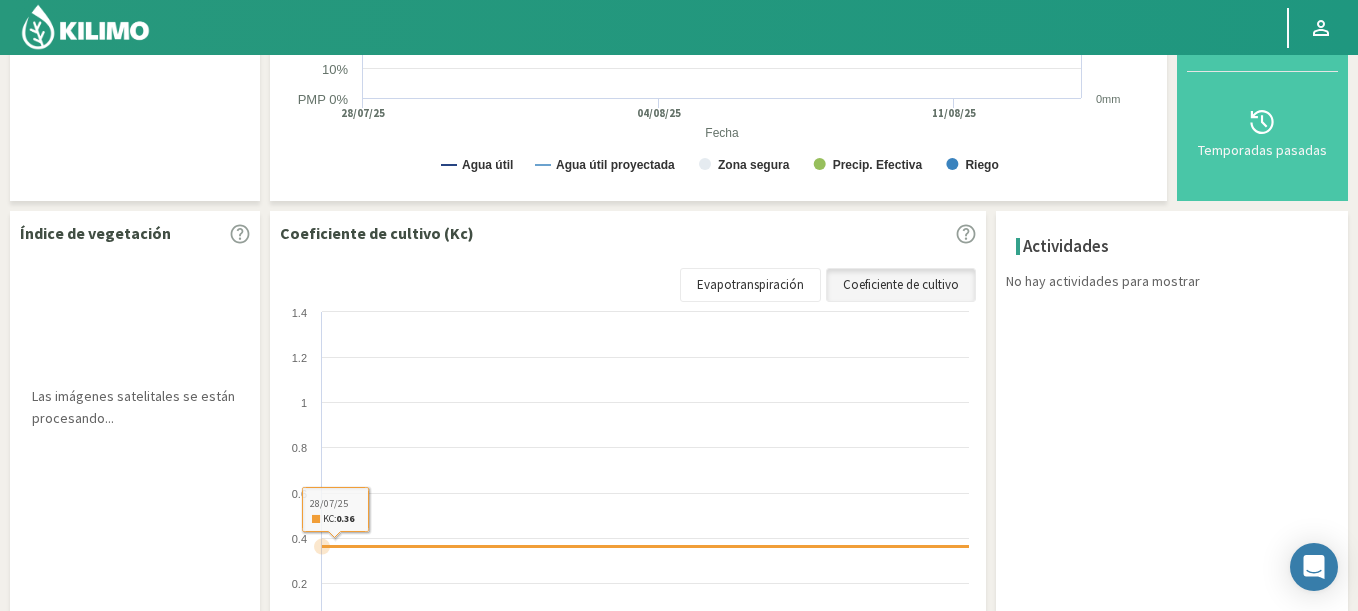 scroll, scrollTop: 0, scrollLeft: 0, axis: both 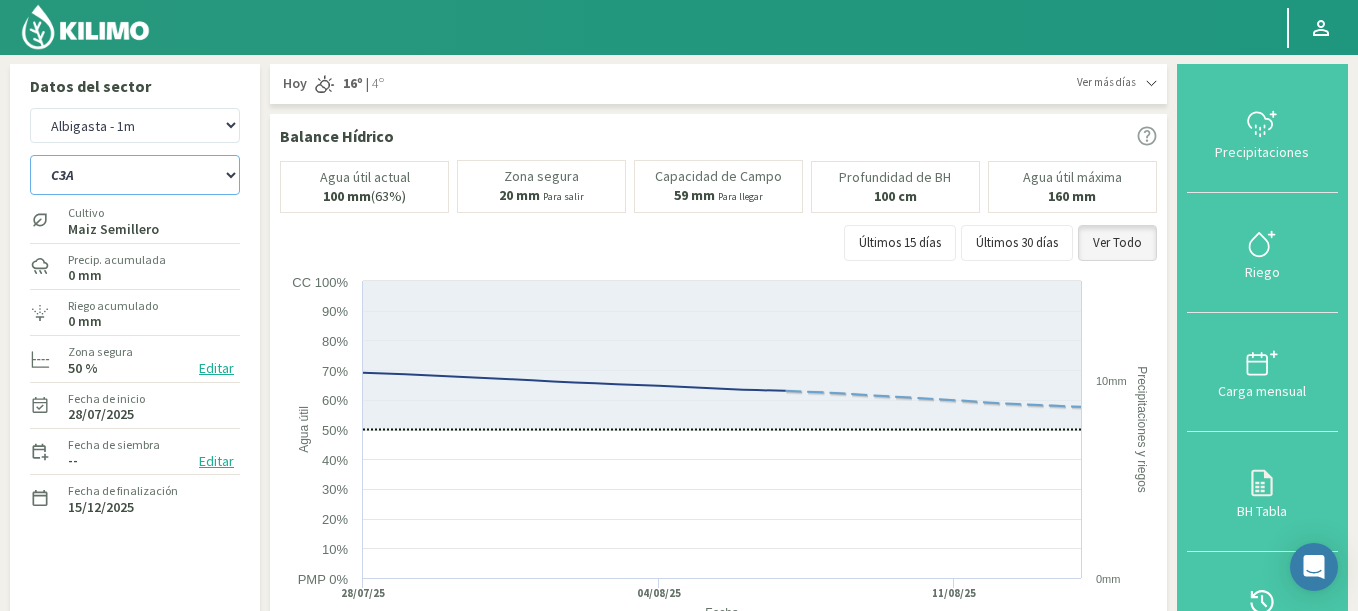 click on "C1 SUR   C2A   C2 SUR   C3A   C4A" 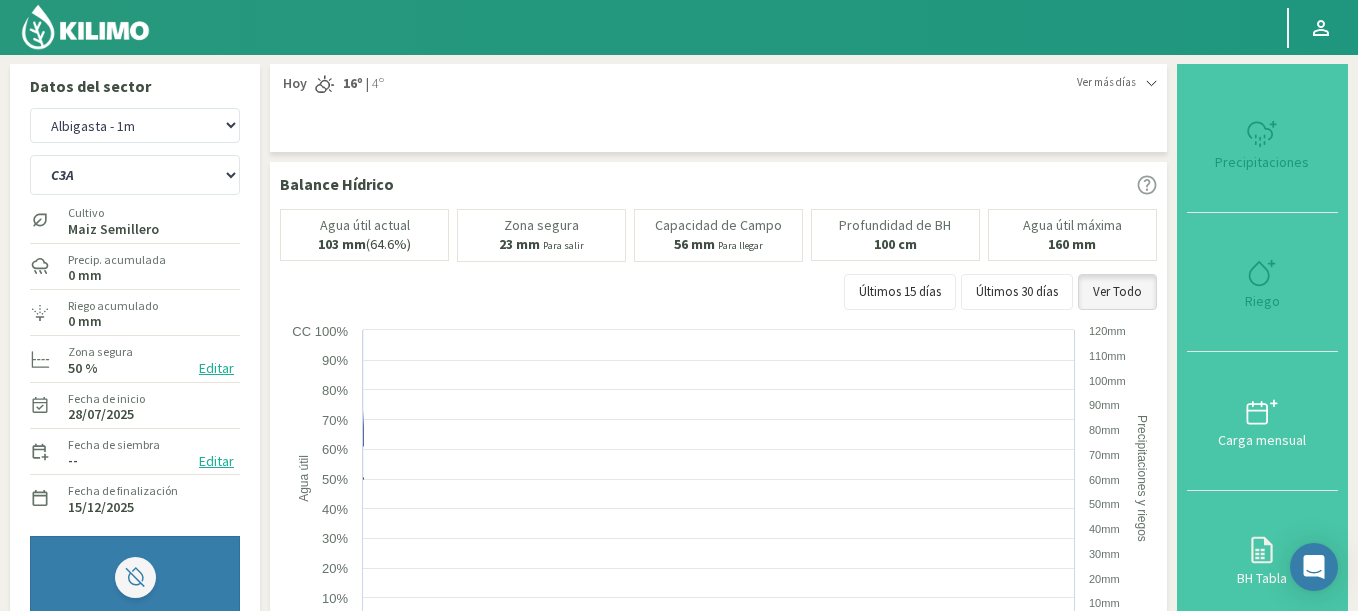 select on "77: Object" 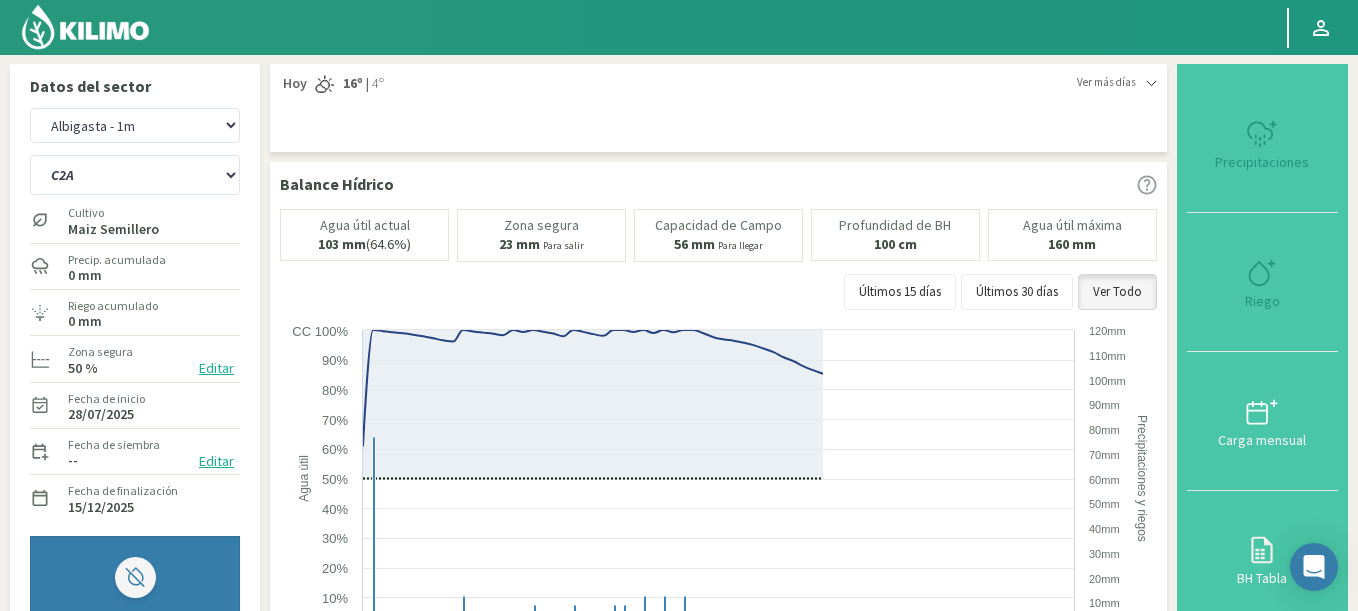 select on "5577: Object" 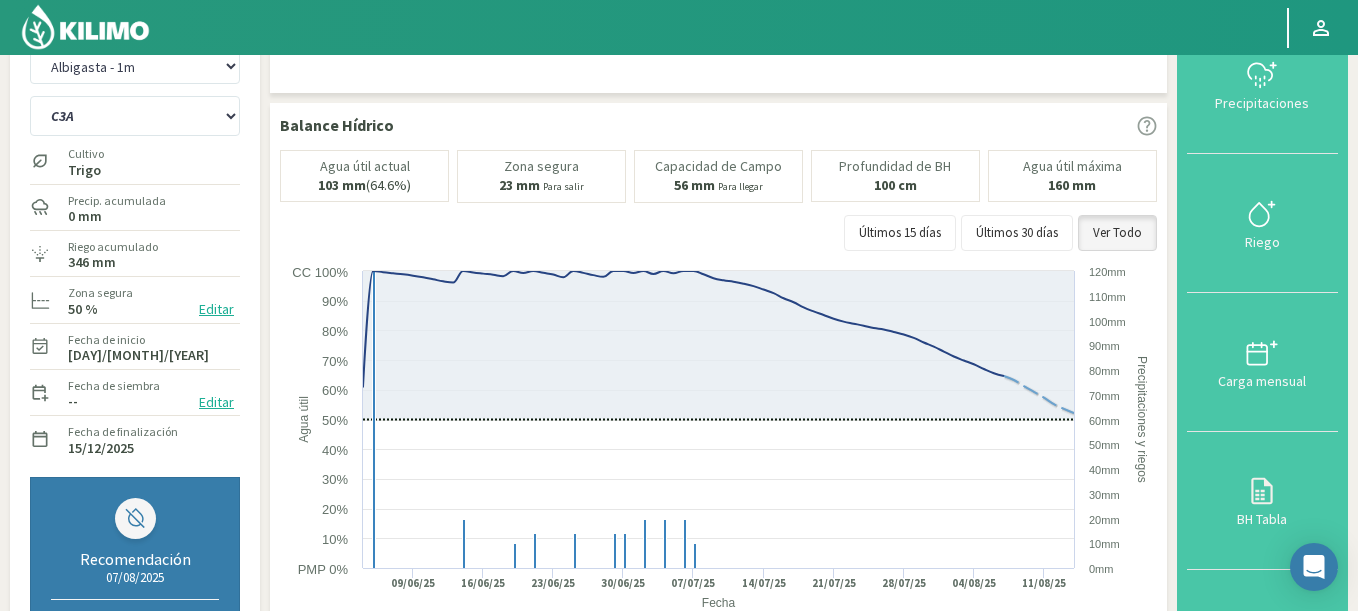 scroll, scrollTop: 0, scrollLeft: 0, axis: both 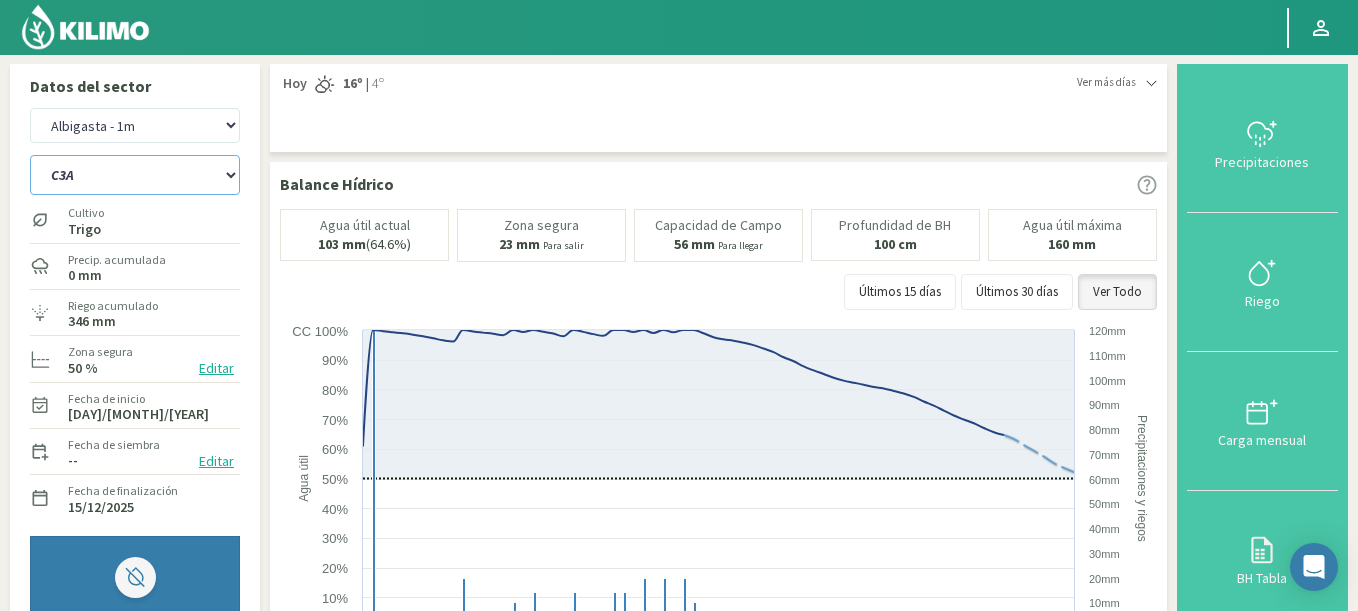 click on "C1 SUR   C2A   C2 SUR   C3A   C4A" 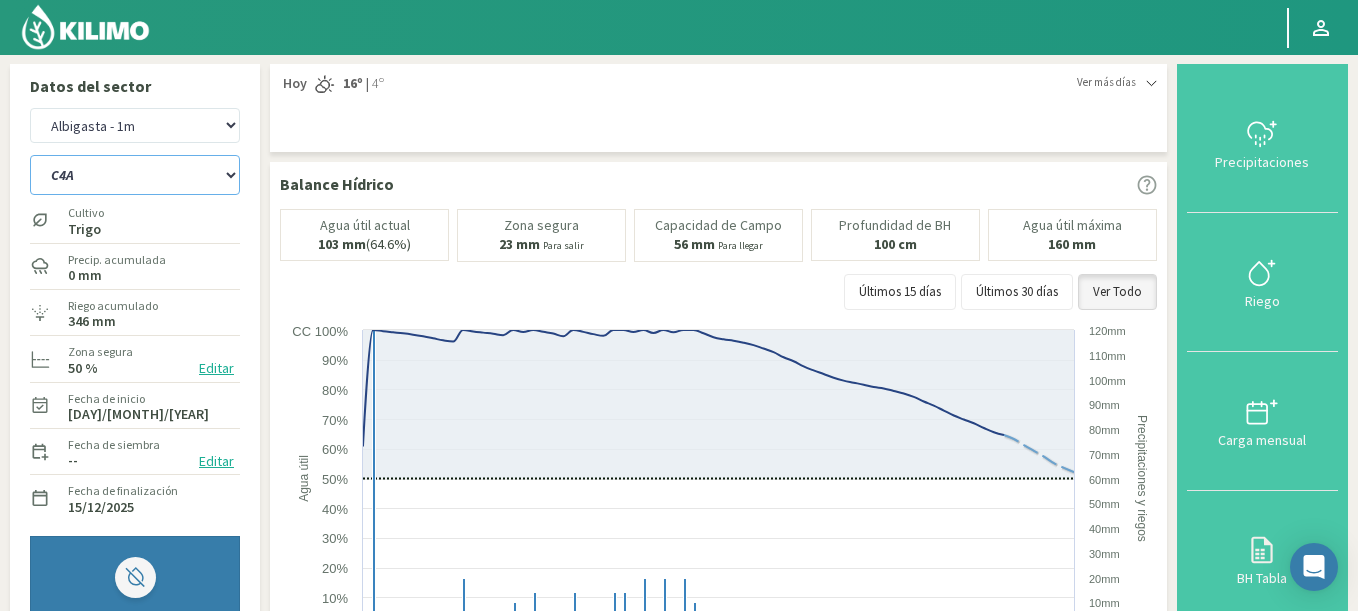 click on "C1 SUR   C2A   C2 SUR   C3A   C4A" 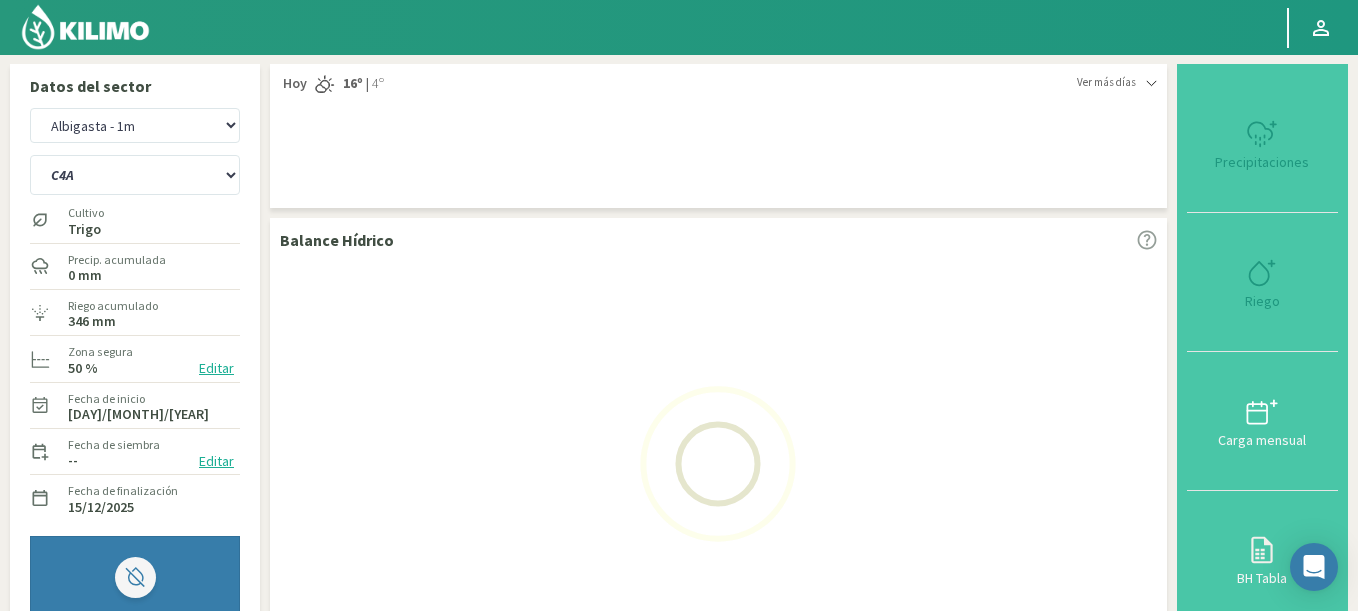 select on "84: Object" 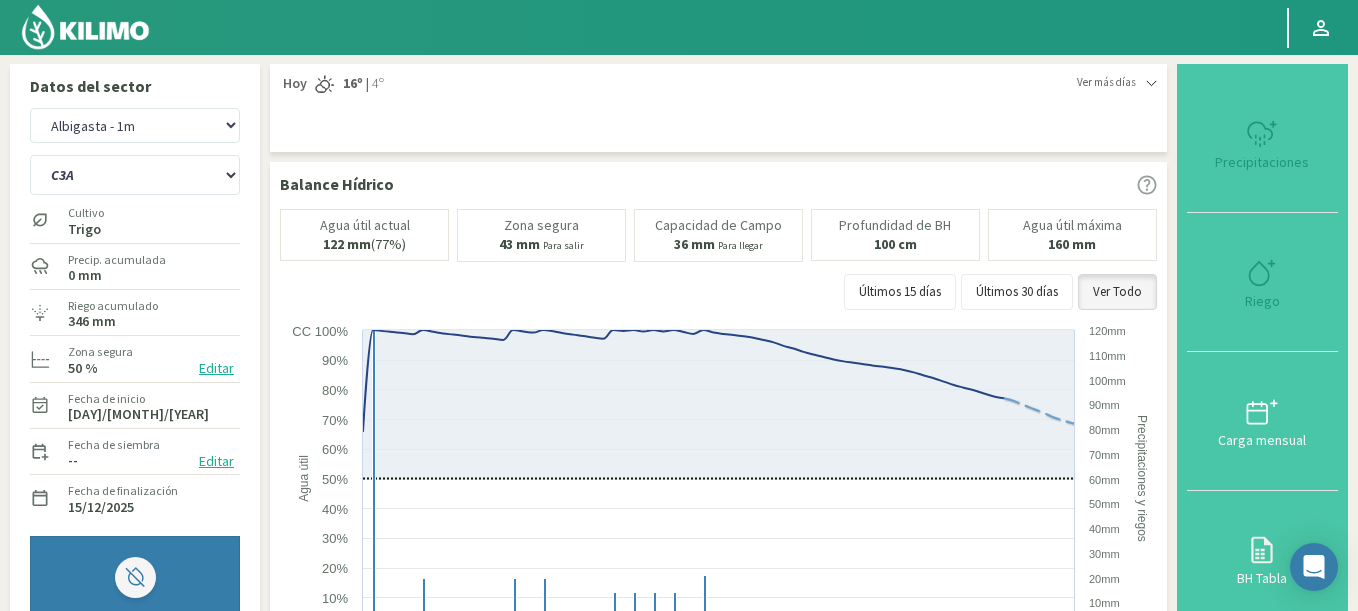 select on "5855: Object" 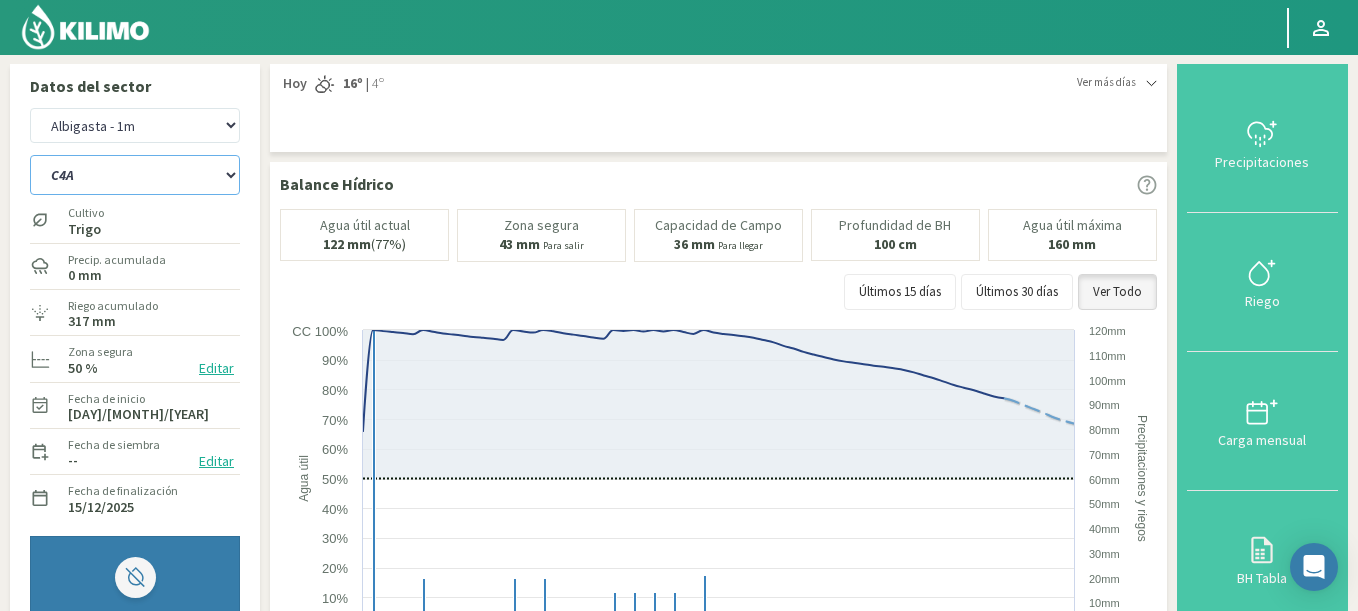 drag, startPoint x: 138, startPoint y: 192, endPoint x: 115, endPoint y: 180, distance: 25.942244 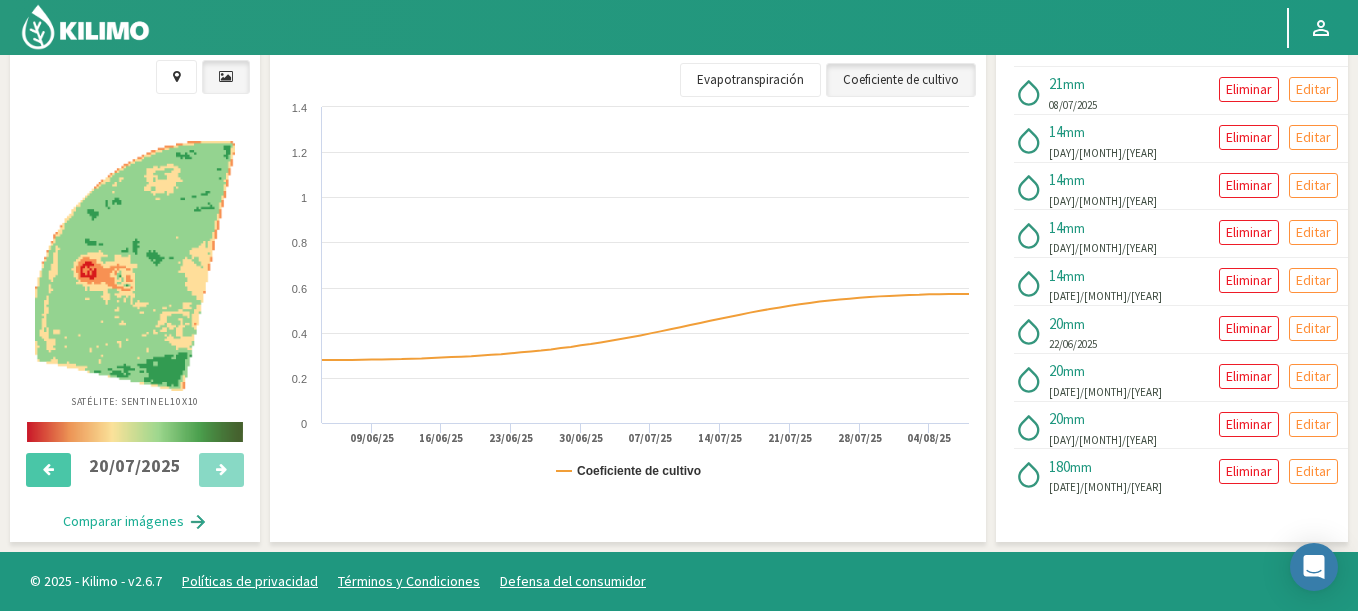 scroll, scrollTop: 783, scrollLeft: 0, axis: vertical 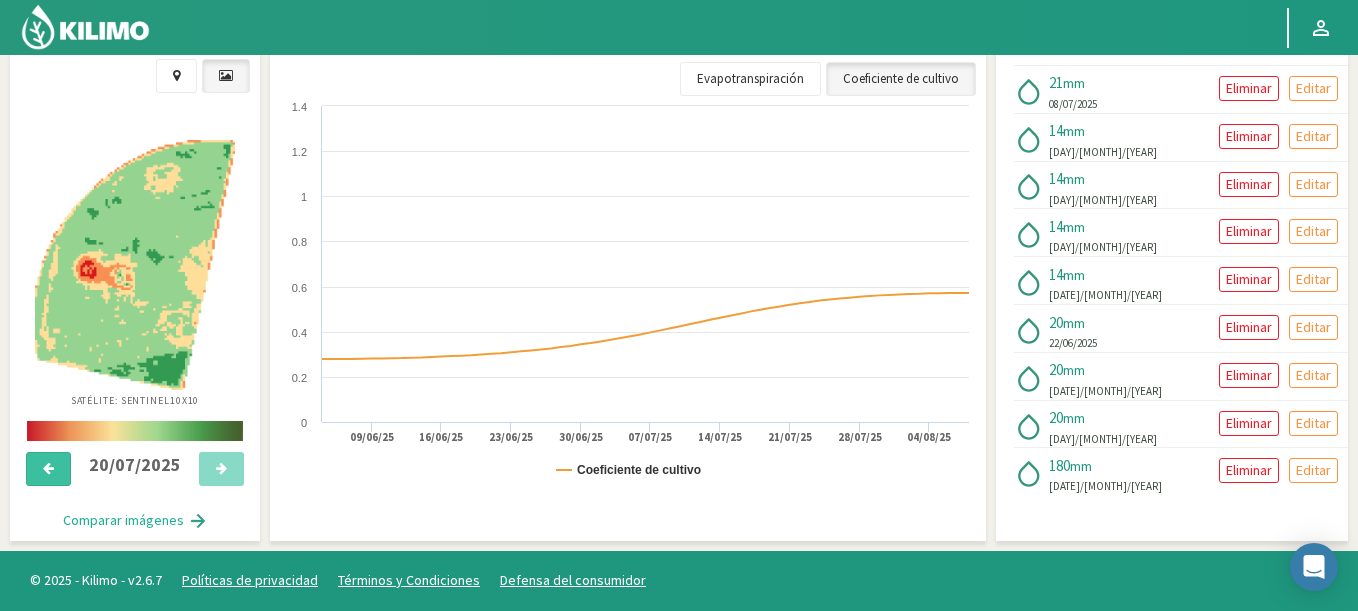 click 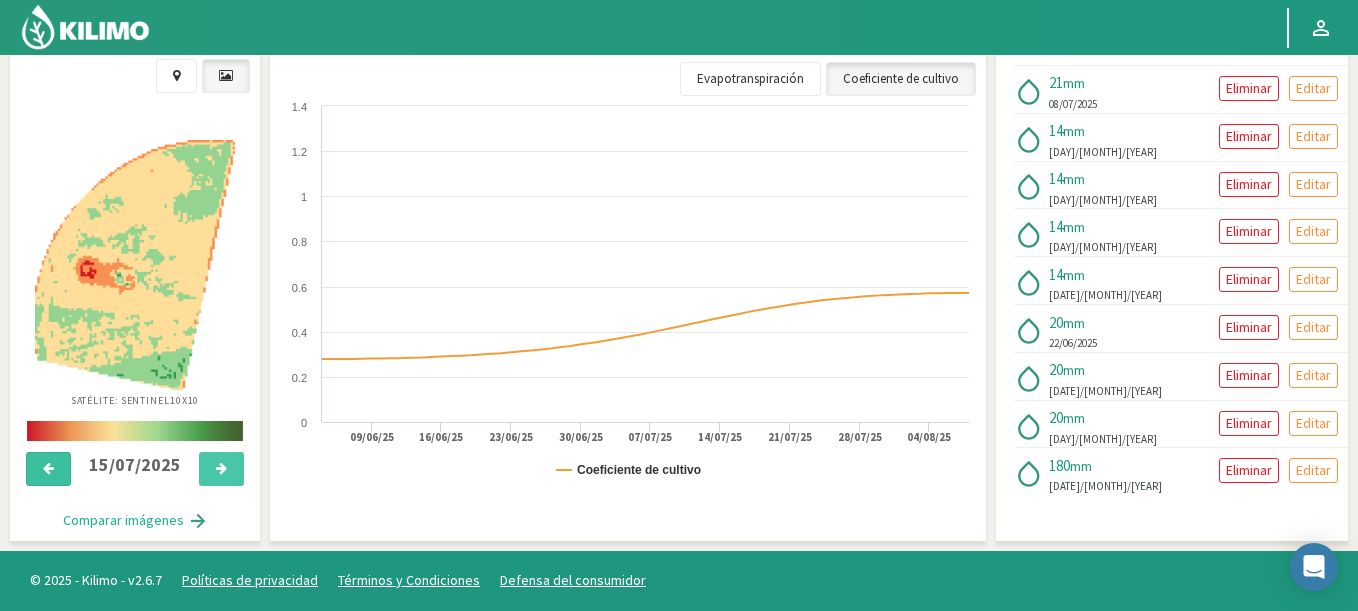 click 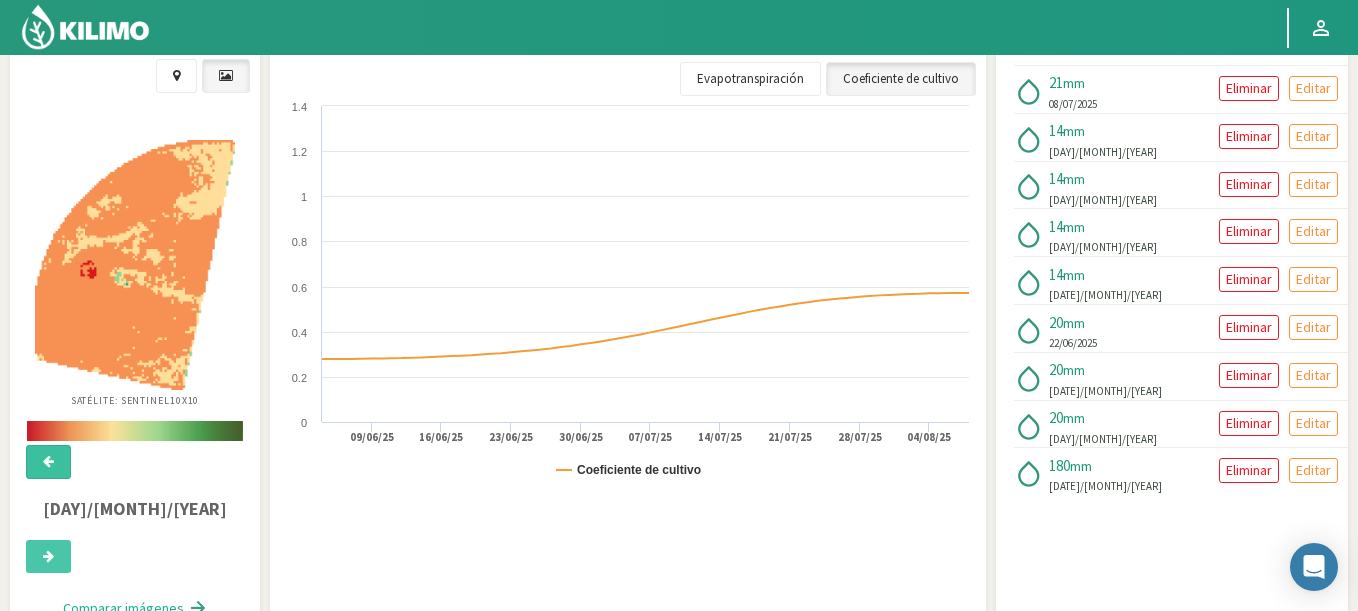 click 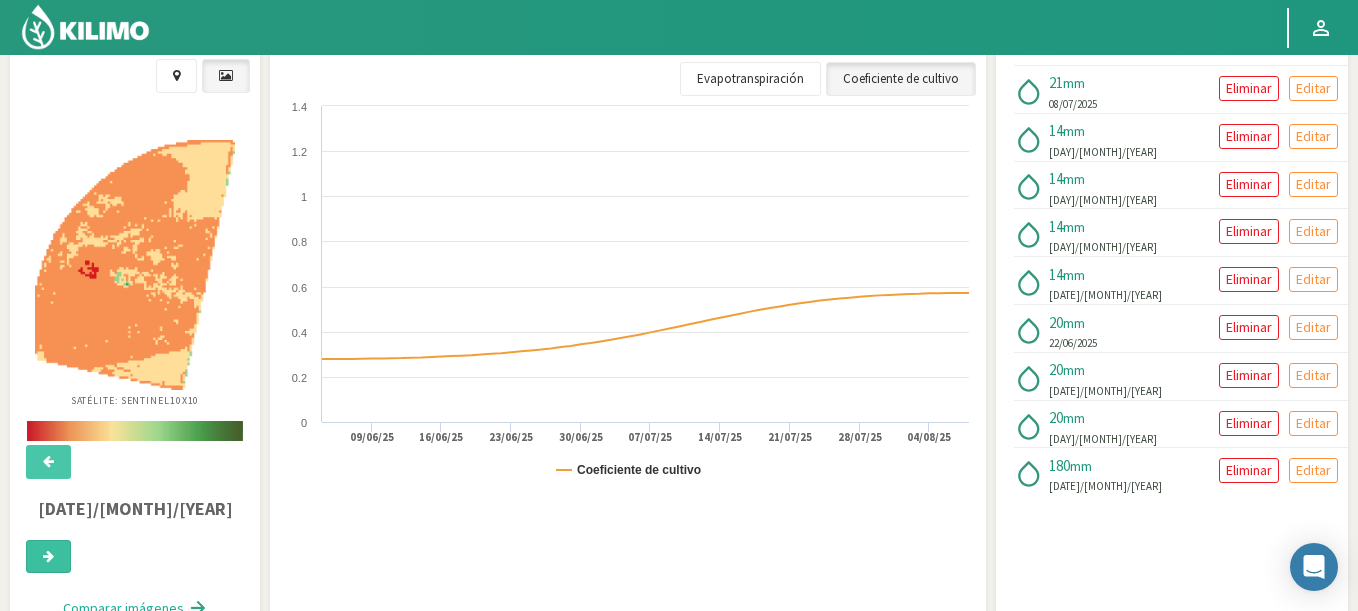 click 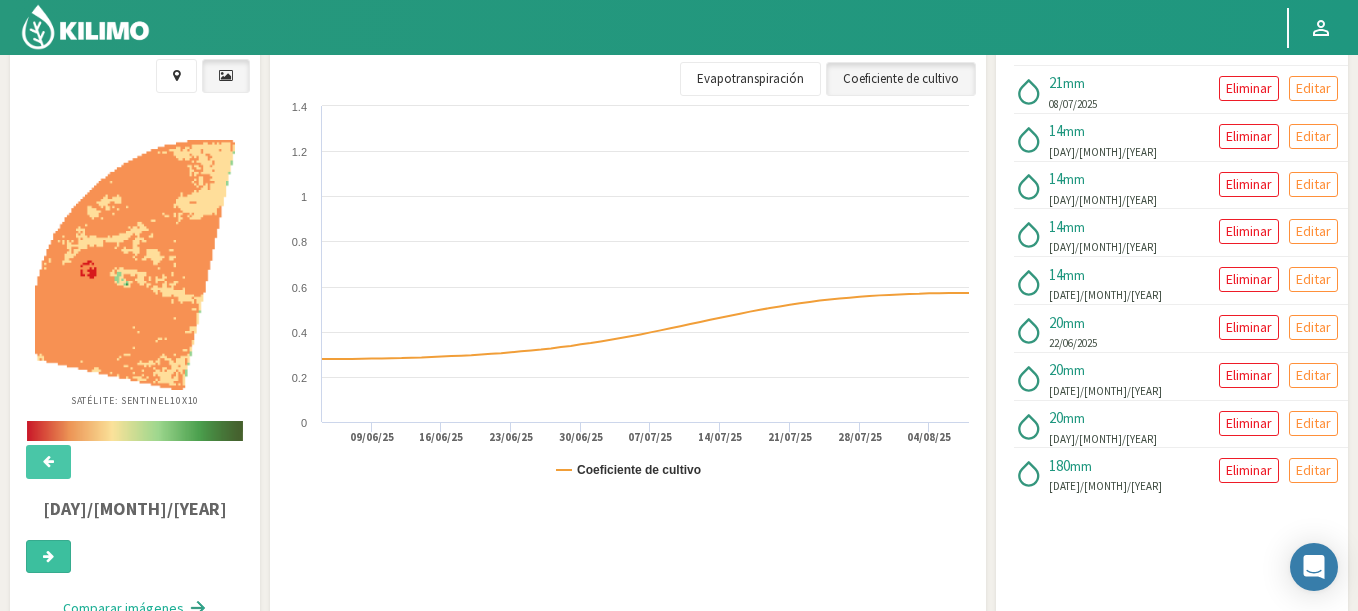 click 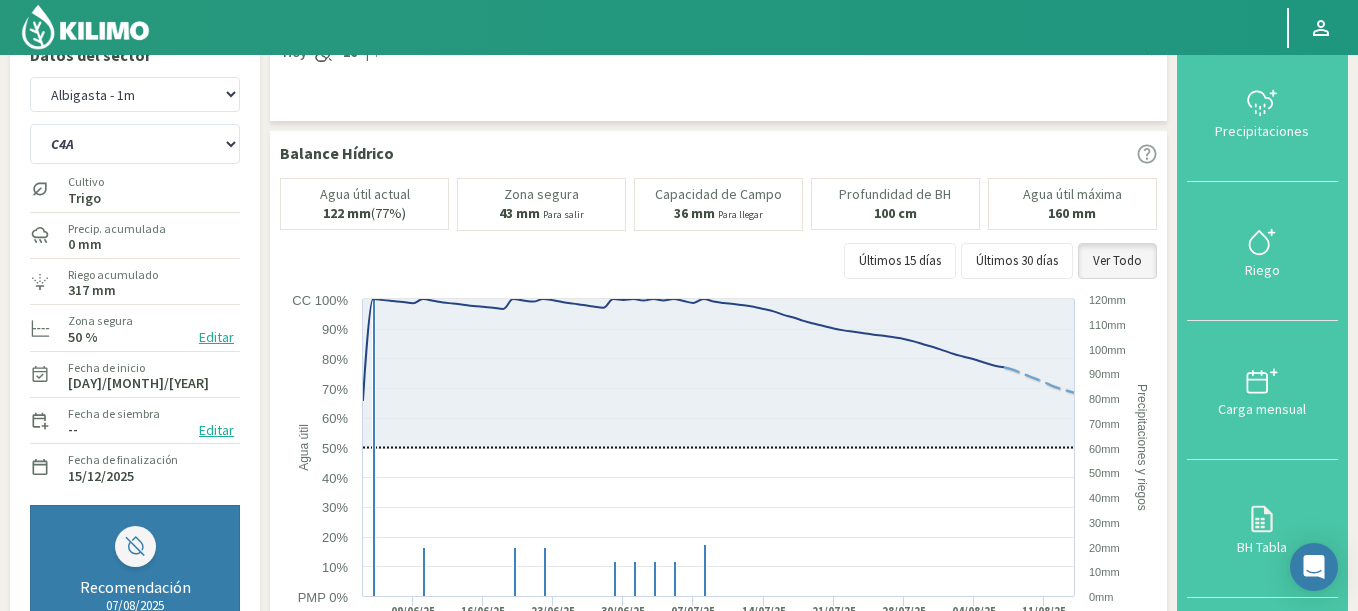 scroll, scrollTop: 0, scrollLeft: 0, axis: both 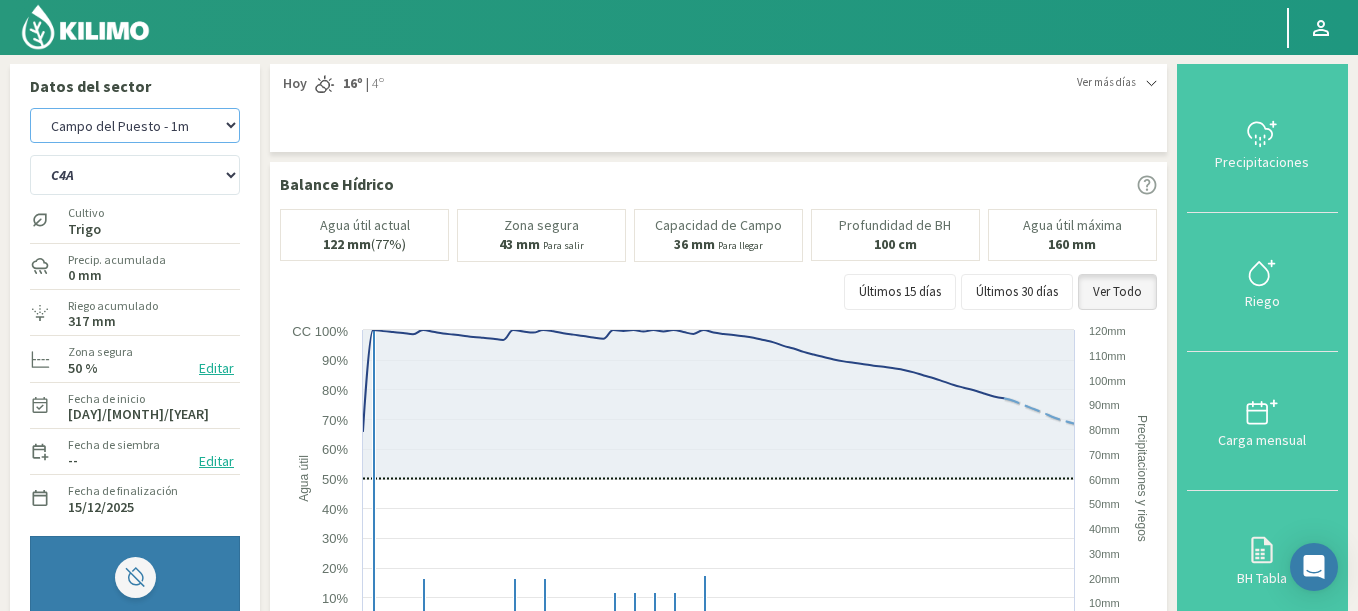 click on "Agr. Cardonal   Agr. El Carmelo   Agrícola Bakia   Agrícola Bakia - IC   Agrícola Exser - Campo Los Andes   Agricola FM Hermanos   Agrícola La Laguna (Samuel Ovalle) - IC   Agrícola Santa Magdalena (E. Ovalle) - IC   Agr. Las Riendas   Agr. Nieto - Florencia   Agr. Nieto - San Andrés   Agrorreina Parcela 27   Agrorreina Parcela 42   Agrorreina Parcela 44   Agrorreina Parcela 46   Agrorreina Parcela 47   Agrorreina San Ramon   AgroUC - IC   Agr. San José   Agr. Santa Laura - Romanini - Cítricos   Agr. Santa Magdalena   Agr. Sutil   Agr. Sutil - Pirque   Agr. Varagui - Rosario 2   Agr. Viconto Campo Viluco   Ag. Santa Laura -Cas1   Ag. Santa Laura -Cas2   Ag. Santa Laura -Cas3   Ag. Santa Laura - Santa Teresa   Agua del Valle - San Gregorio   Agua del Valle - San Lorenzo   Agua del Valle - Santa Emilia   Albigasta - 1m   Albigasta - 2m   Alpamanta   Bidarte   Bidarte   Bidarte   Campo Cassineri   Campo del Puesto - 1m   Campo del Puesto - 2m   Campo Flor   Campo Quinta de Maipo   Chemol Che Hue" 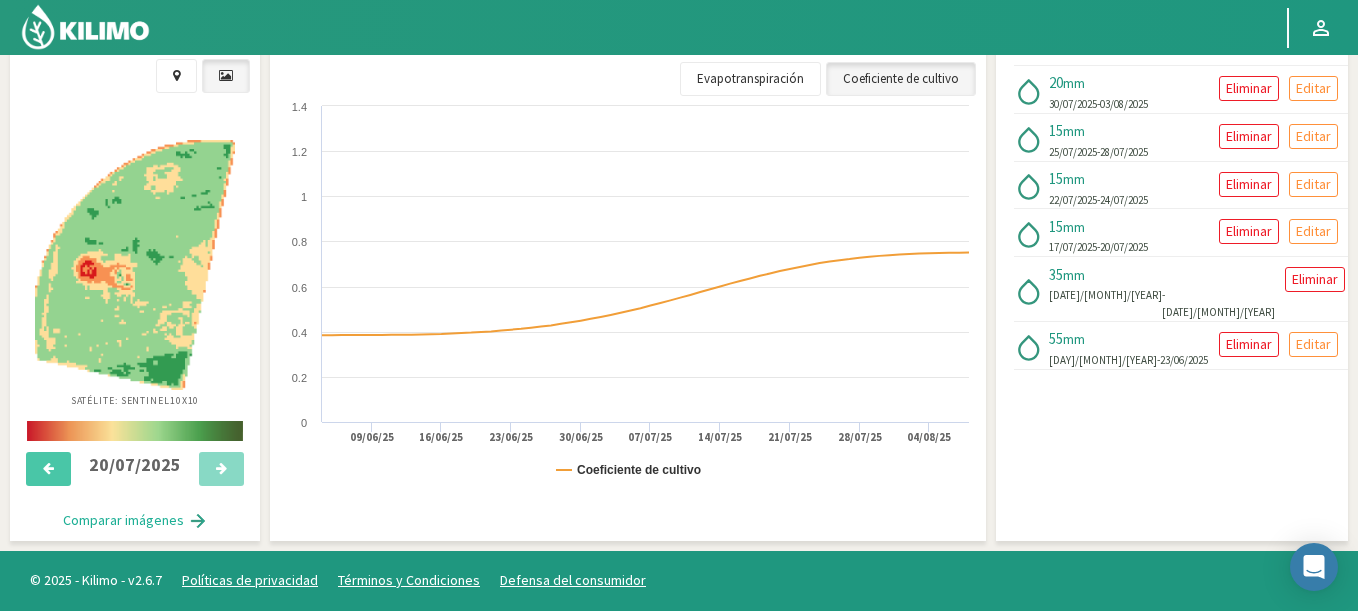 select on "6140: Object" 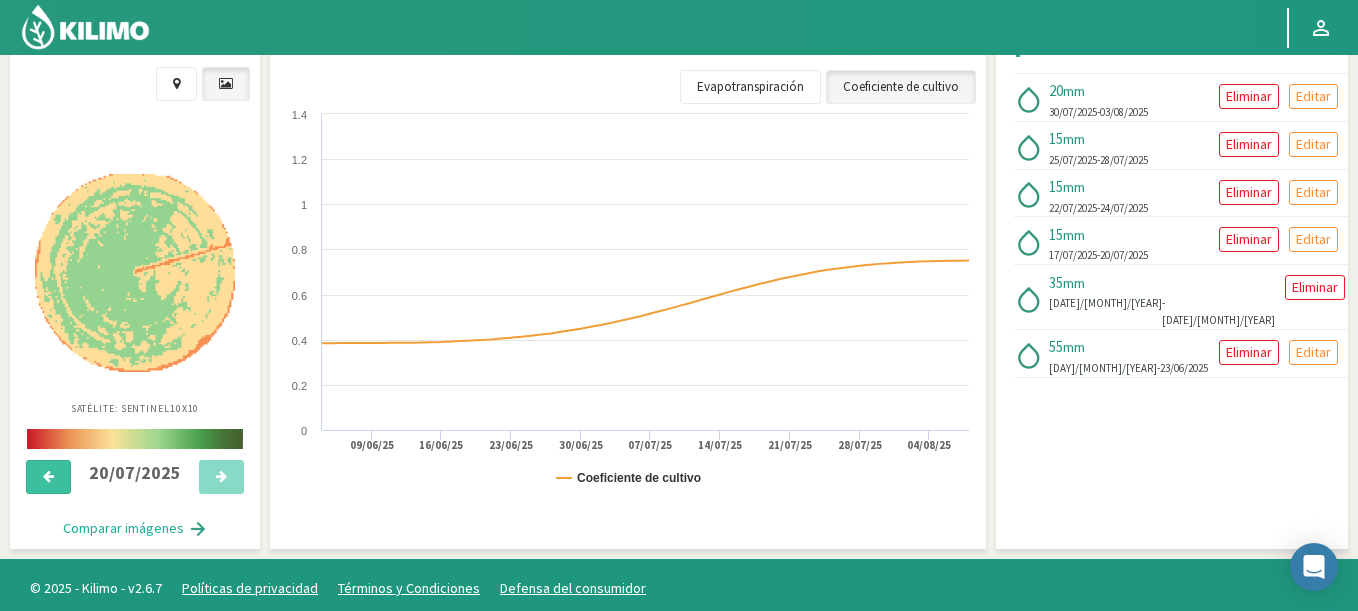 scroll, scrollTop: 783, scrollLeft: 0, axis: vertical 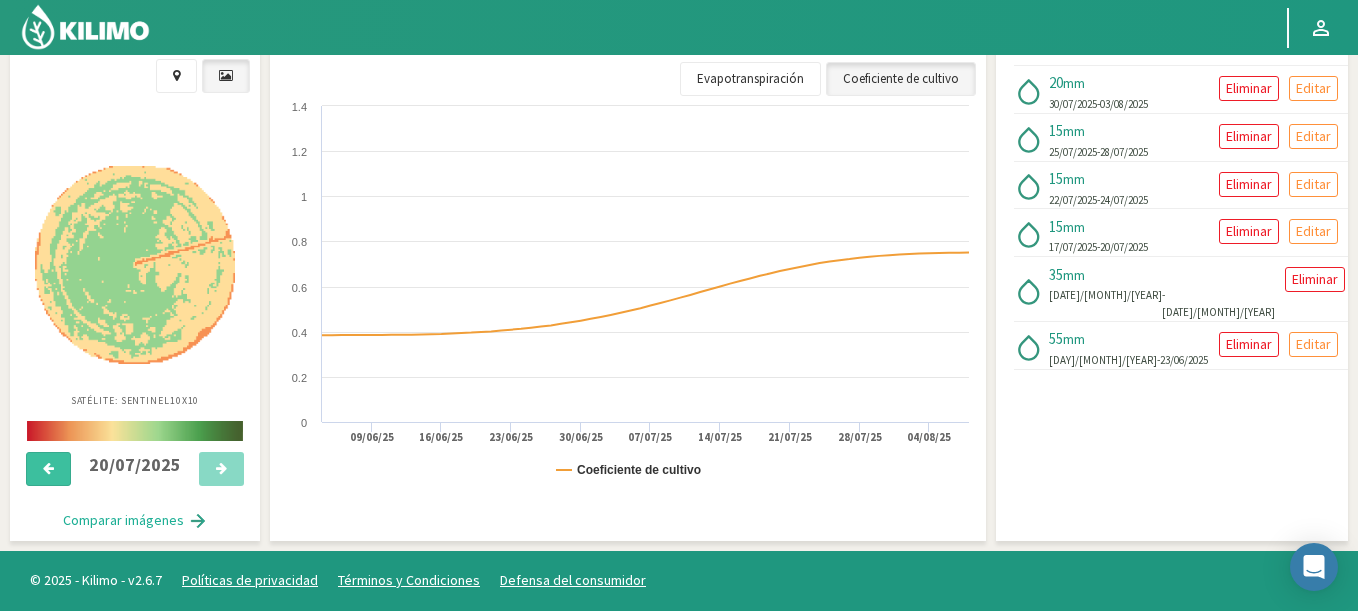 click 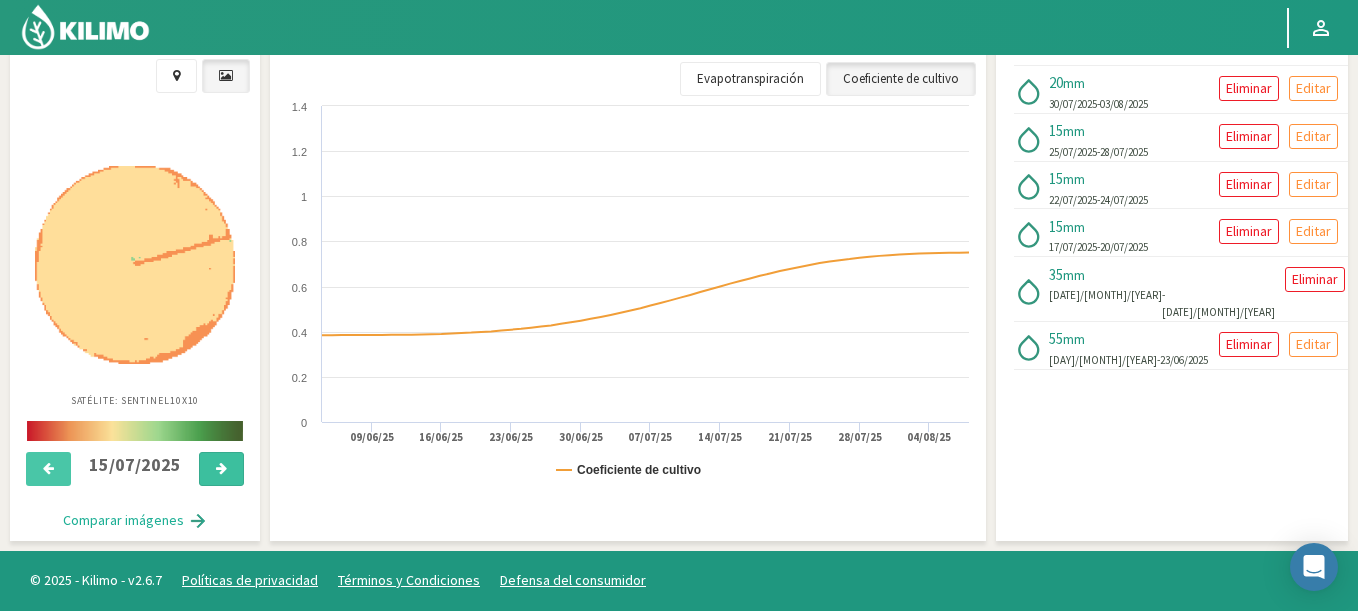 click 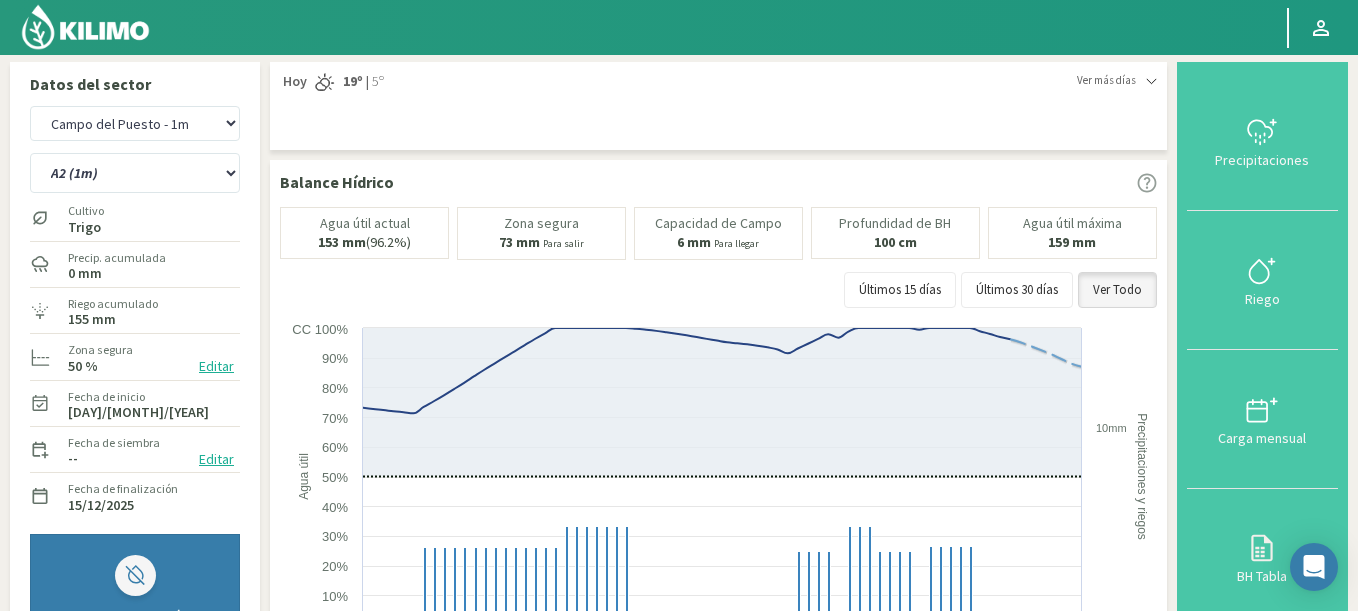 scroll, scrollTop: 0, scrollLeft: 0, axis: both 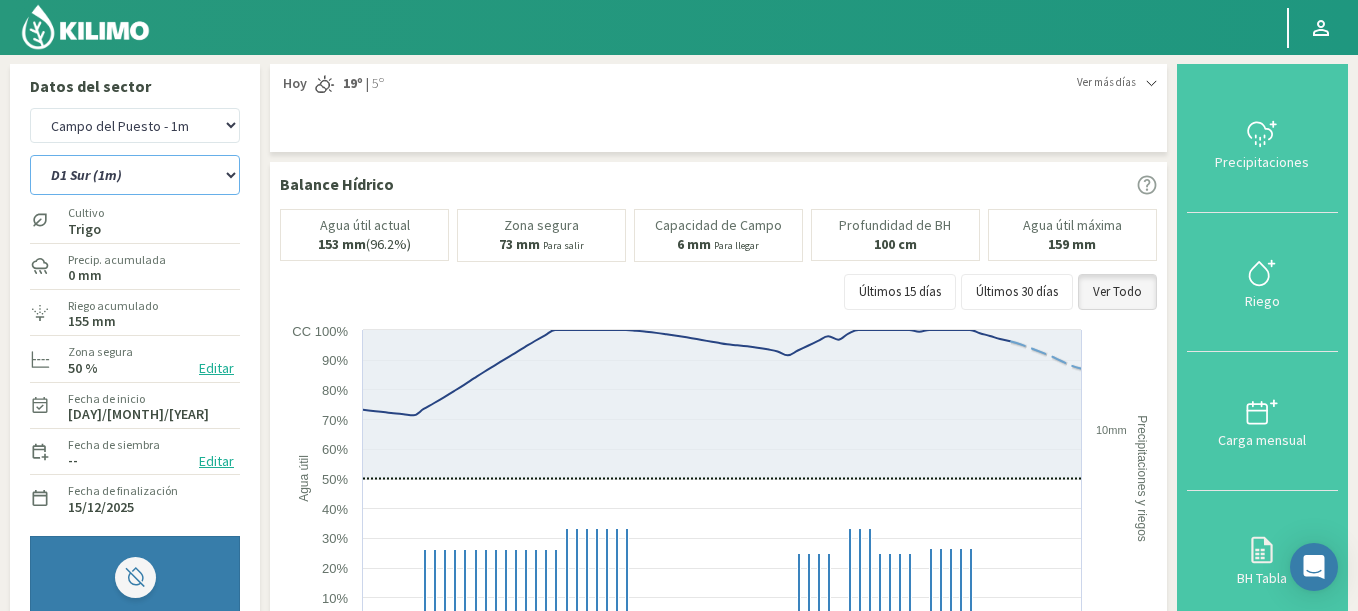 click on "A2 (1m)   D1 Sur (1m)   D2 Oeste (1m)" 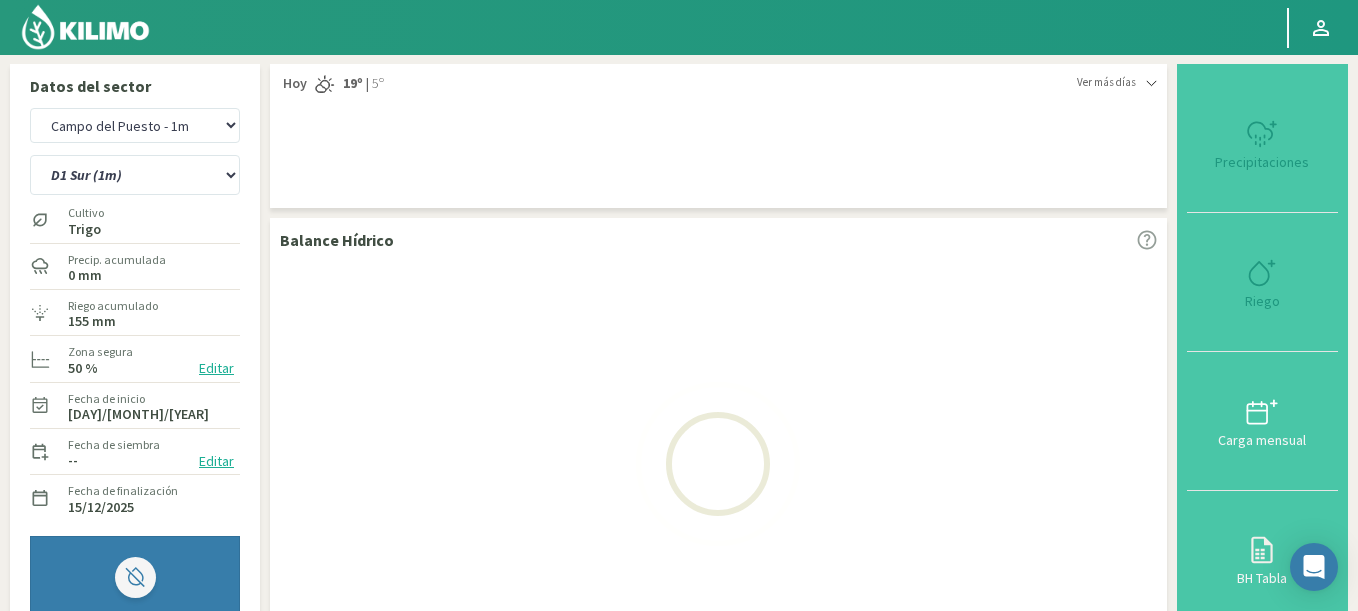 select on "91: Object" 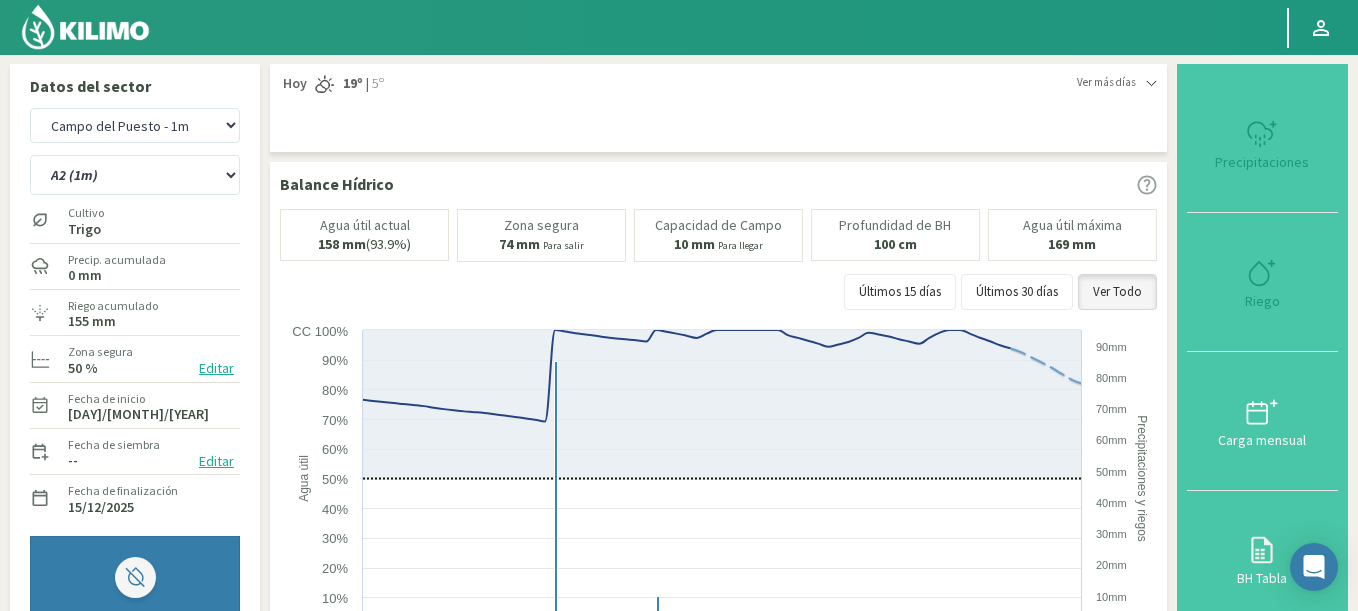 select on "6418: Object" 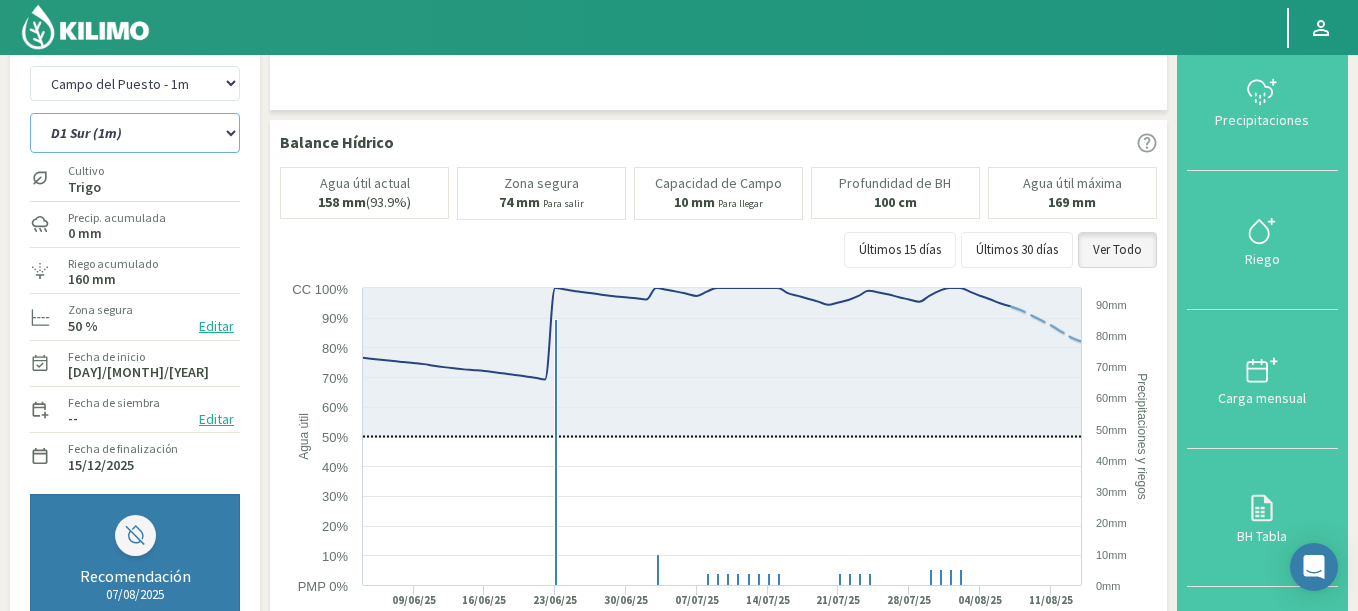 scroll, scrollTop: 0, scrollLeft: 0, axis: both 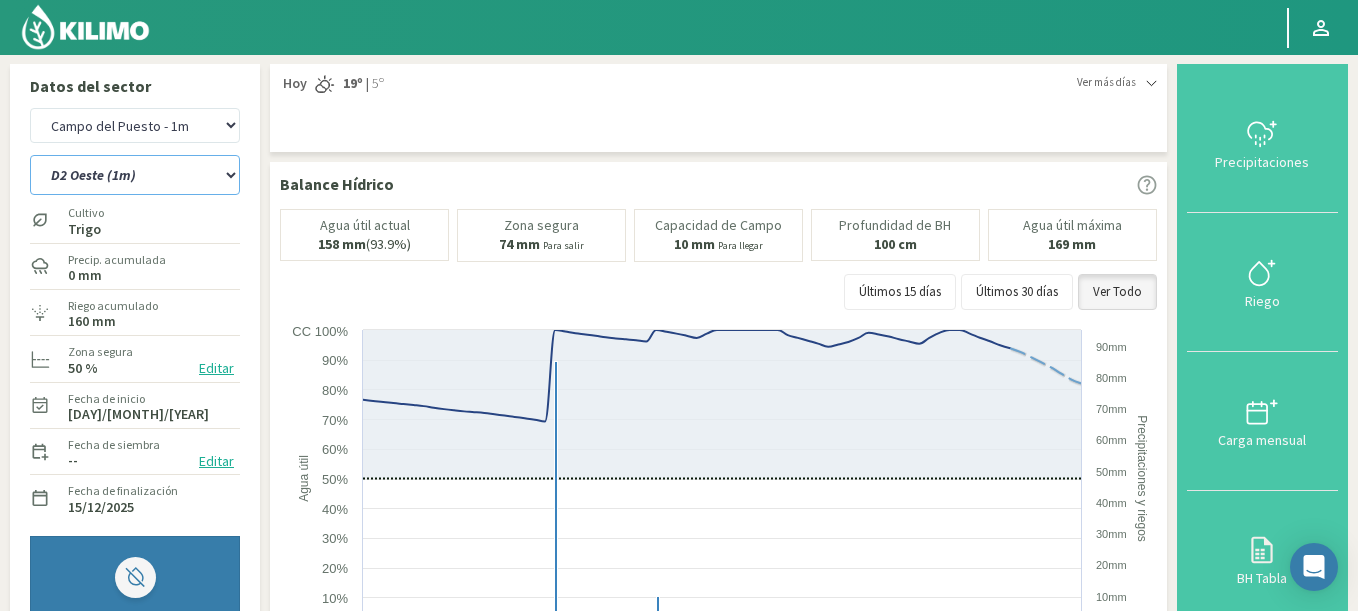 click on "A2 (1m)   D1 Sur (1m)   D2 Oeste (1m)" 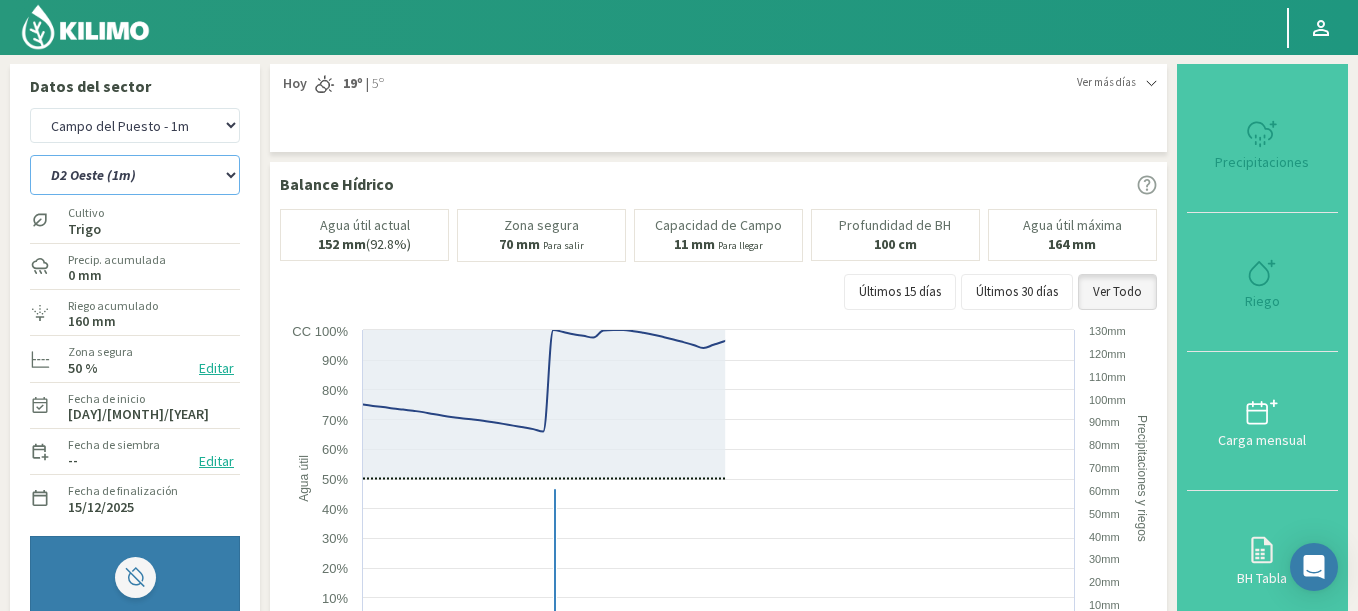 select on "95: Object" 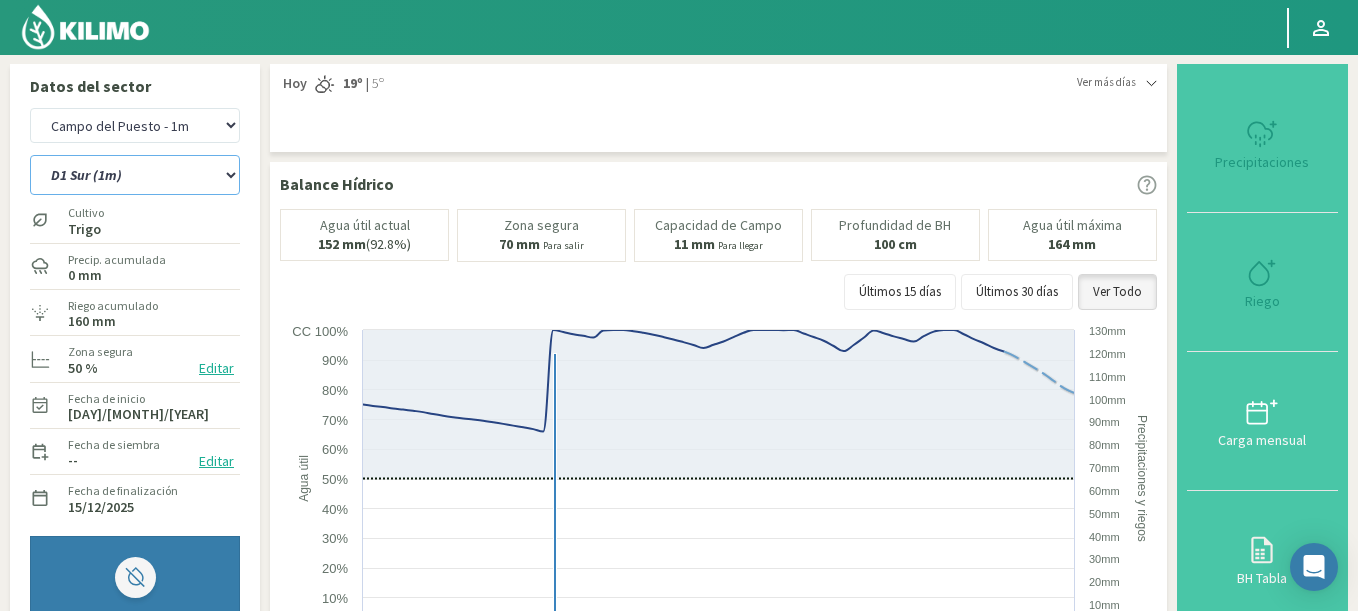 select on "6696: Object" 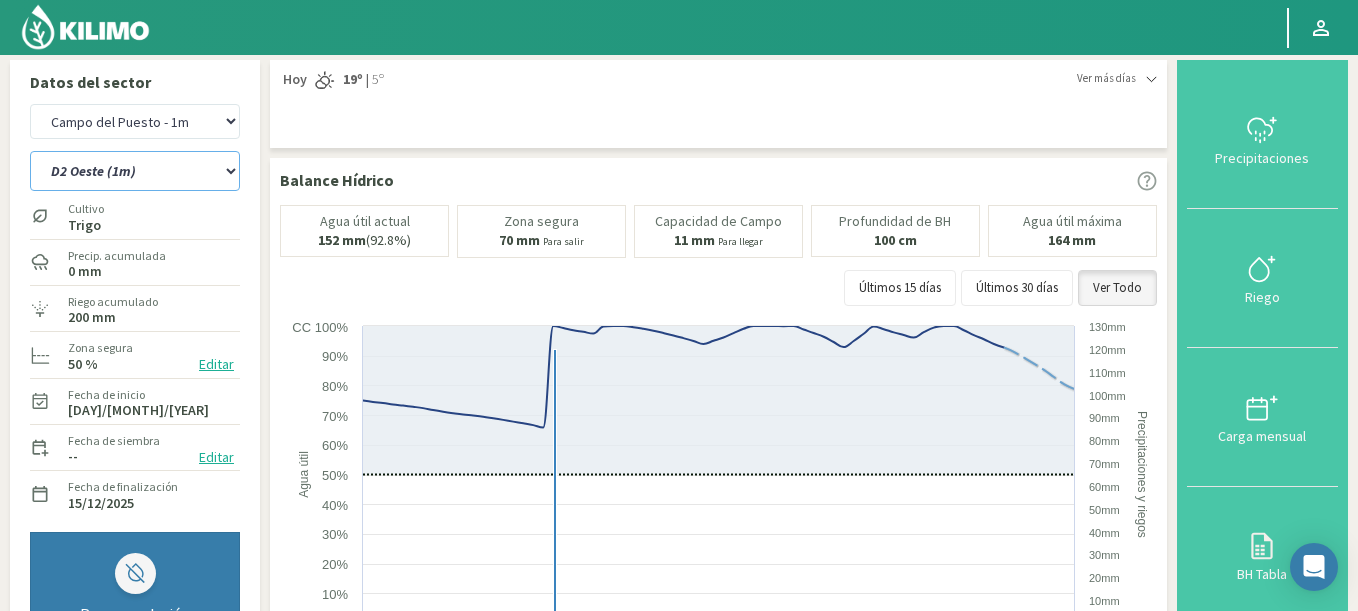 scroll, scrollTop: 0, scrollLeft: 0, axis: both 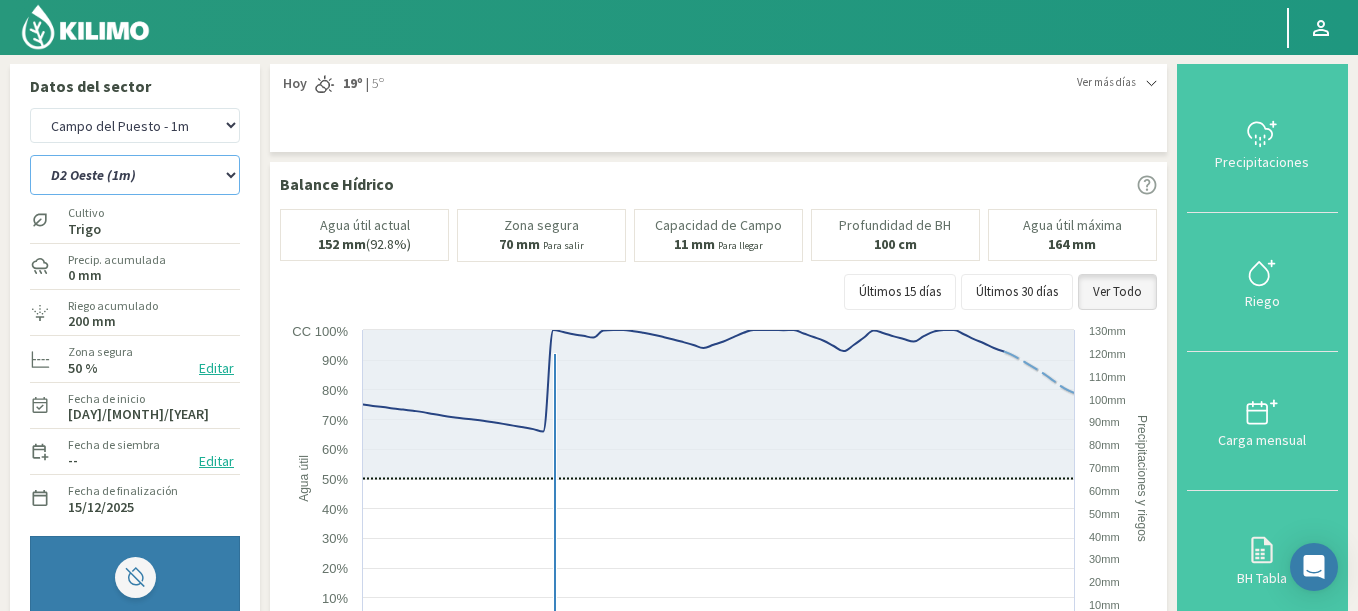 click on "A2 (1m)   D1 Sur (1m)   D2 Oeste (1m)" 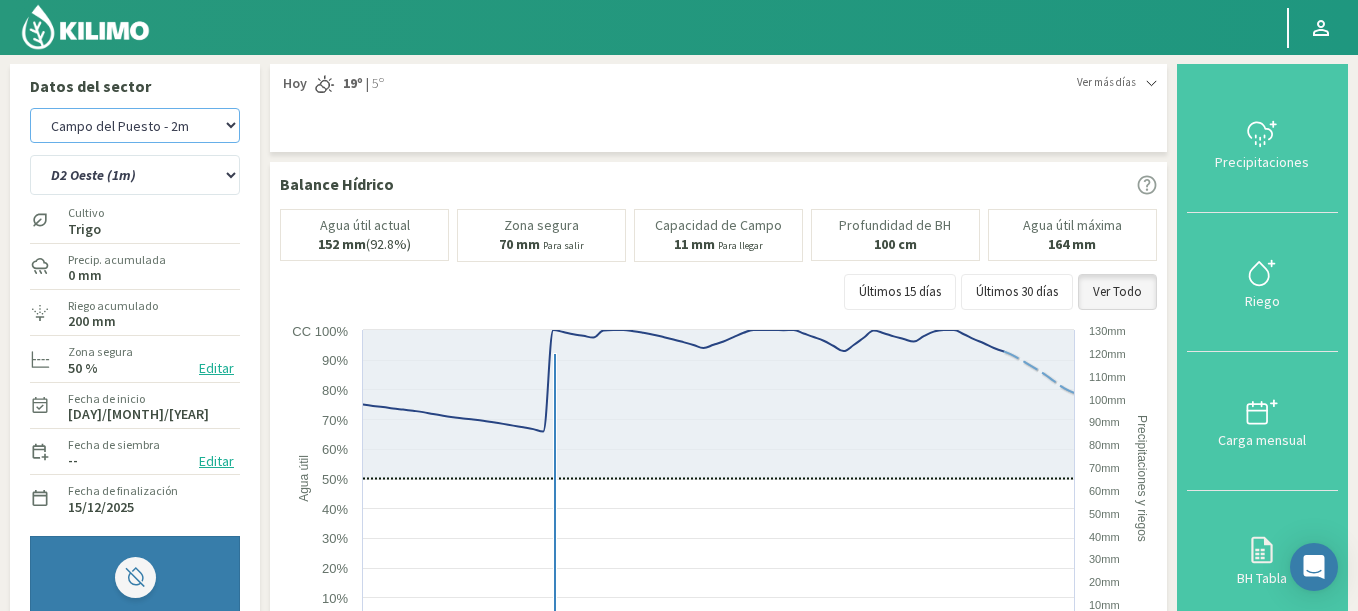 click on "Agr. Cardonal   Agr. El Carmelo   Agrícola Bakia   Agrícola Bakia - IC   Agrícola Exser - Campo Los Andes   Agricola FM Hermanos   Agrícola La Laguna (Samuel Ovalle) - IC   Agrícola Santa Magdalena (E. Ovalle) - IC   Agr. Las Riendas   Agr. Nieto - Florencia   Agr. Nieto - San Andrés   Agrorreina Parcela 27   Agrorreina Parcela 42   Agrorreina Parcela 44   Agrorreina Parcela 46   Agrorreina Parcela 47   Agrorreina San Ramon   AgroUC - IC   Agr. San José   Agr. Santa Laura - Romanini - Cítricos   Agr. Santa Magdalena   Agr. Sutil   Agr. Sutil - Pirque   Agr. Varagui - Rosario 2   Agr. Viconto Campo Viluco   Ag. Santa Laura -Cas1   Ag. Santa Laura -Cas2   Ag. Santa Laura -Cas3   Ag. Santa Laura - Santa Teresa   Agua del Valle - San Gregorio   Agua del Valle - San Lorenzo   Agua del Valle - Santa Emilia   Albigasta - 1m   Albigasta - 2m   Alpamanta   Bidarte   Bidarte   Bidarte   Campo Cassineri   Campo del Puesto - 1m   Campo del Puesto - 2m   Campo Flor   Campo Quinta de Maipo   Chemol Che Hue" 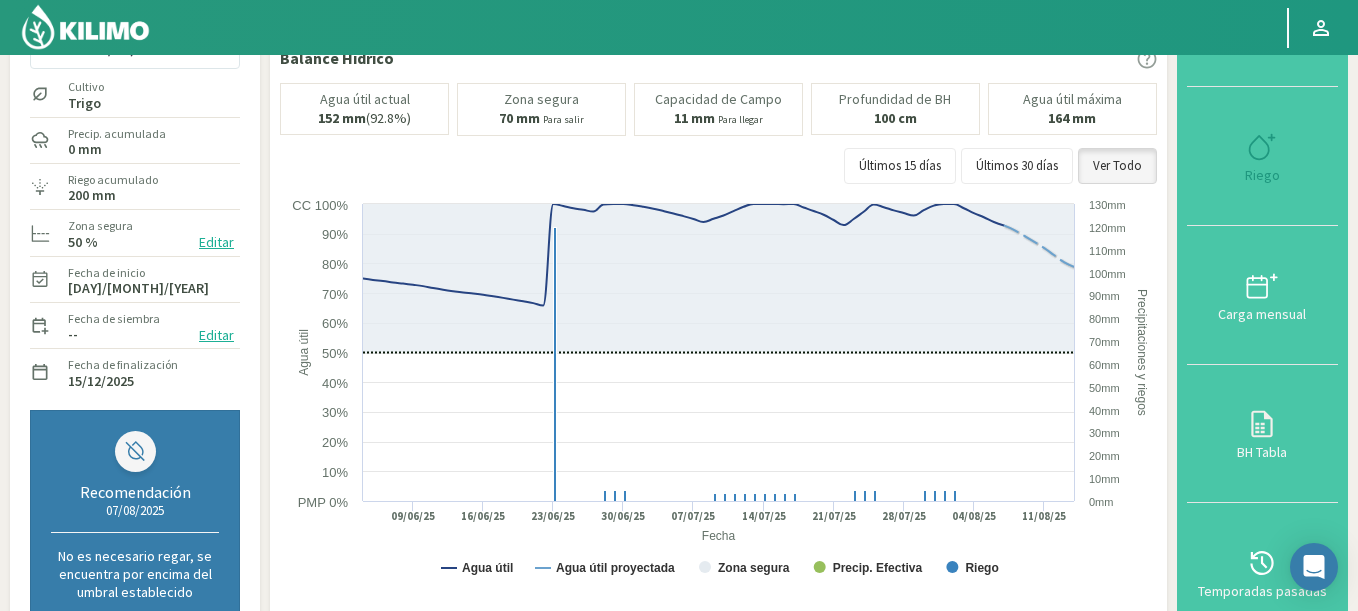 scroll, scrollTop: 120, scrollLeft: 0, axis: vertical 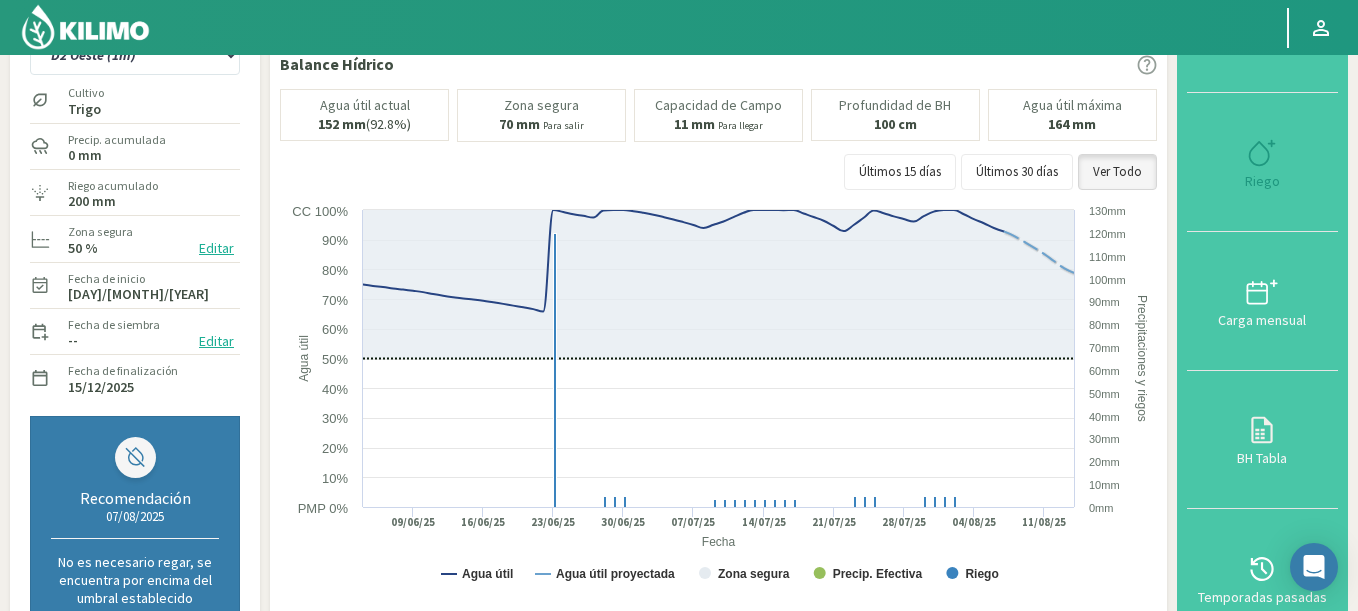 select on "6975: Object" 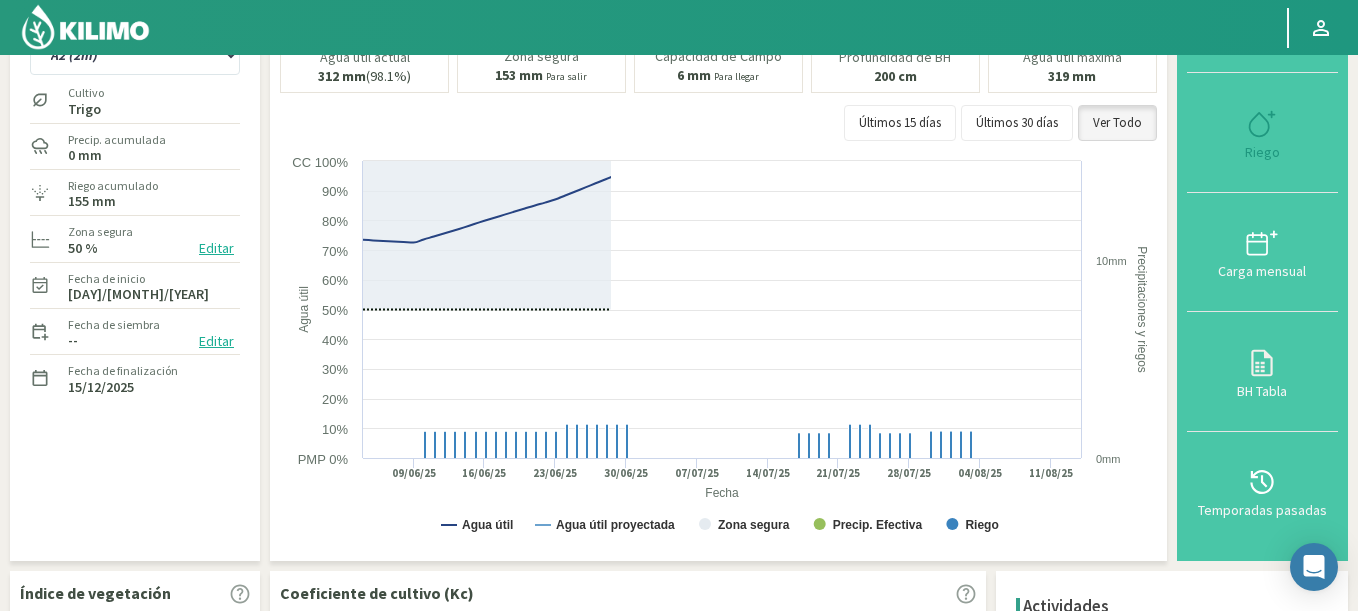 scroll, scrollTop: 0, scrollLeft: 0, axis: both 